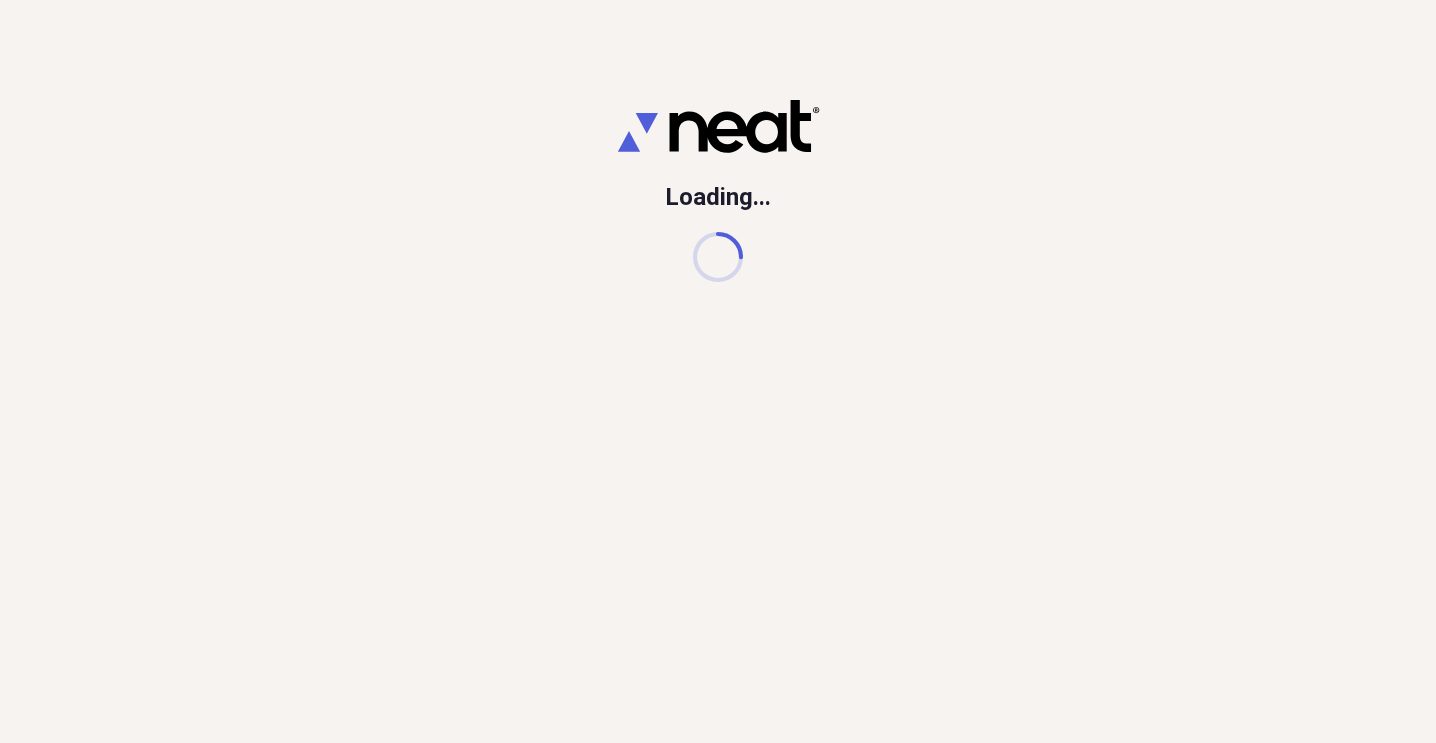 scroll, scrollTop: 0, scrollLeft: 0, axis: both 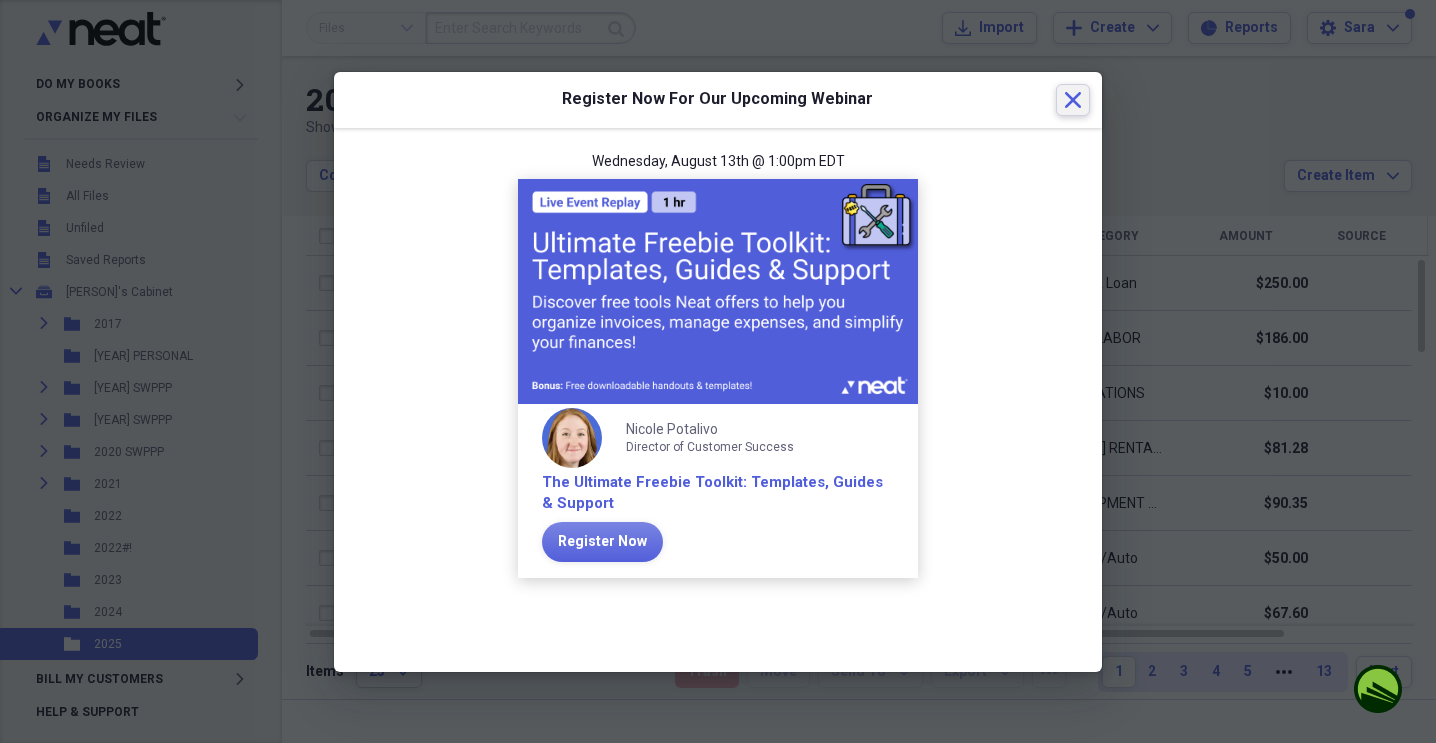 click 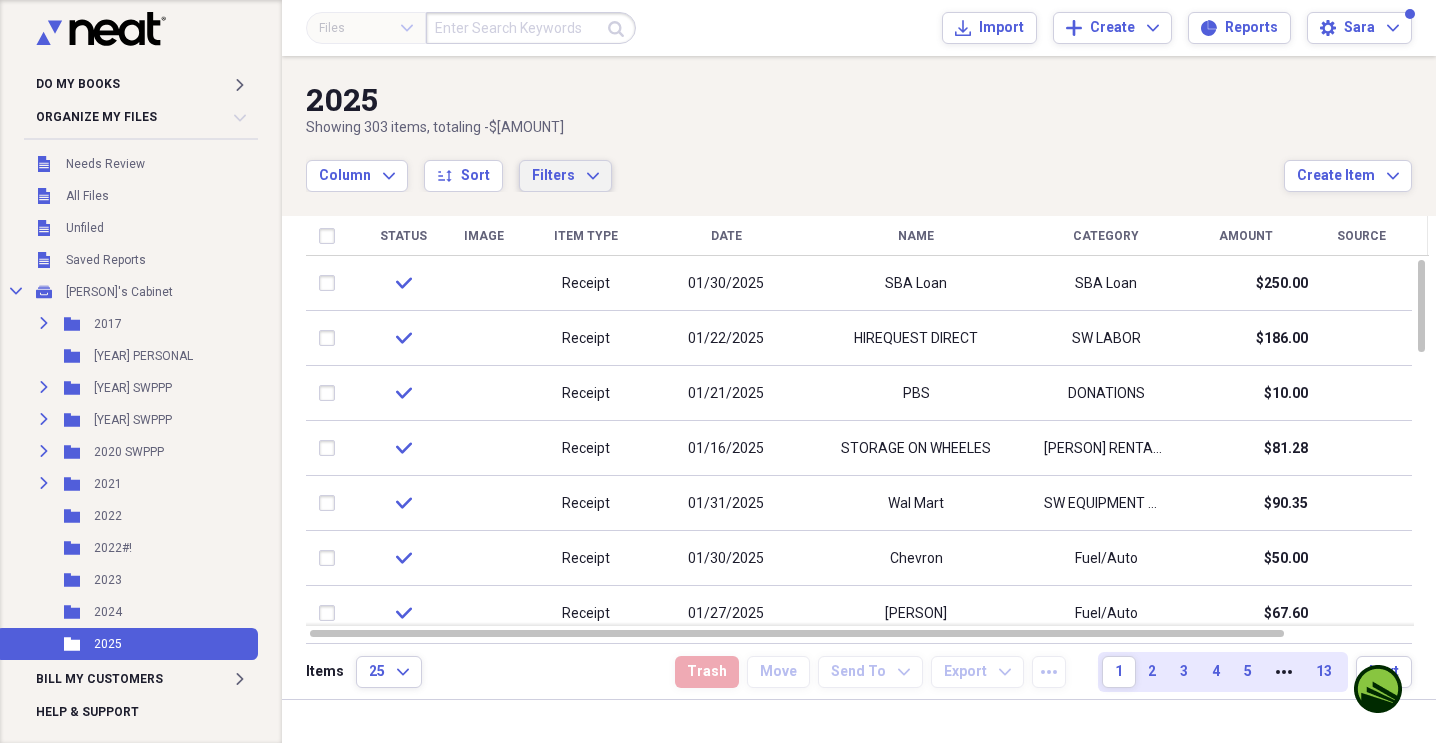 click on "Filters  Expand" at bounding box center [565, 176] 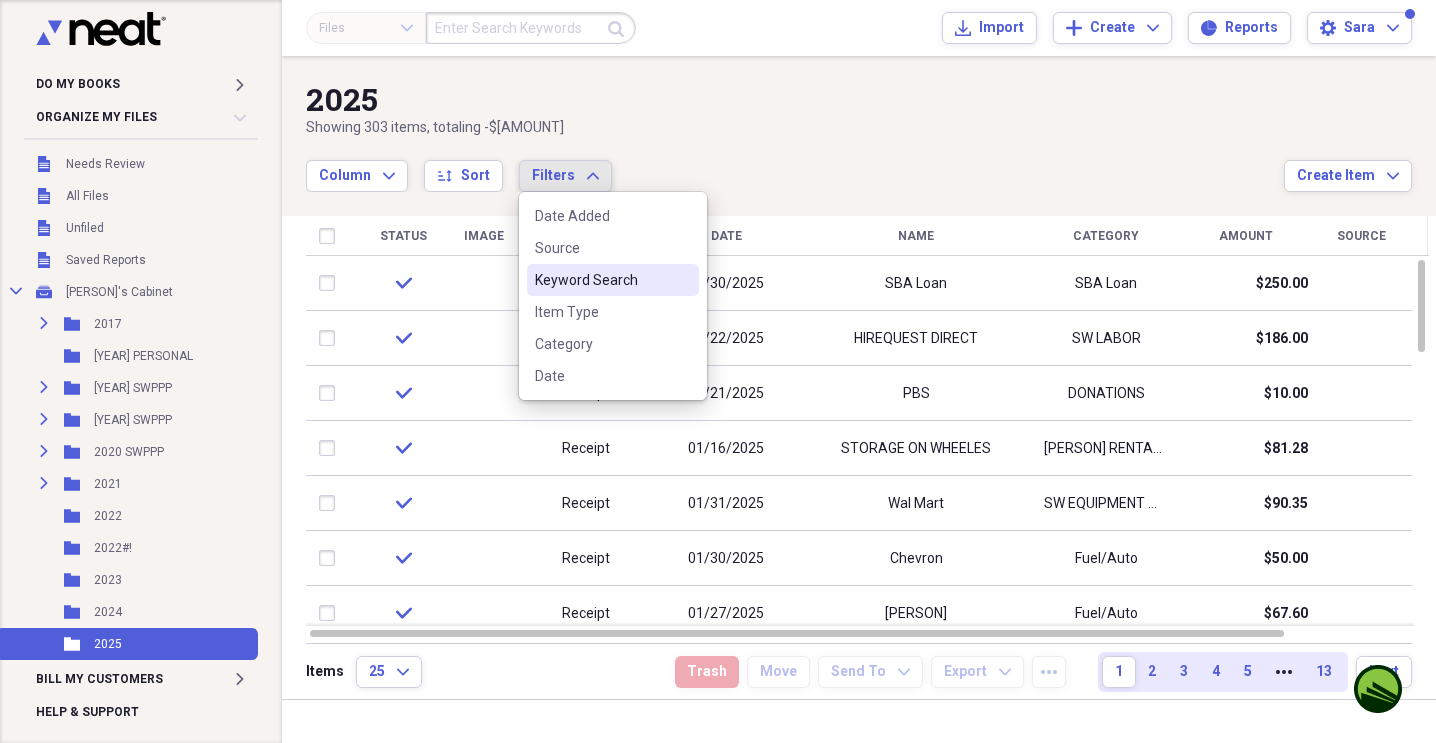 click on "Keyword Search" at bounding box center [601, 280] 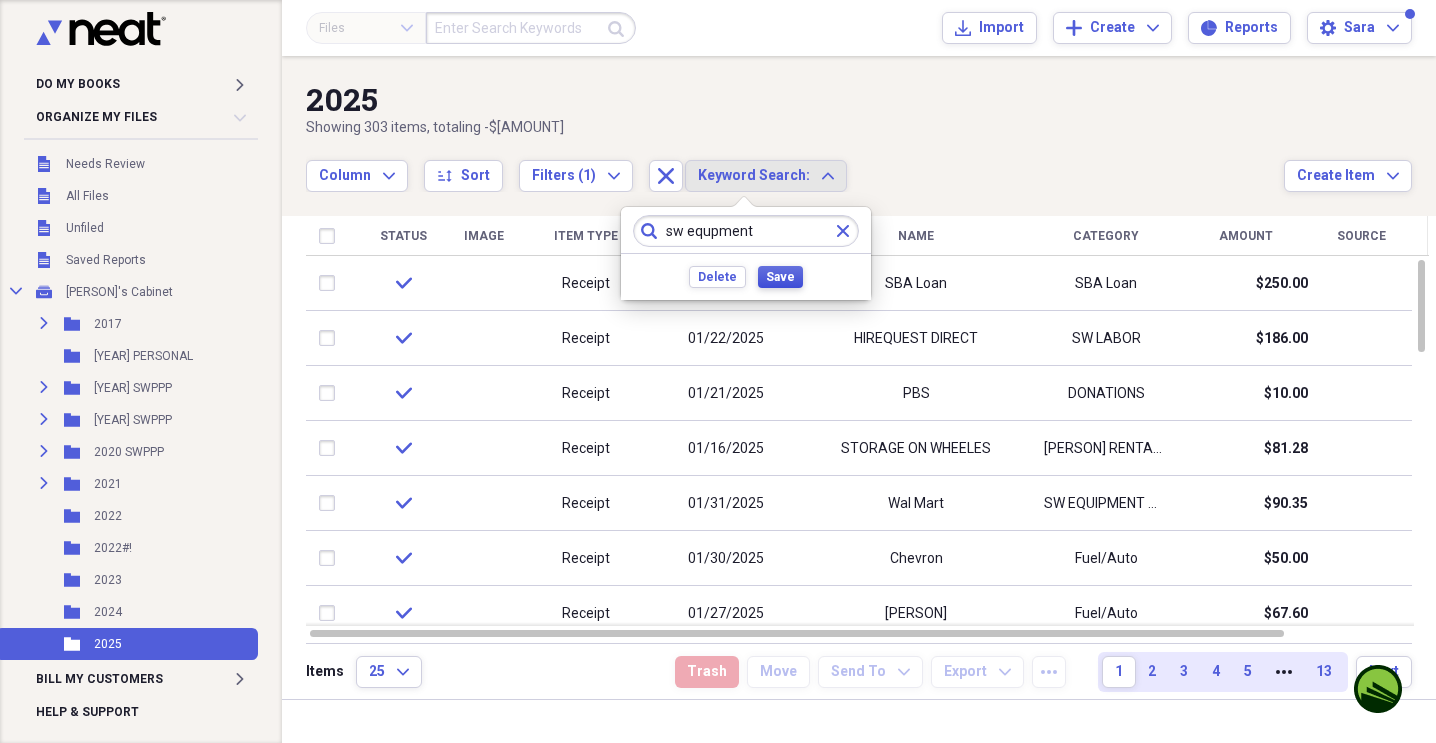 type on "sw equpment" 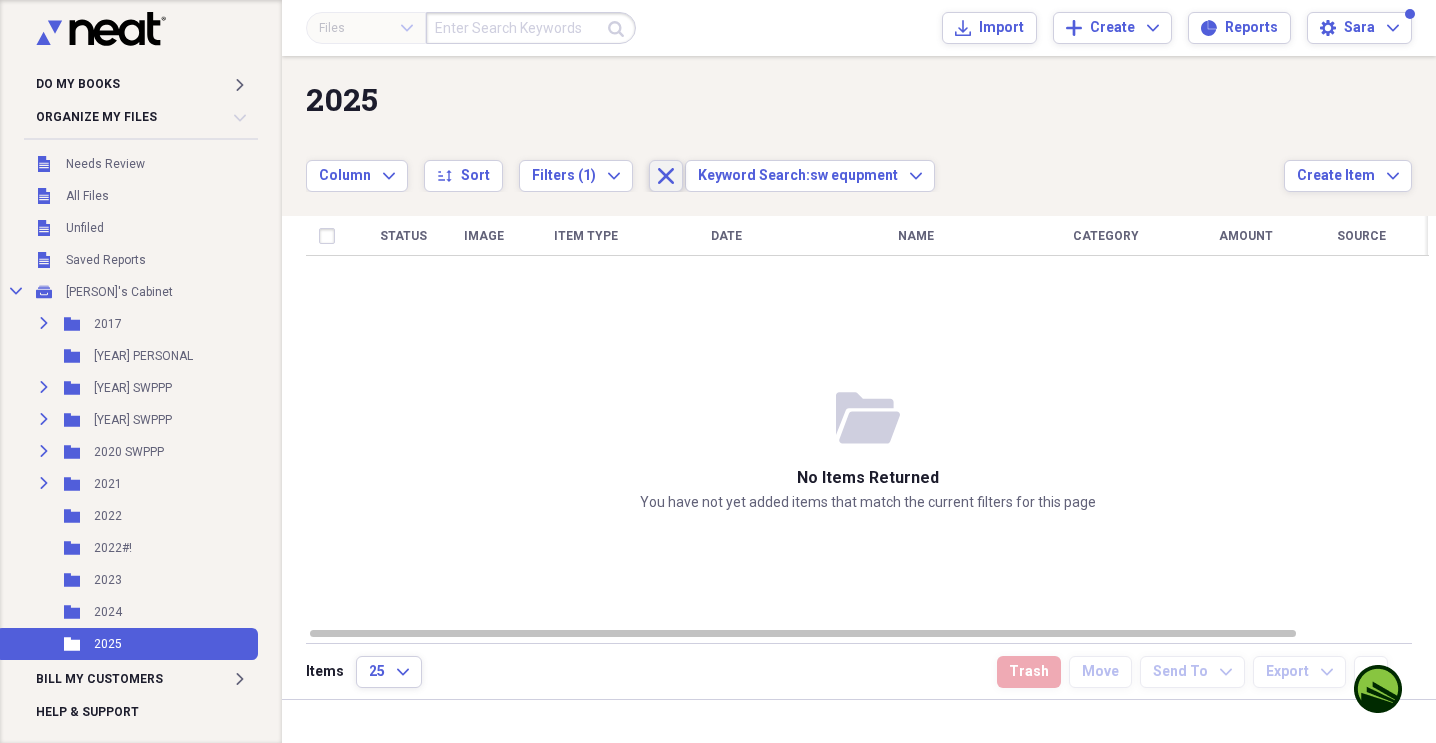 click on "Close" 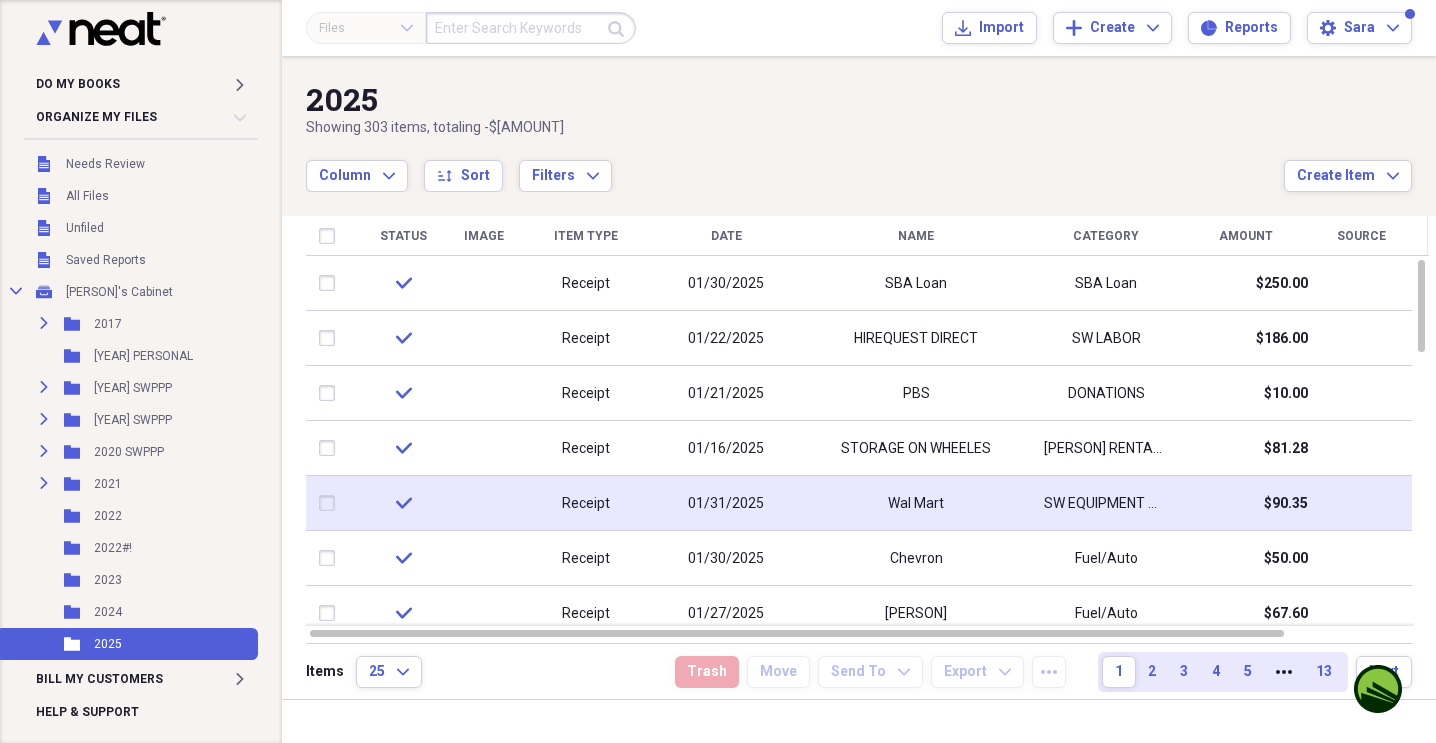 click on "SW EQUIPMENT MAINTENAMCE" at bounding box center [1106, 504] 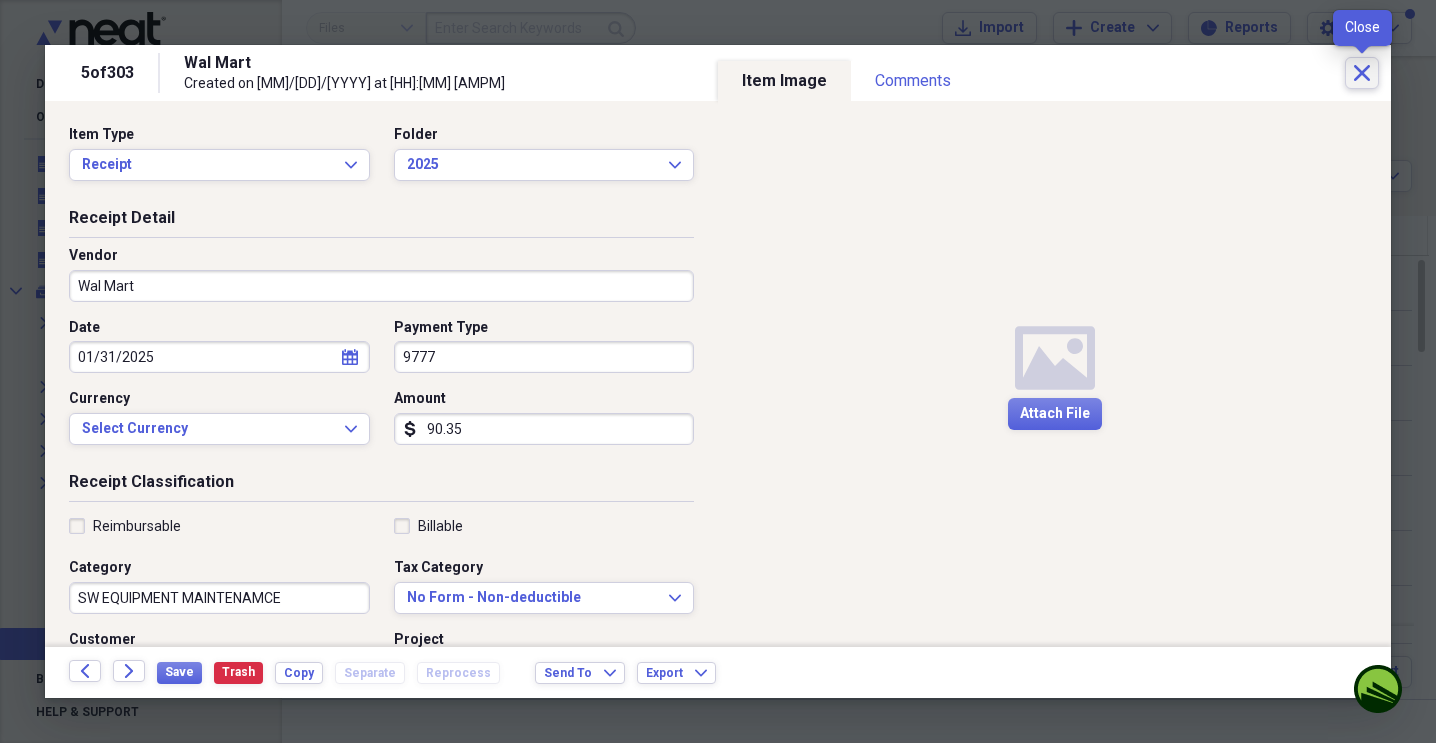 click on "Close" 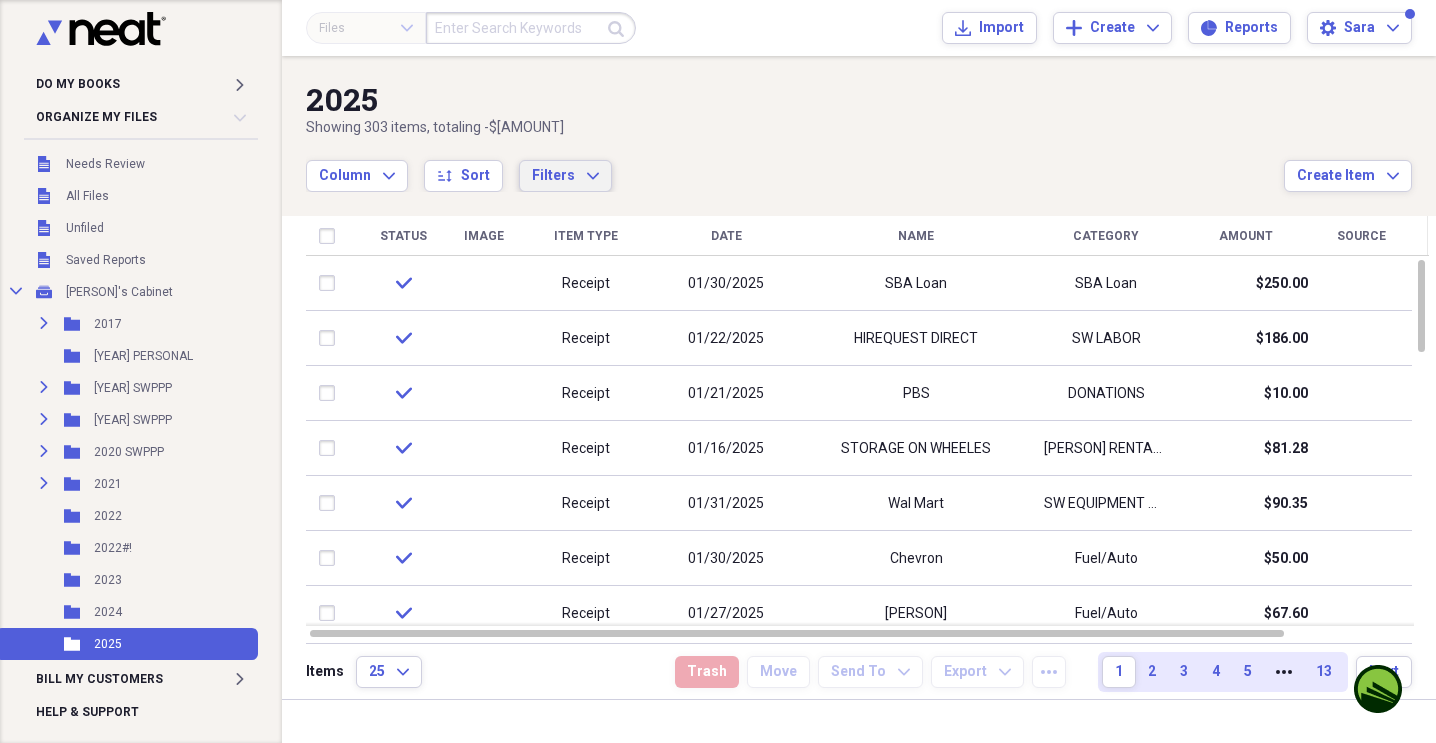 click on "Filters  Expand" at bounding box center (565, 176) 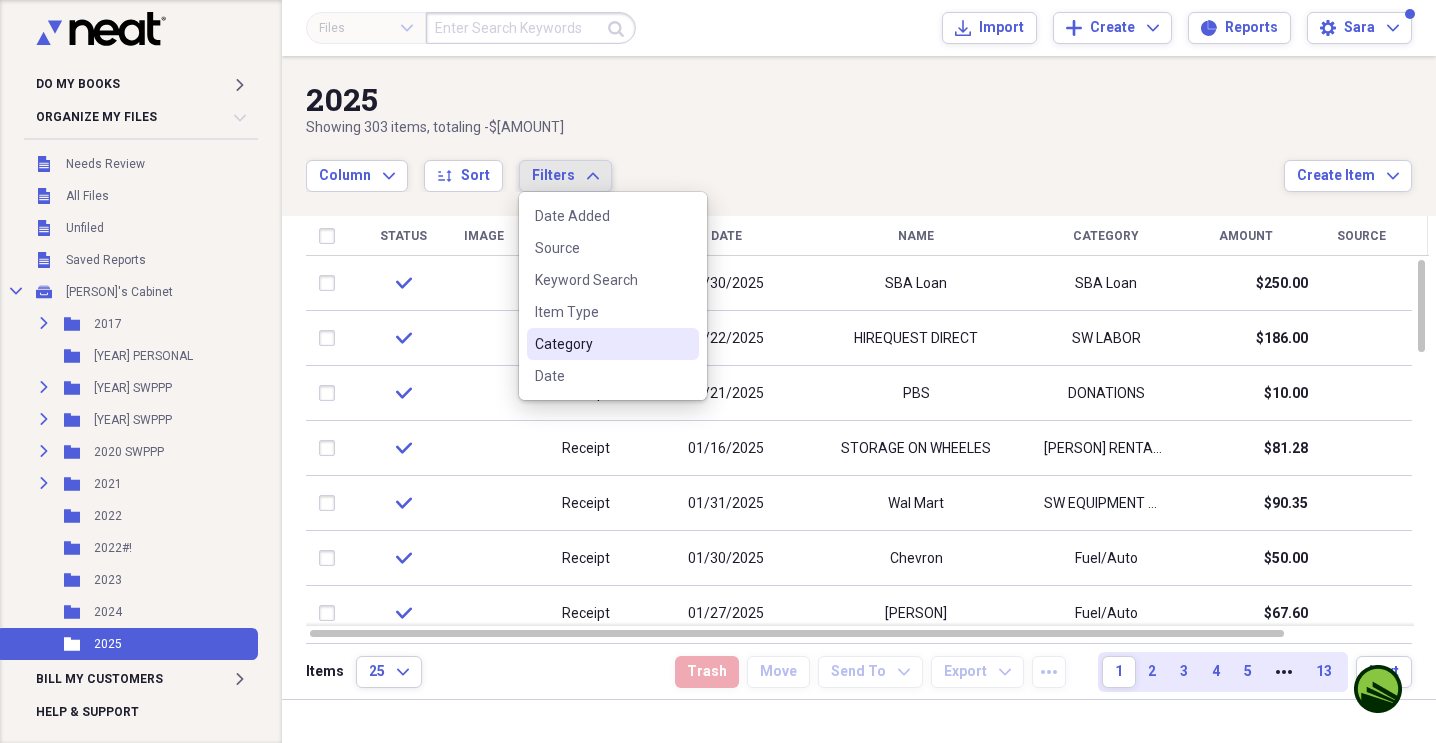 click on "Category" at bounding box center [613, 344] 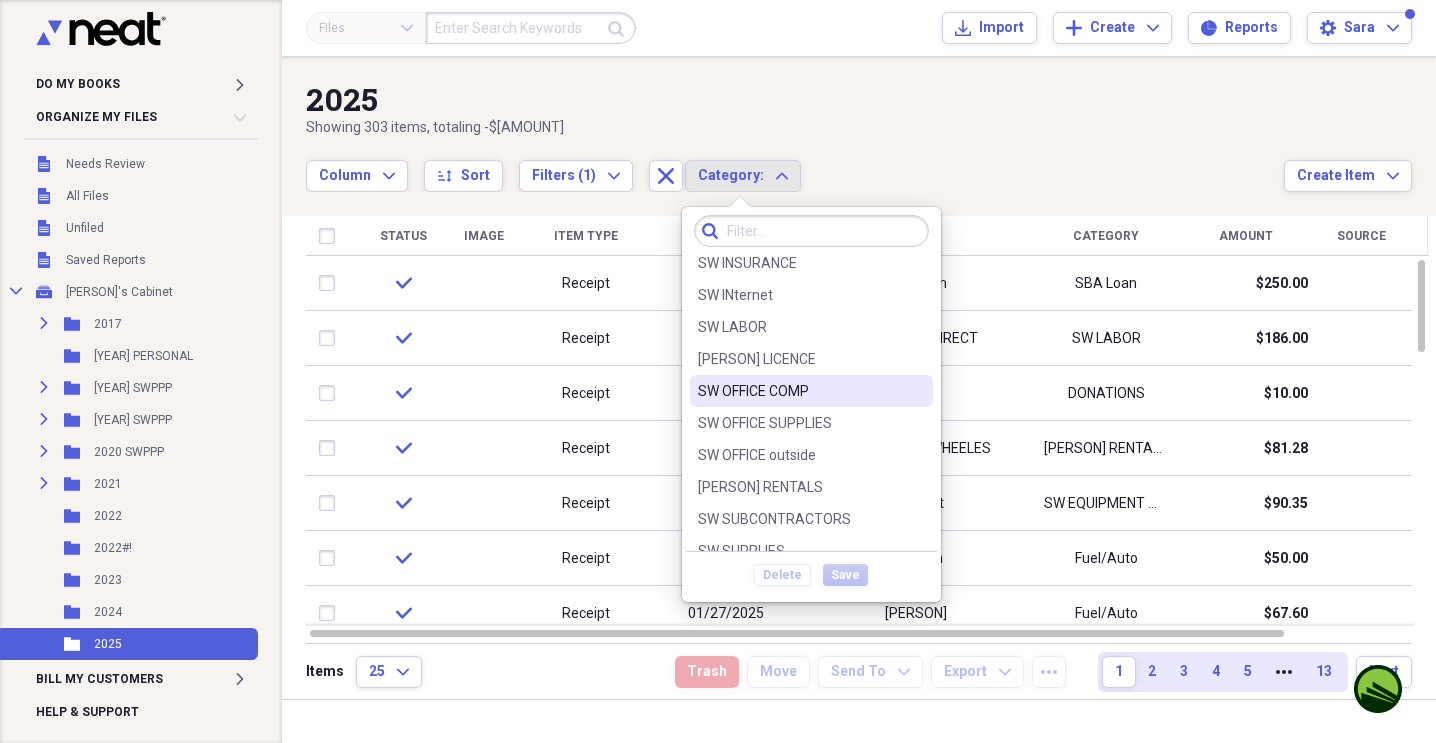 scroll, scrollTop: 870, scrollLeft: 0, axis: vertical 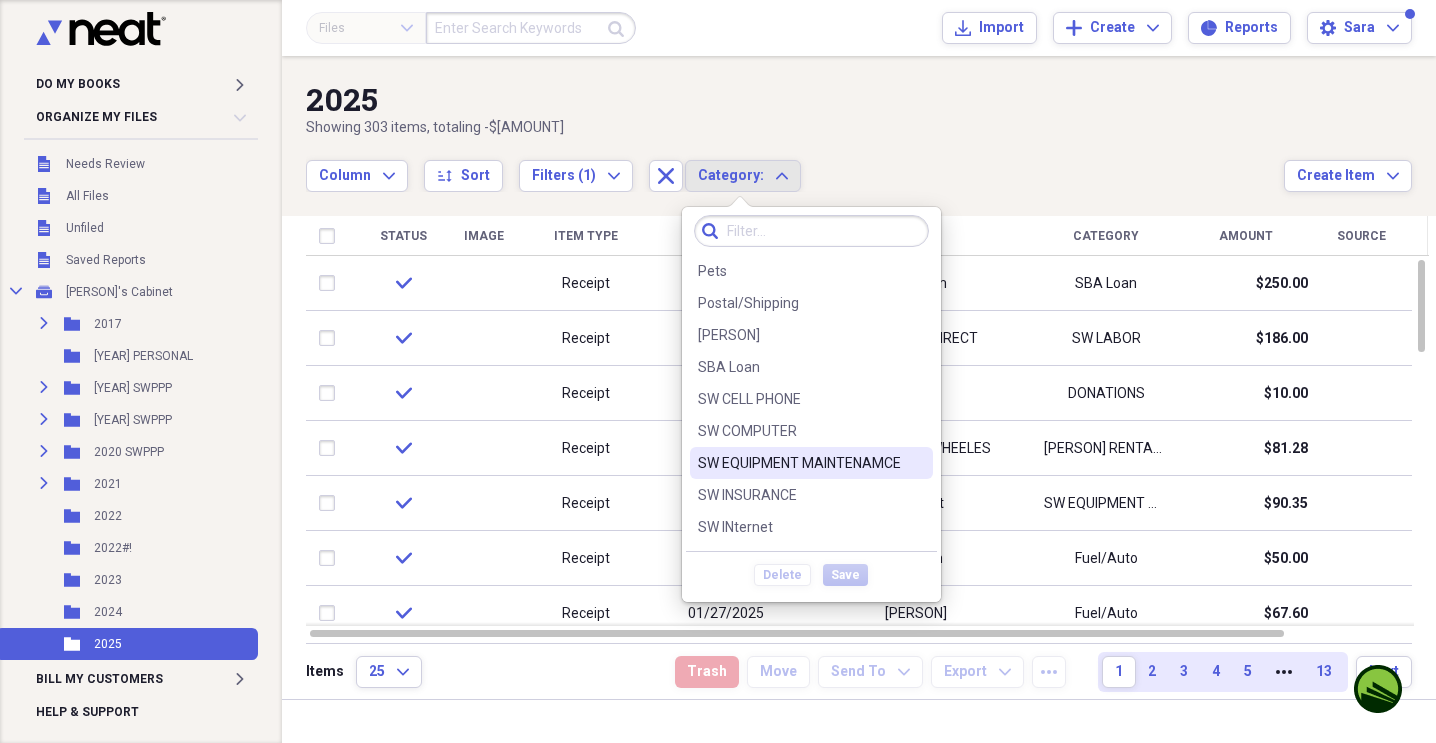 click on "SW EQUIPMENT MAINTENAMCE" at bounding box center [811, 463] 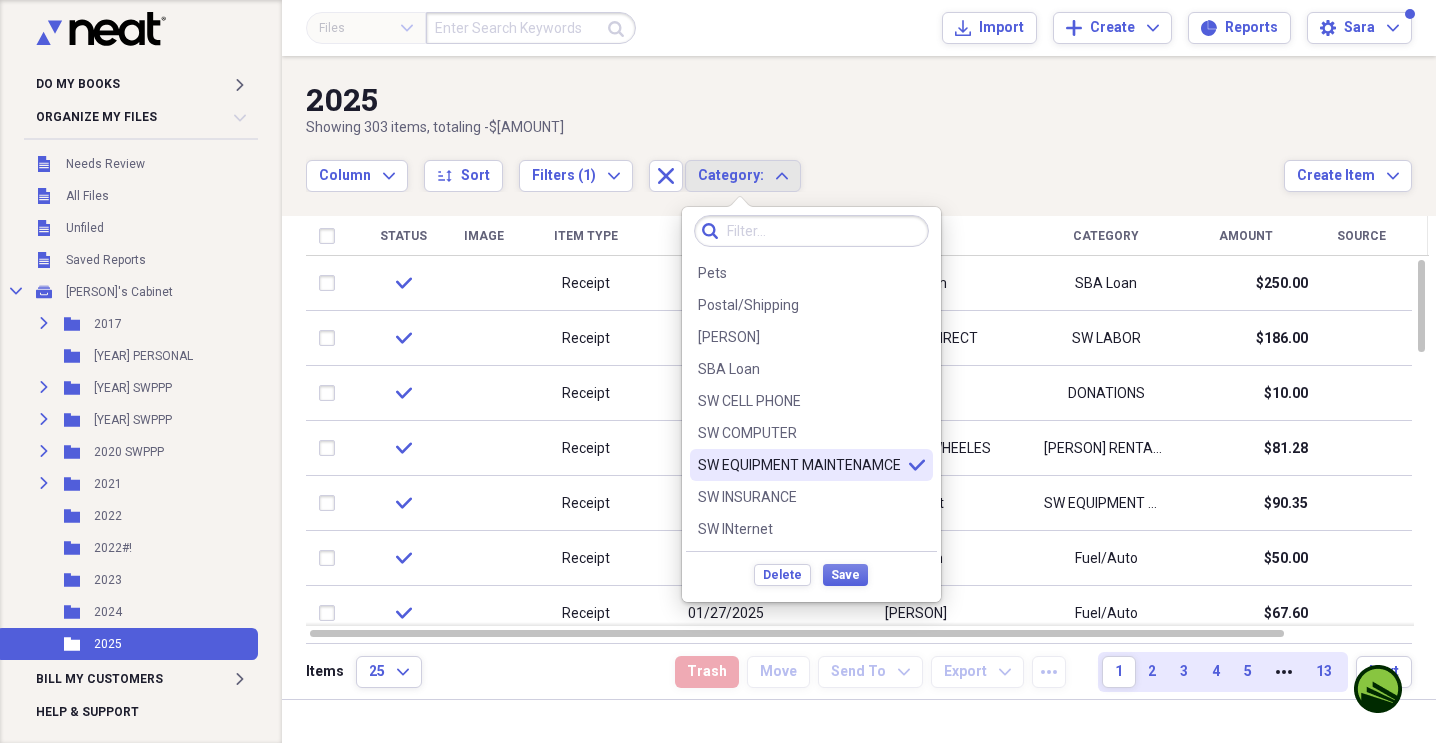 scroll, scrollTop: 636, scrollLeft: 0, axis: vertical 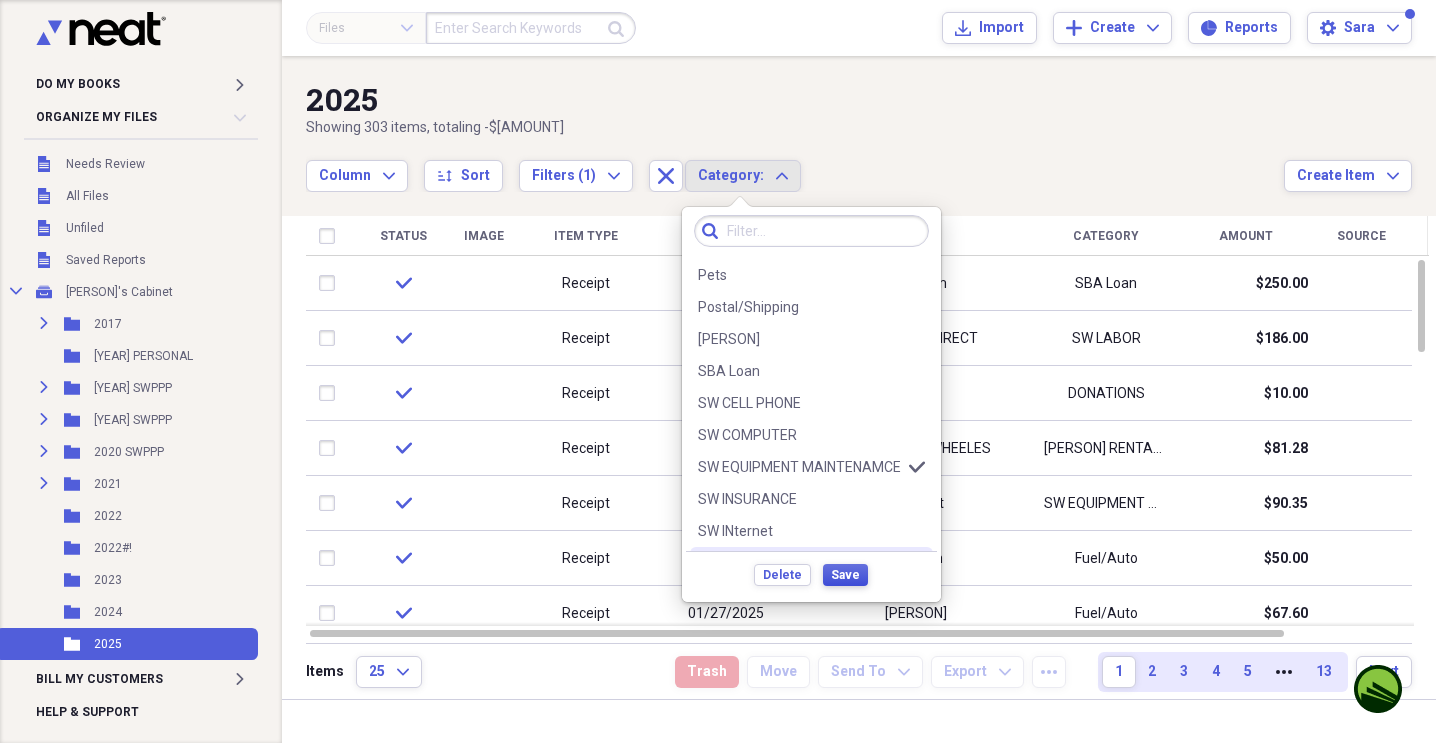 click on "Save" at bounding box center [845, 575] 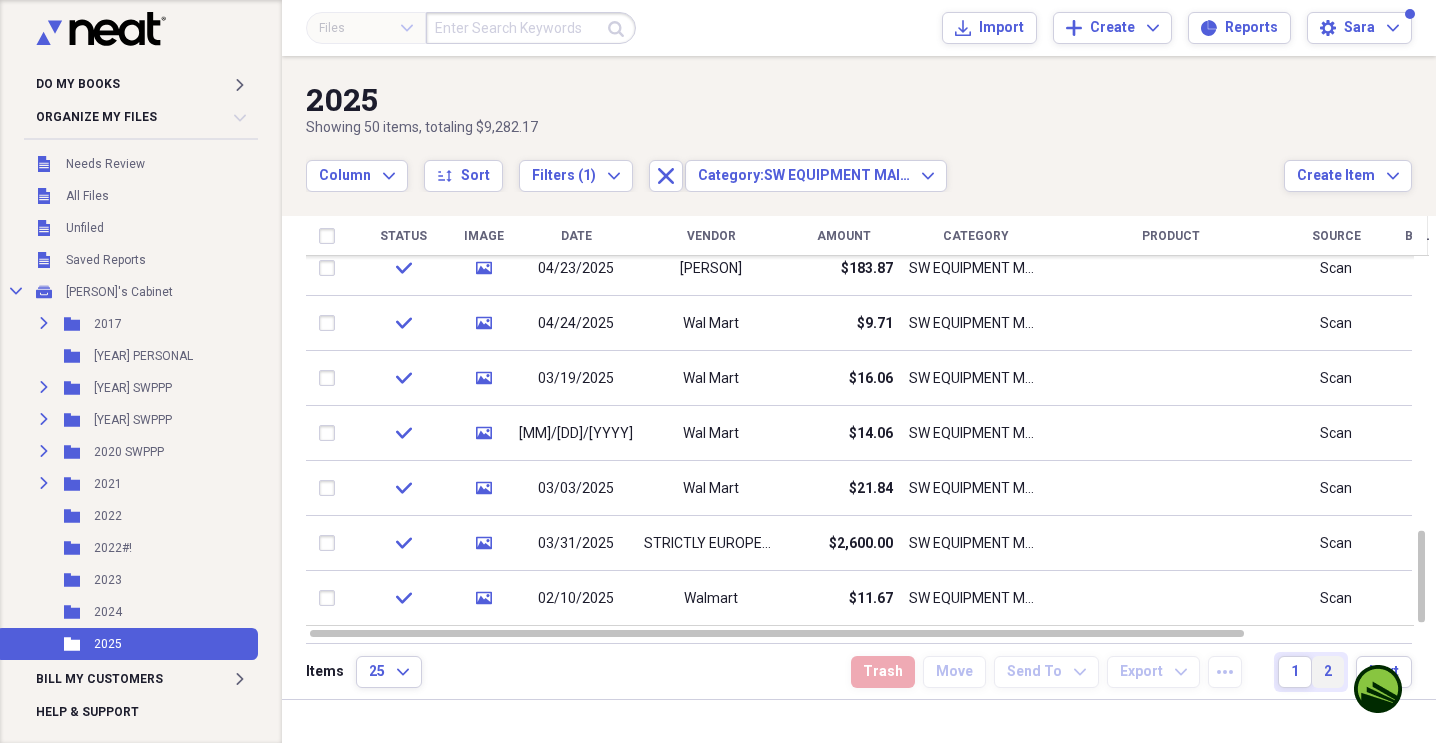 click on "2" at bounding box center (1328, 672) 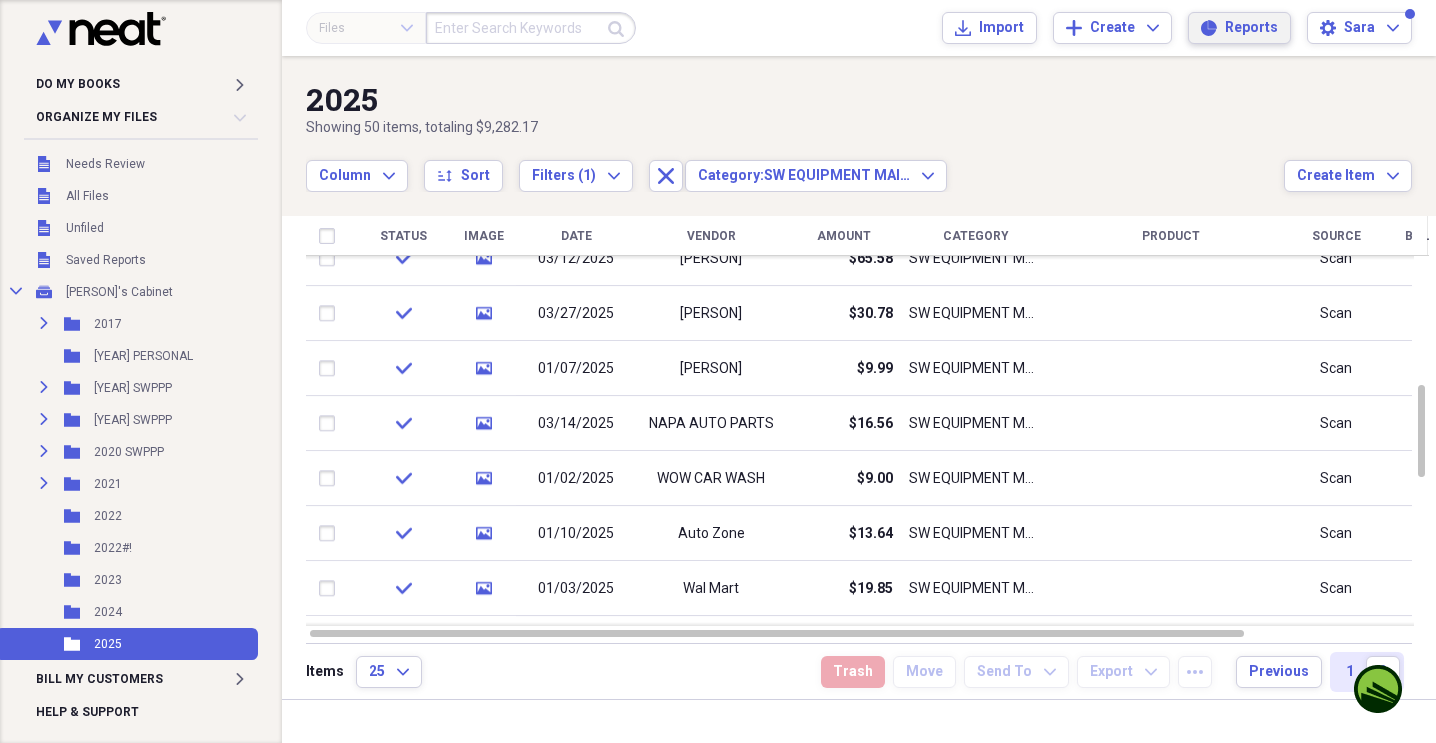 click on "Reports" at bounding box center (1251, 28) 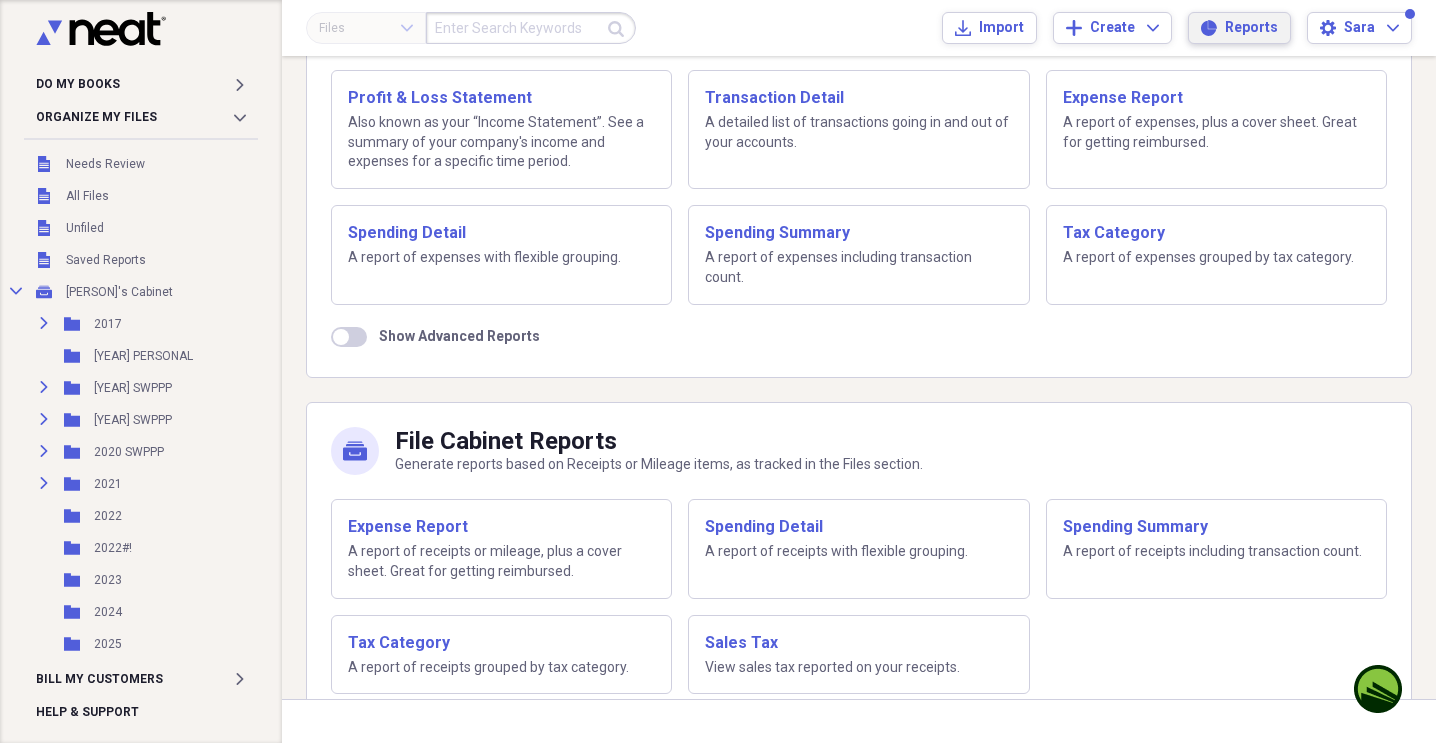 scroll, scrollTop: 208, scrollLeft: 0, axis: vertical 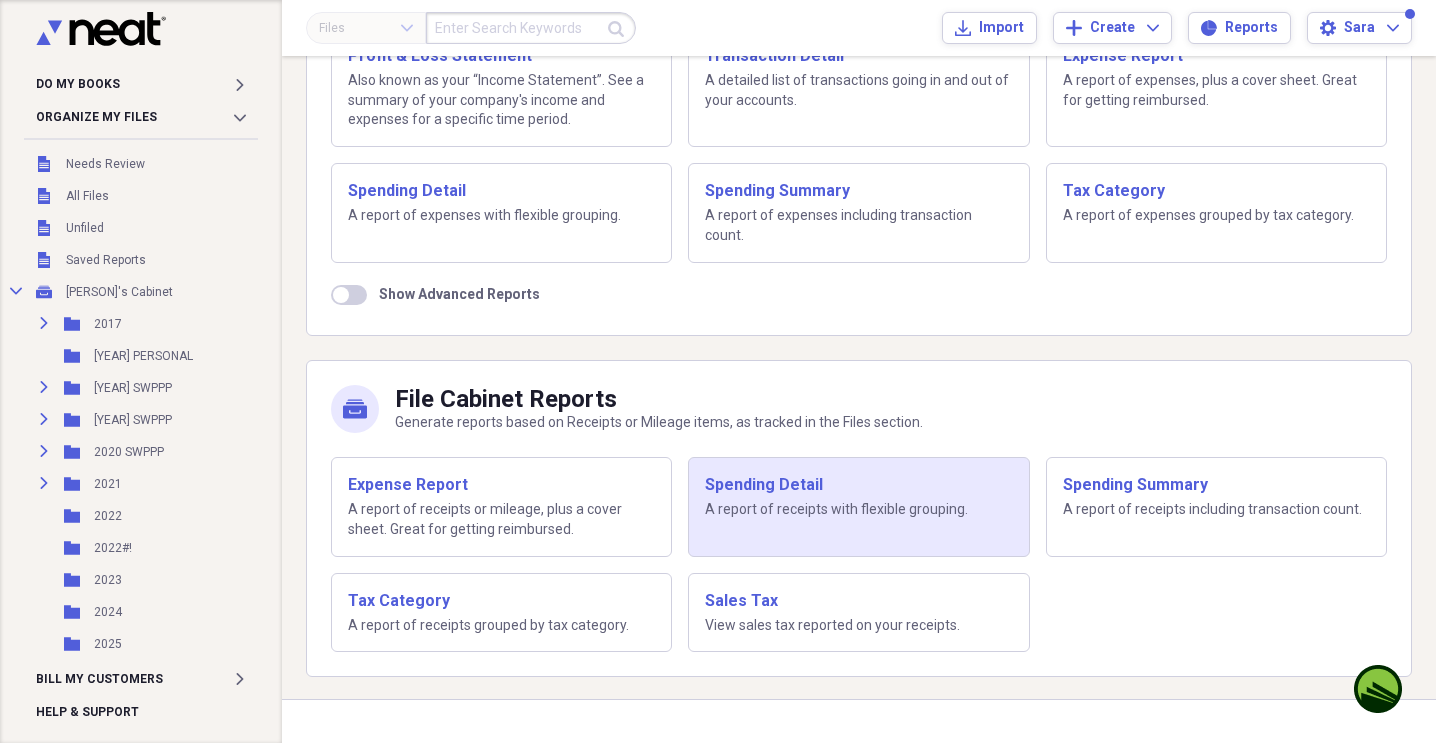 click on "Spending Detail A report of receipts with flexible grouping." at bounding box center (858, 507) 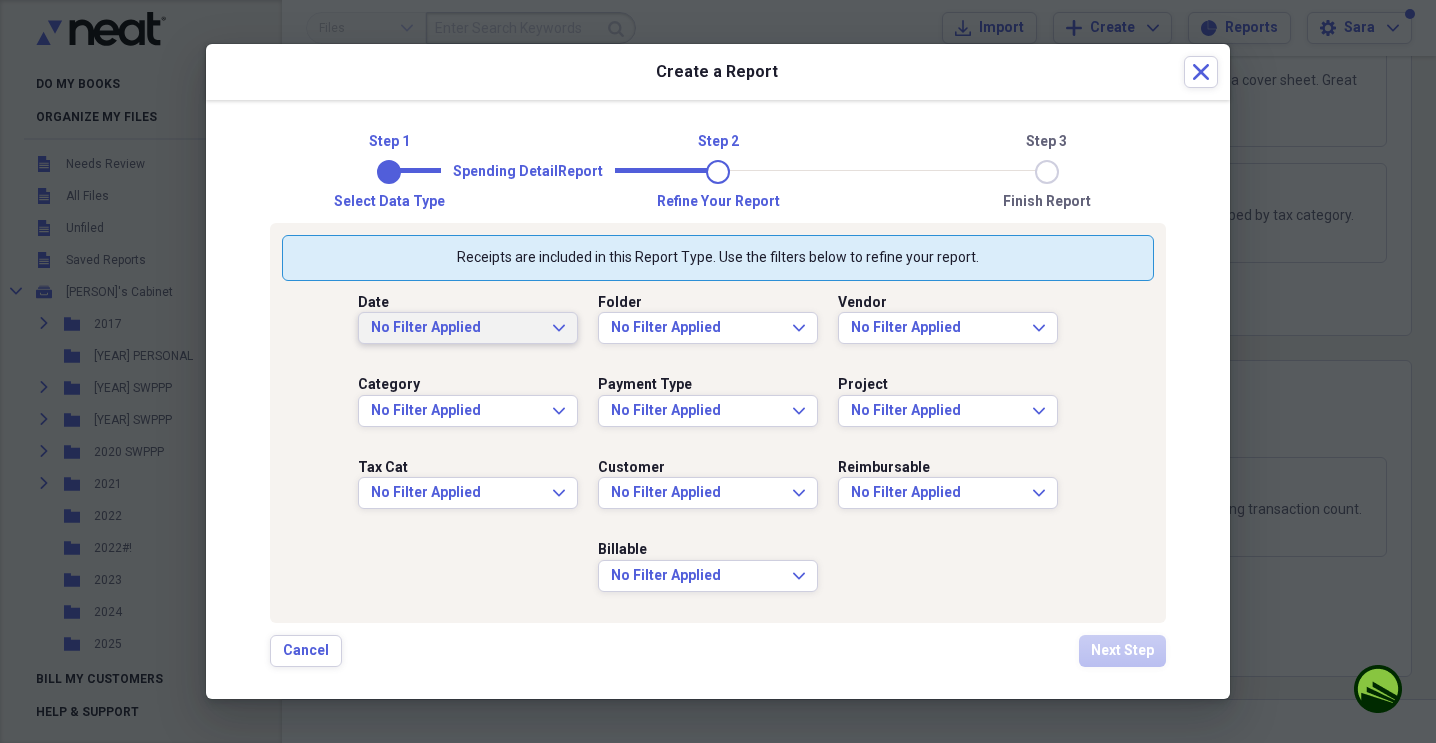 click on "No Filter Applied Expand" at bounding box center [468, 328] 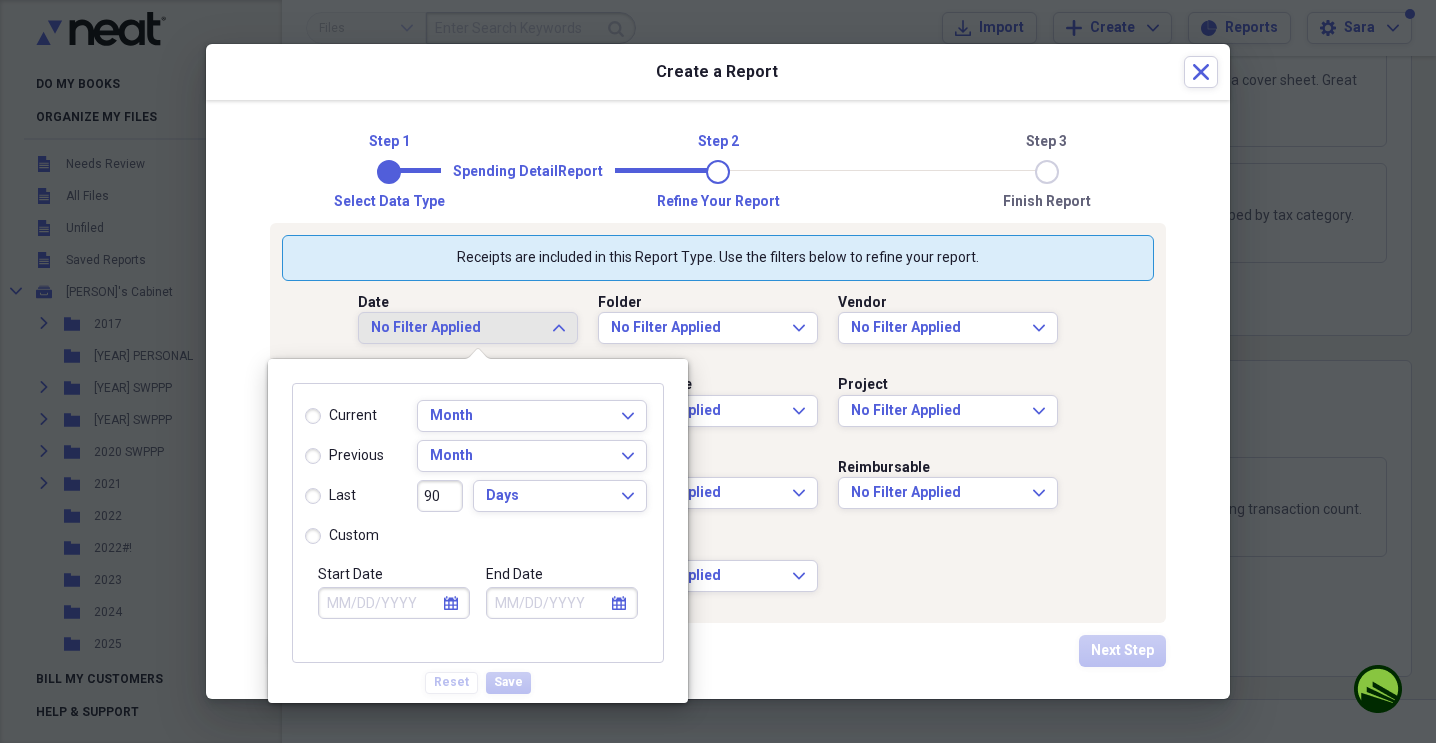 click on "calendar" 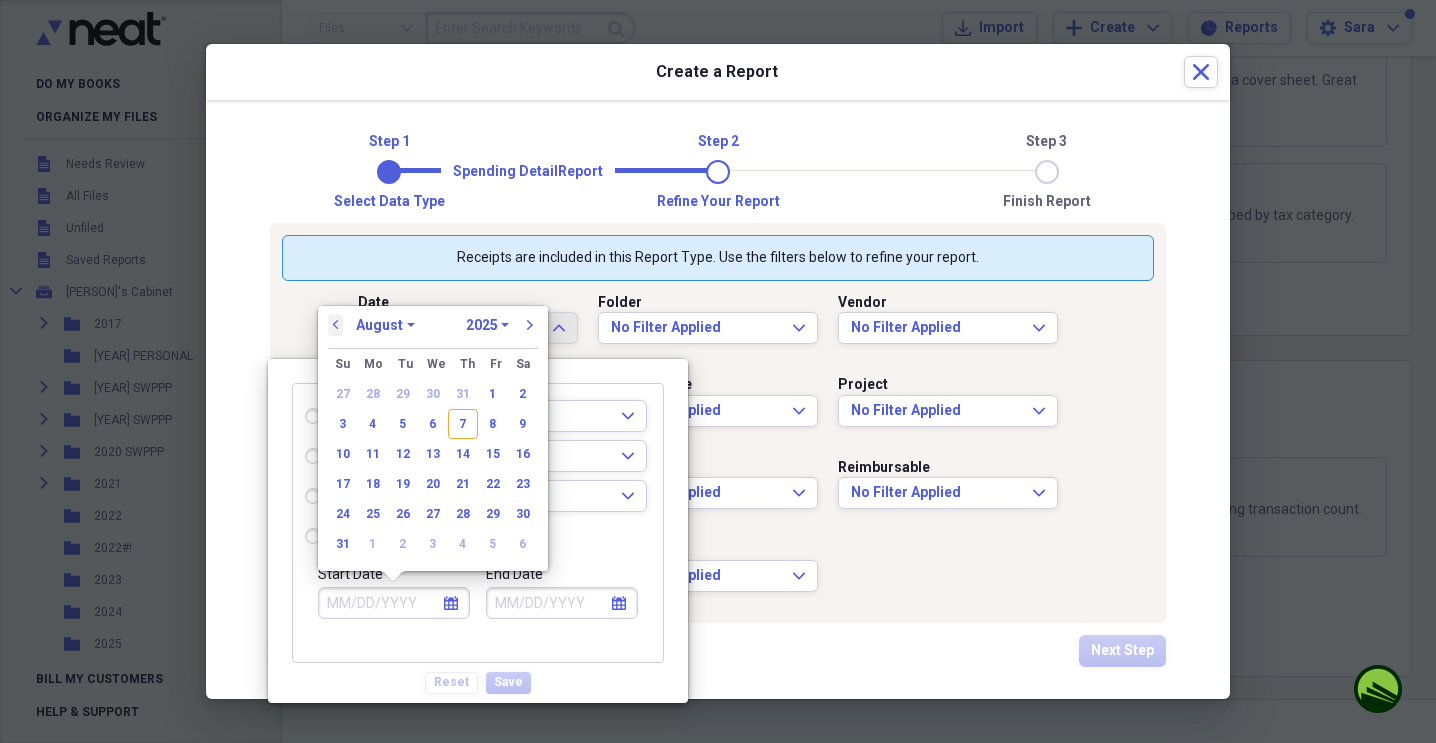click on "previous" at bounding box center (336, 325) 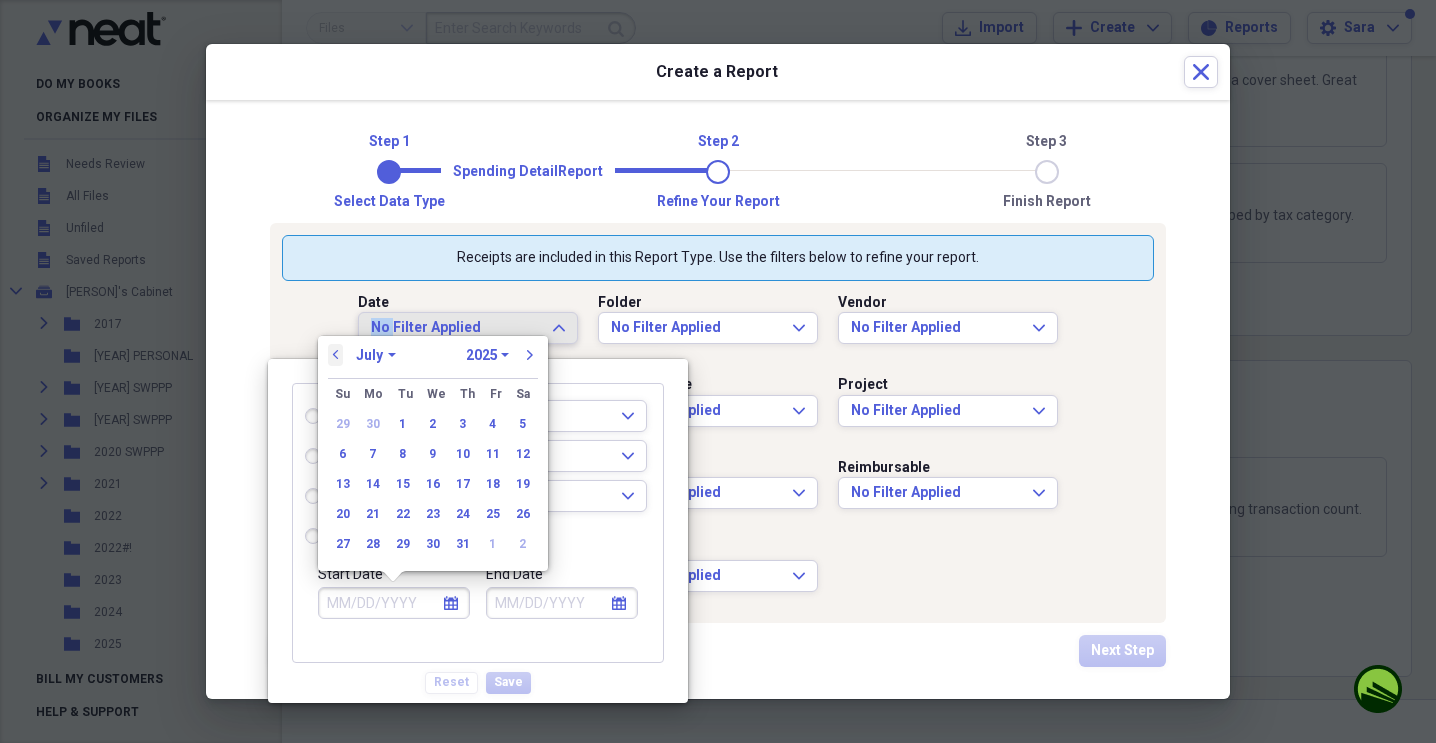 click on "Date No Filter Applied Expand Folder No Filter Applied Expand Vendor No Filter Applied Expand Category No Filter Applied Expand Payment Type No Filter Applied Expand Project No Filter Applied Expand Tax Cat No Filter Applied Expand Customer No Filter Applied Expand Reimbursable No Filter Applied Expand Billable No Filter Applied Expand" at bounding box center [718, 446] 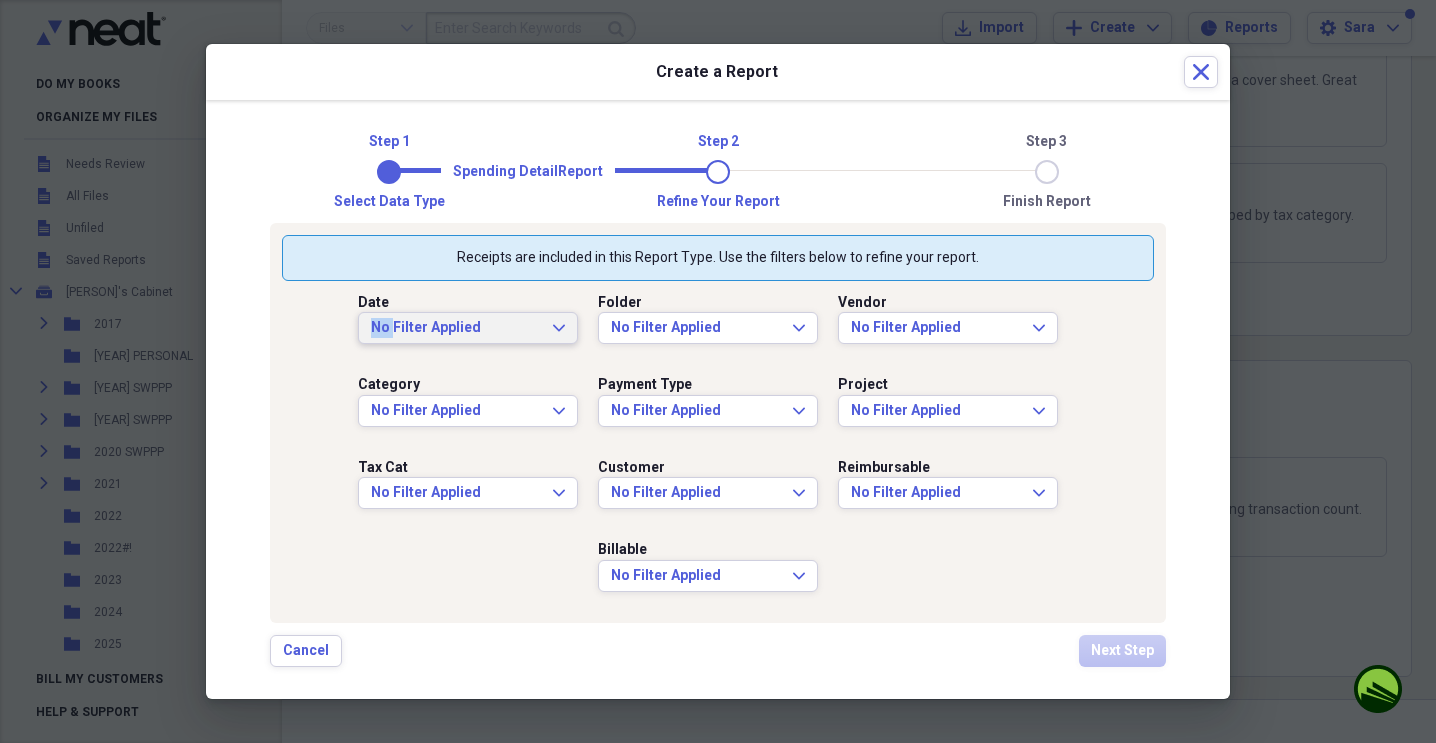 click on "No Filter Applied Expand" at bounding box center [468, 328] 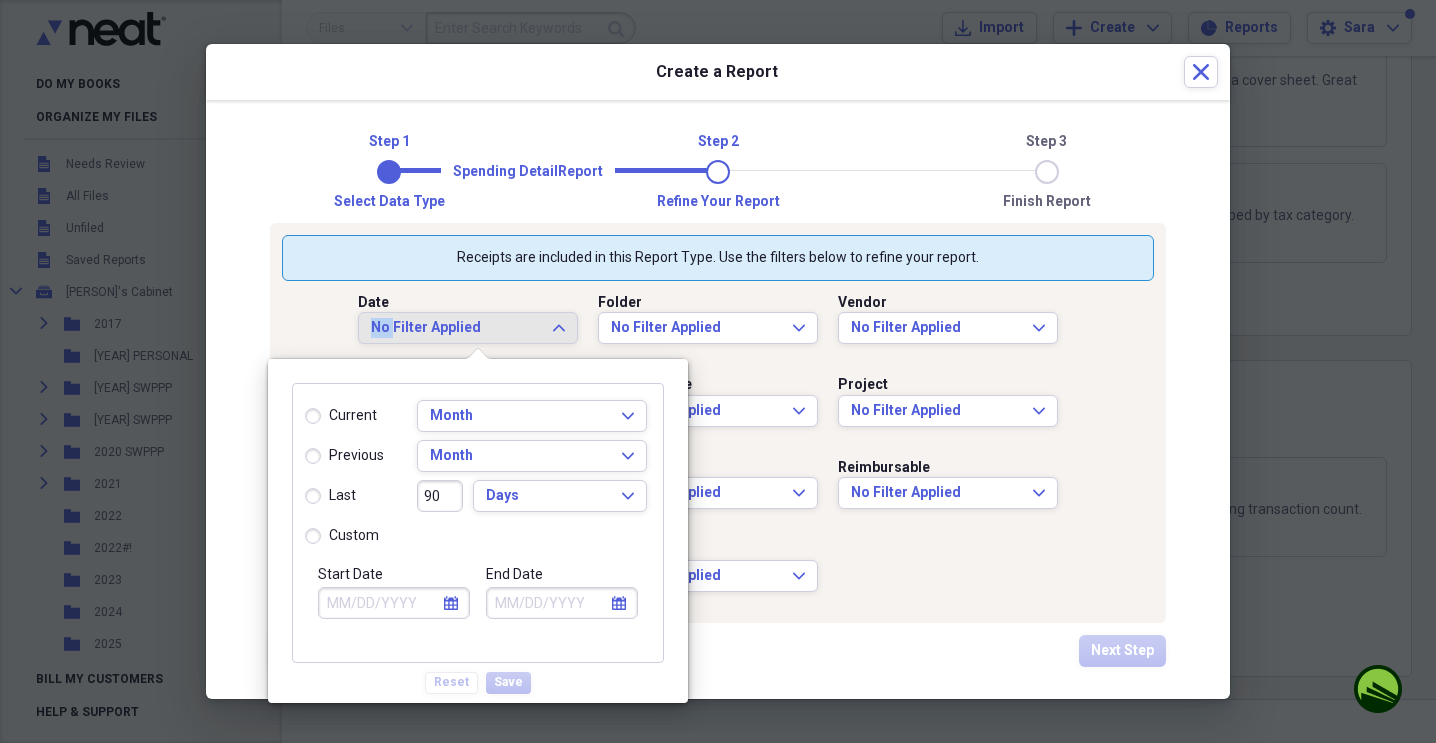 click 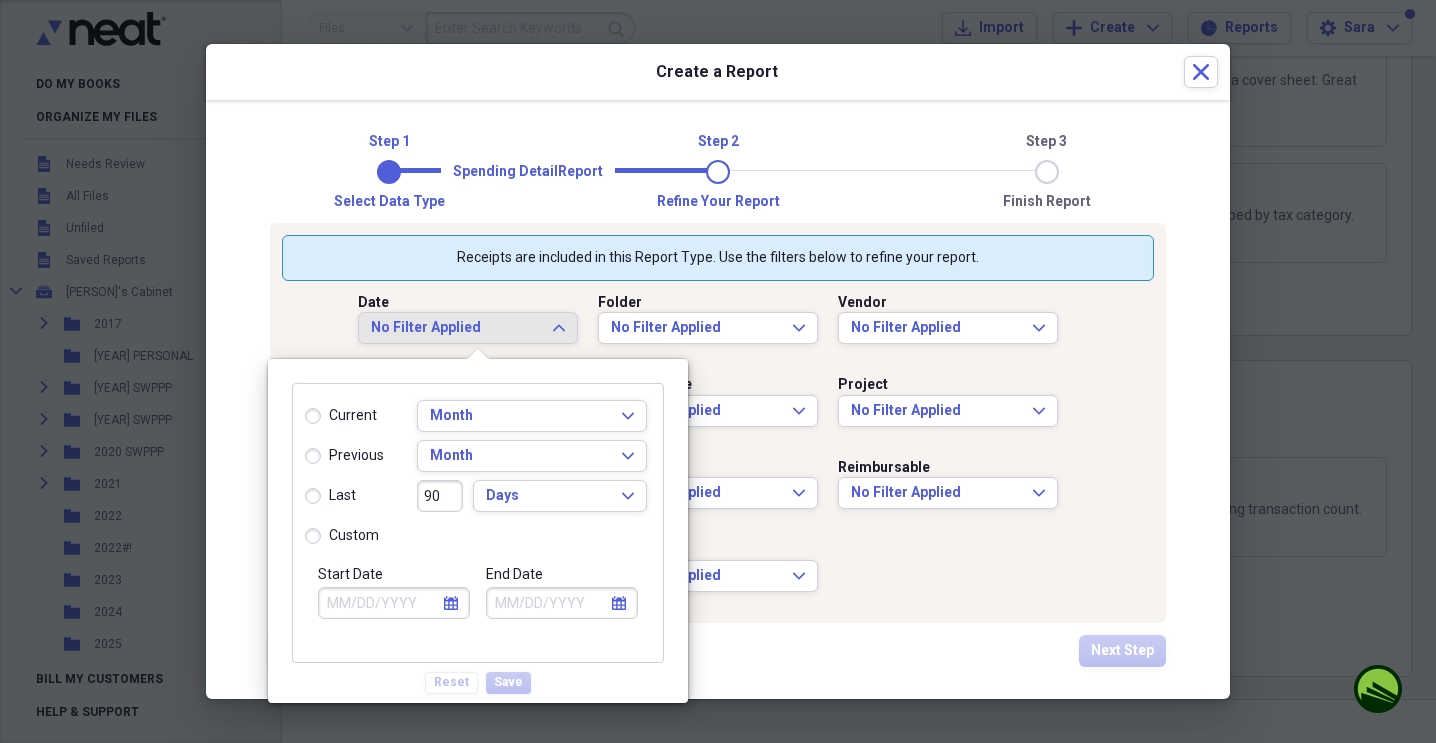 select on "7" 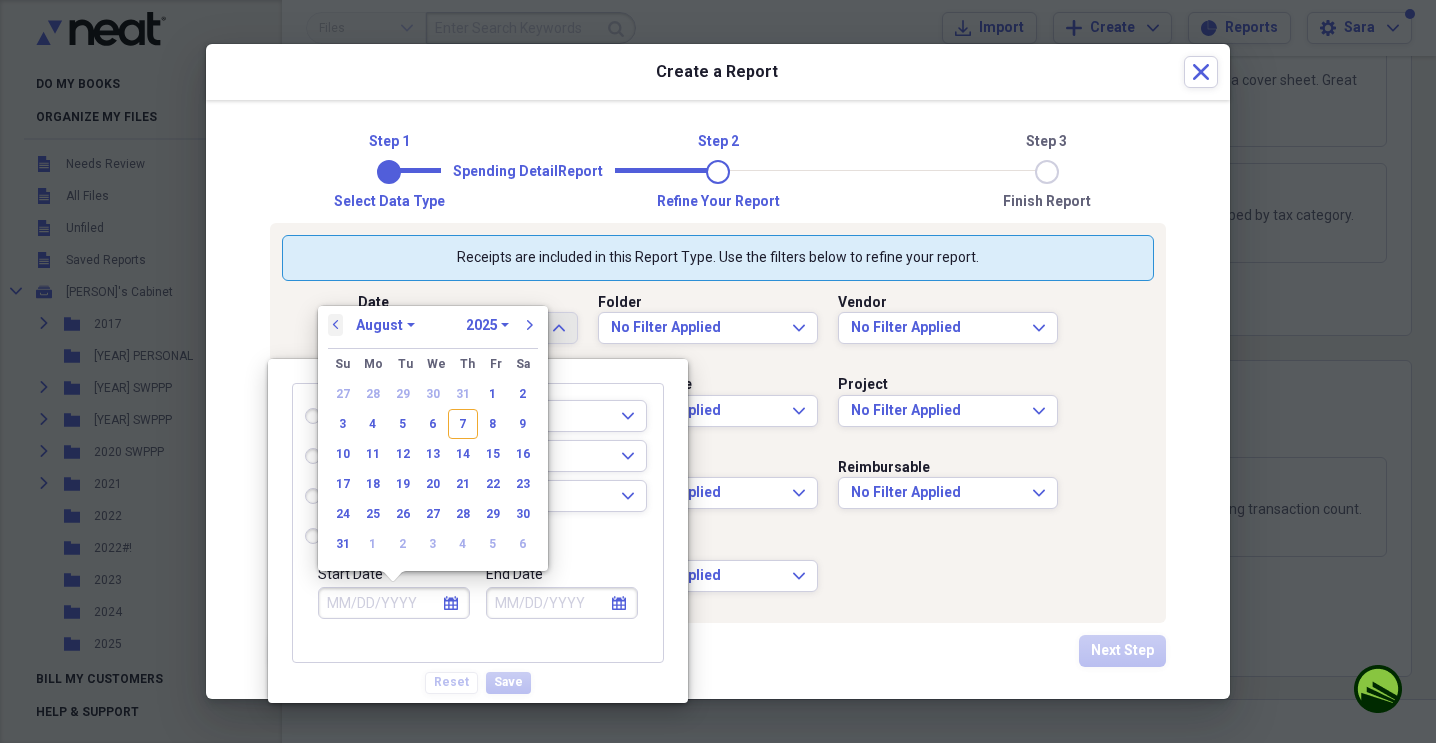 click on "previous" at bounding box center (336, 325) 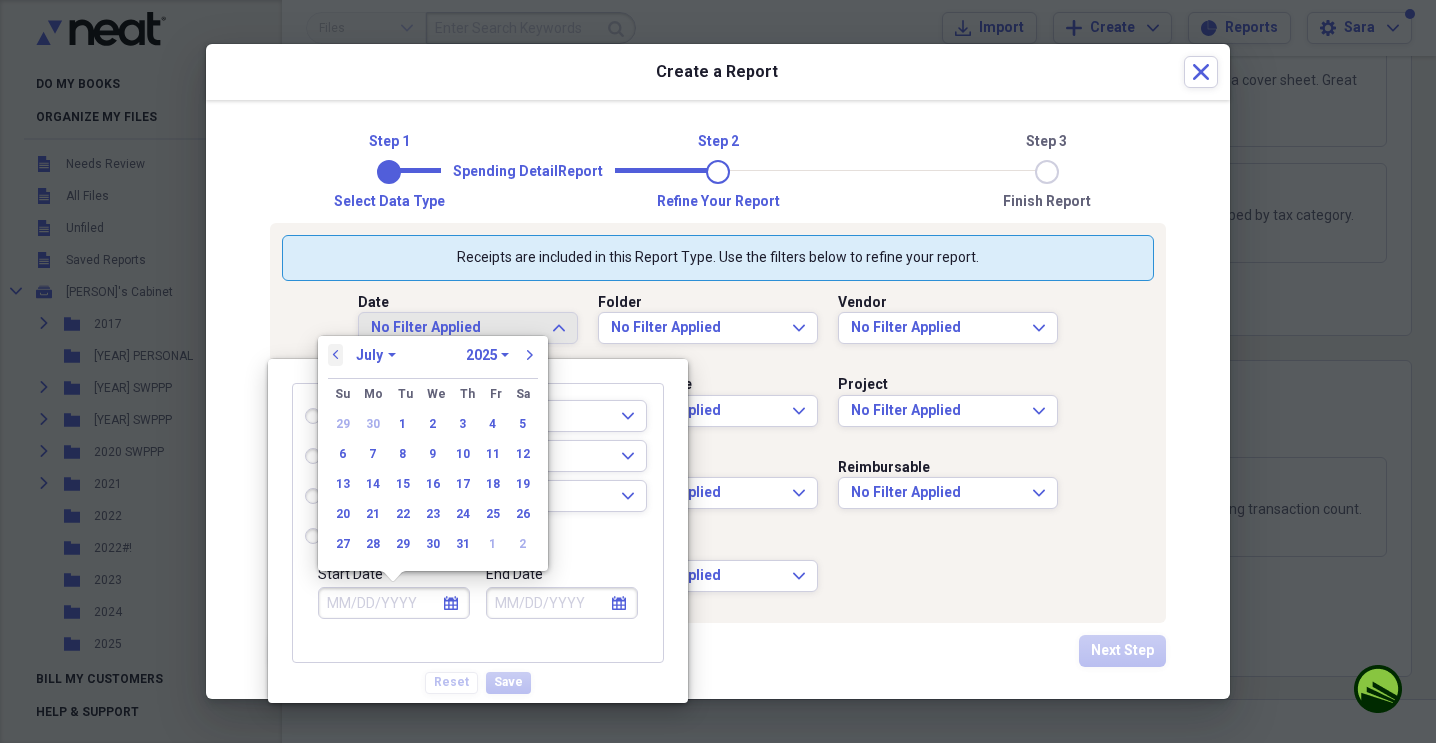 click on "previous" at bounding box center (336, 355) 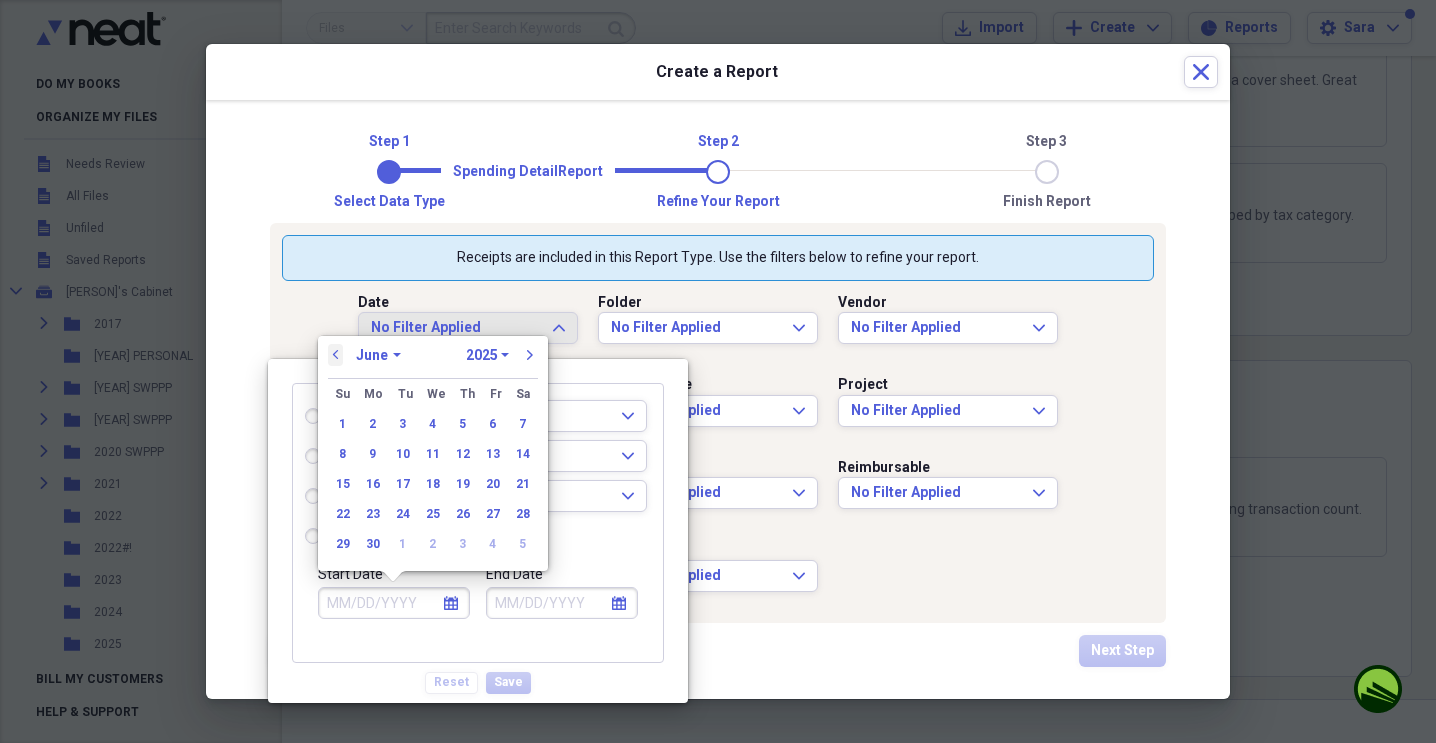 click on "previous" at bounding box center [336, 355] 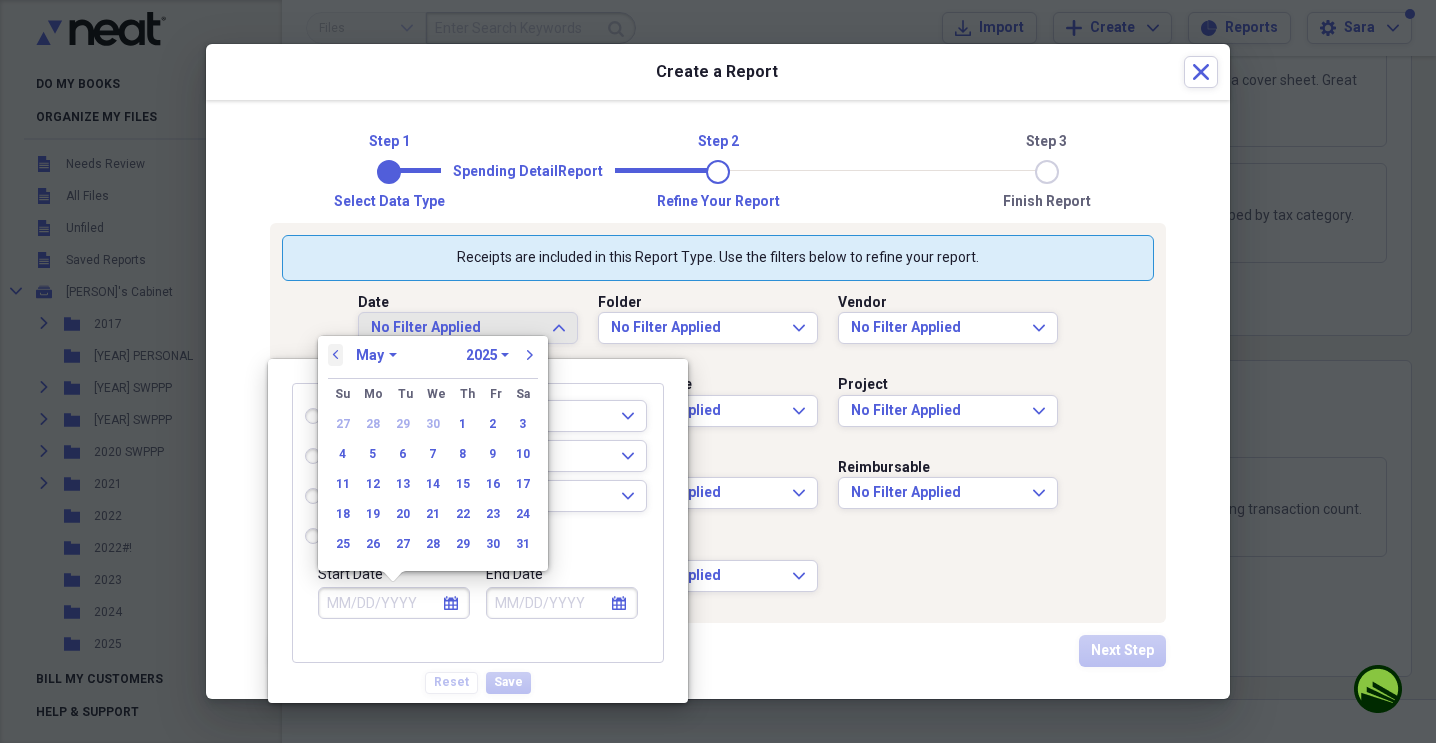click on "previous" at bounding box center (336, 355) 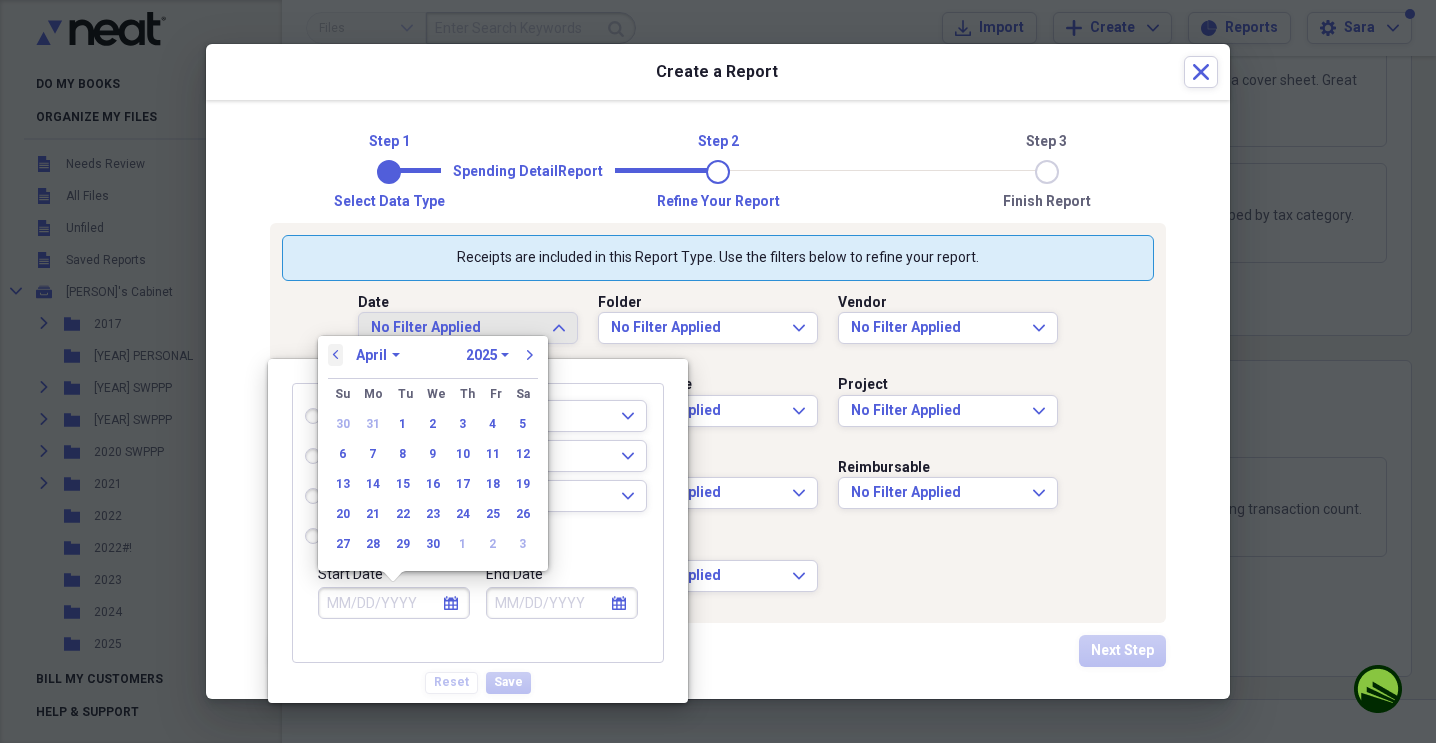 click on "previous" at bounding box center (336, 355) 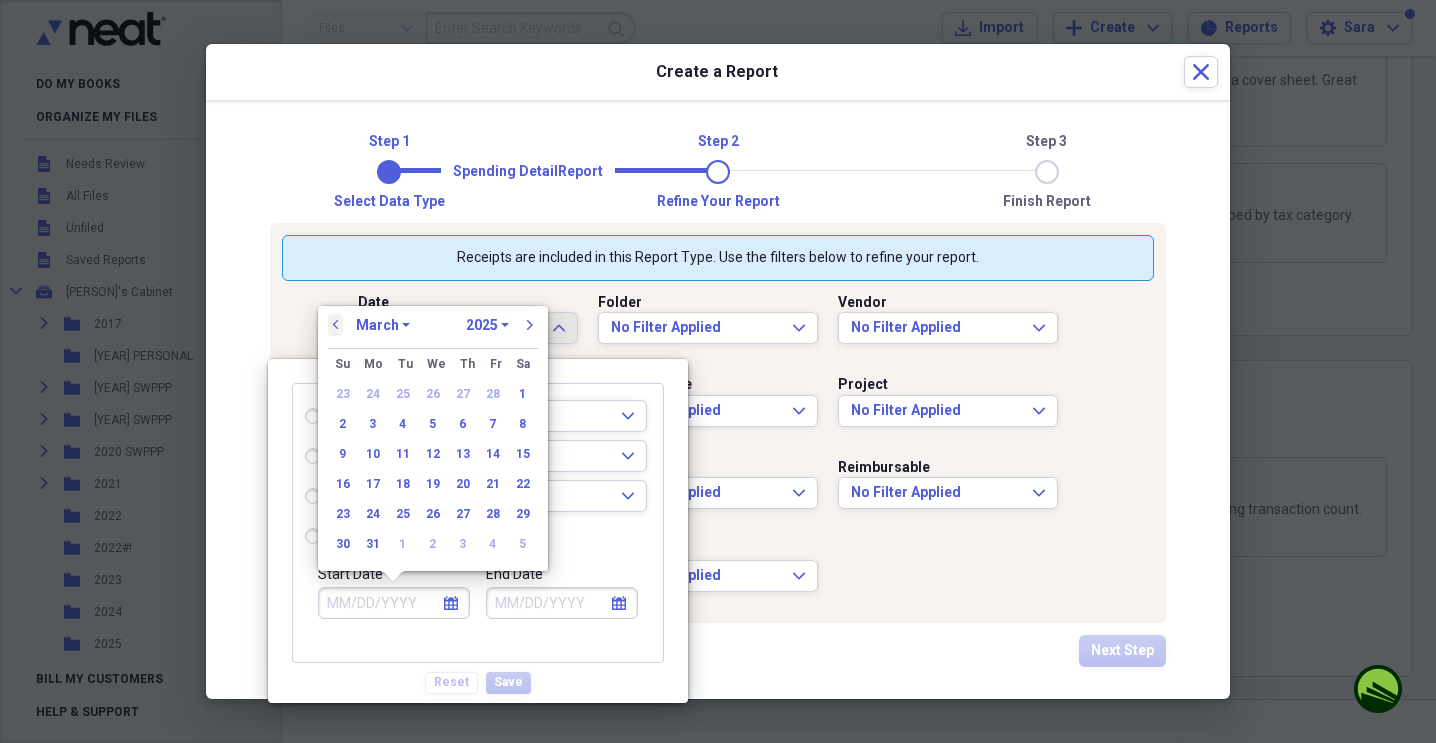 click on "previous" at bounding box center [336, 325] 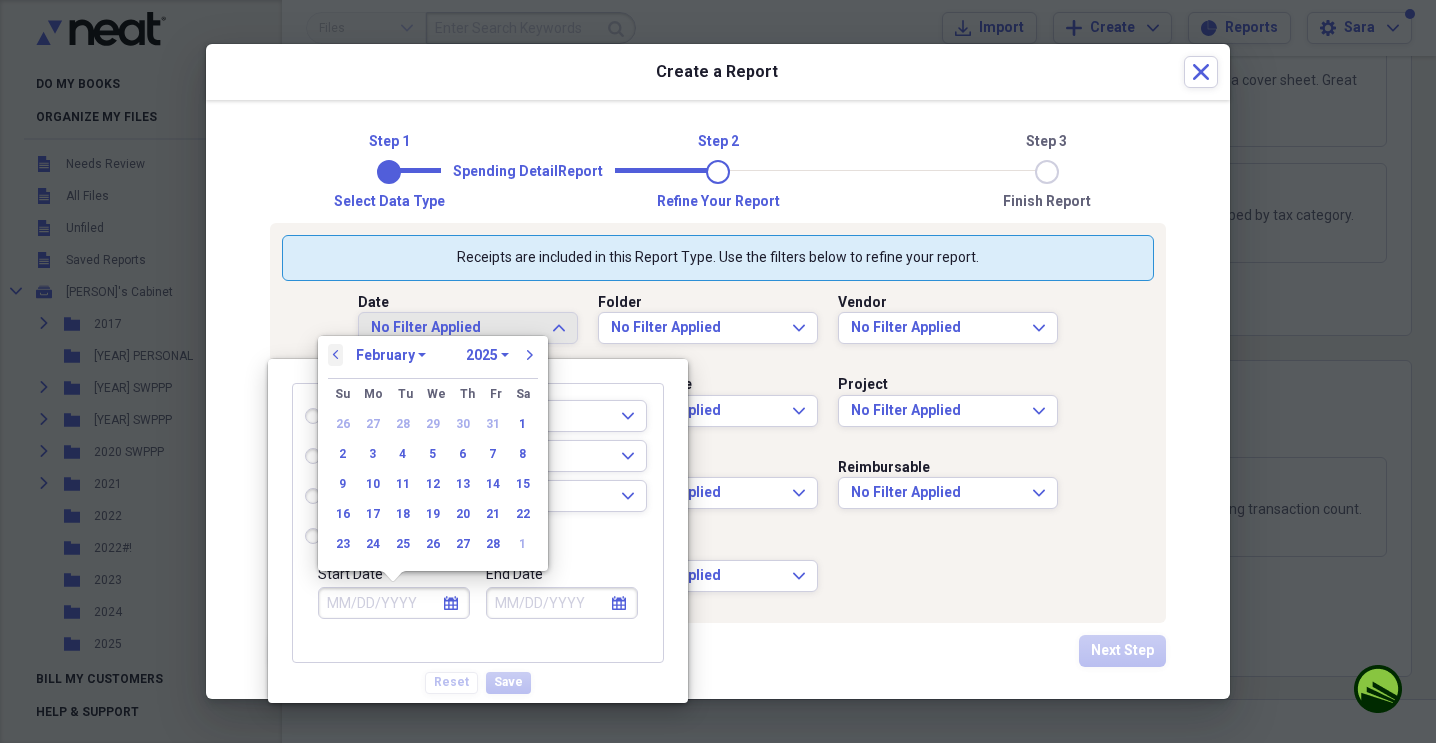 click on "previous" at bounding box center [336, 355] 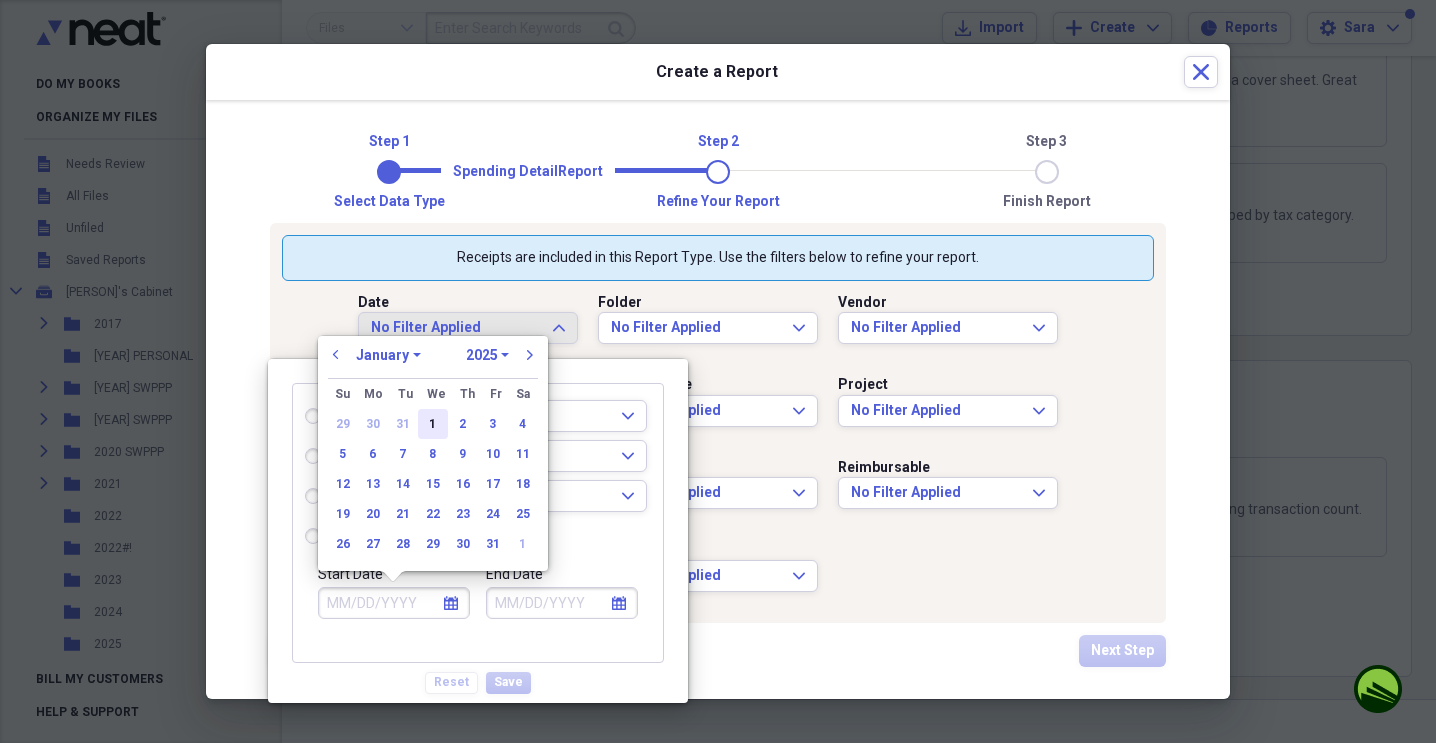 click on "1" at bounding box center [433, 424] 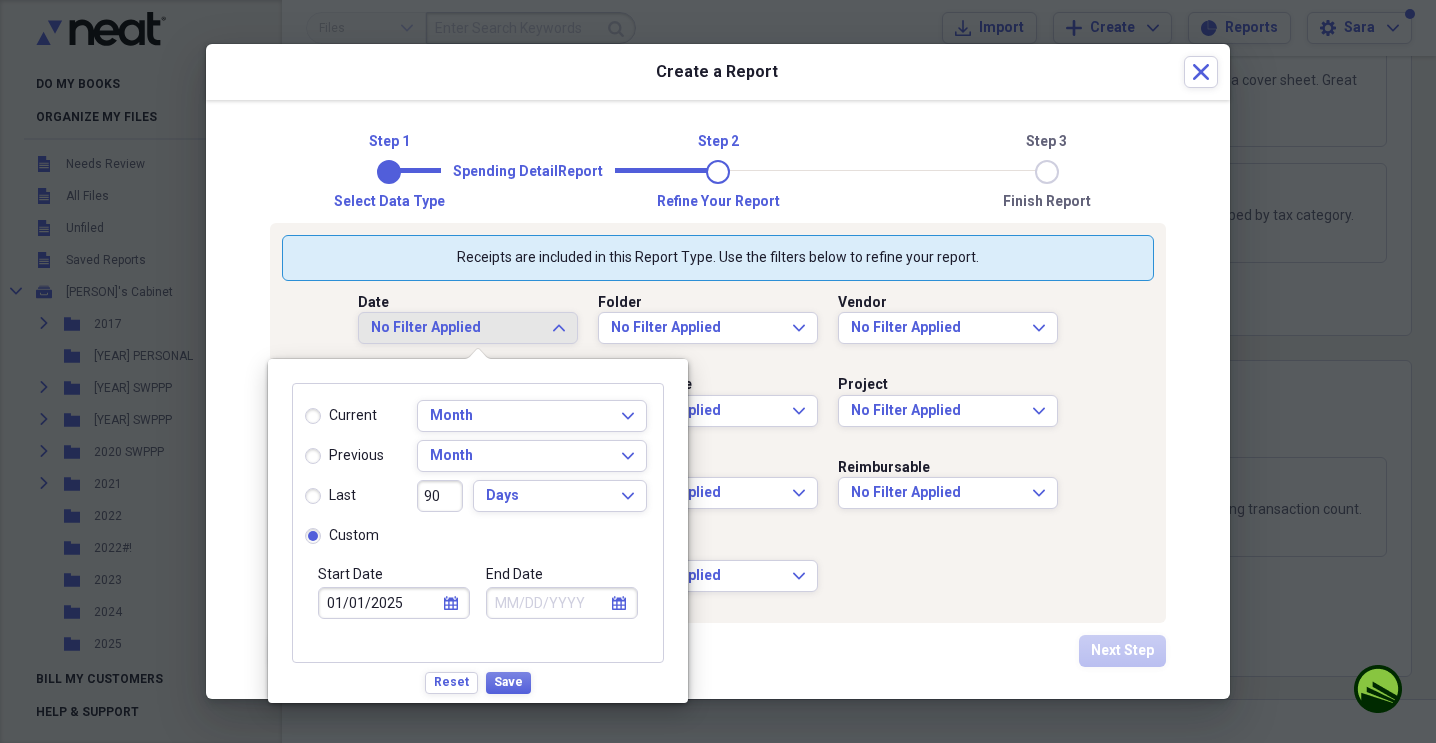 click 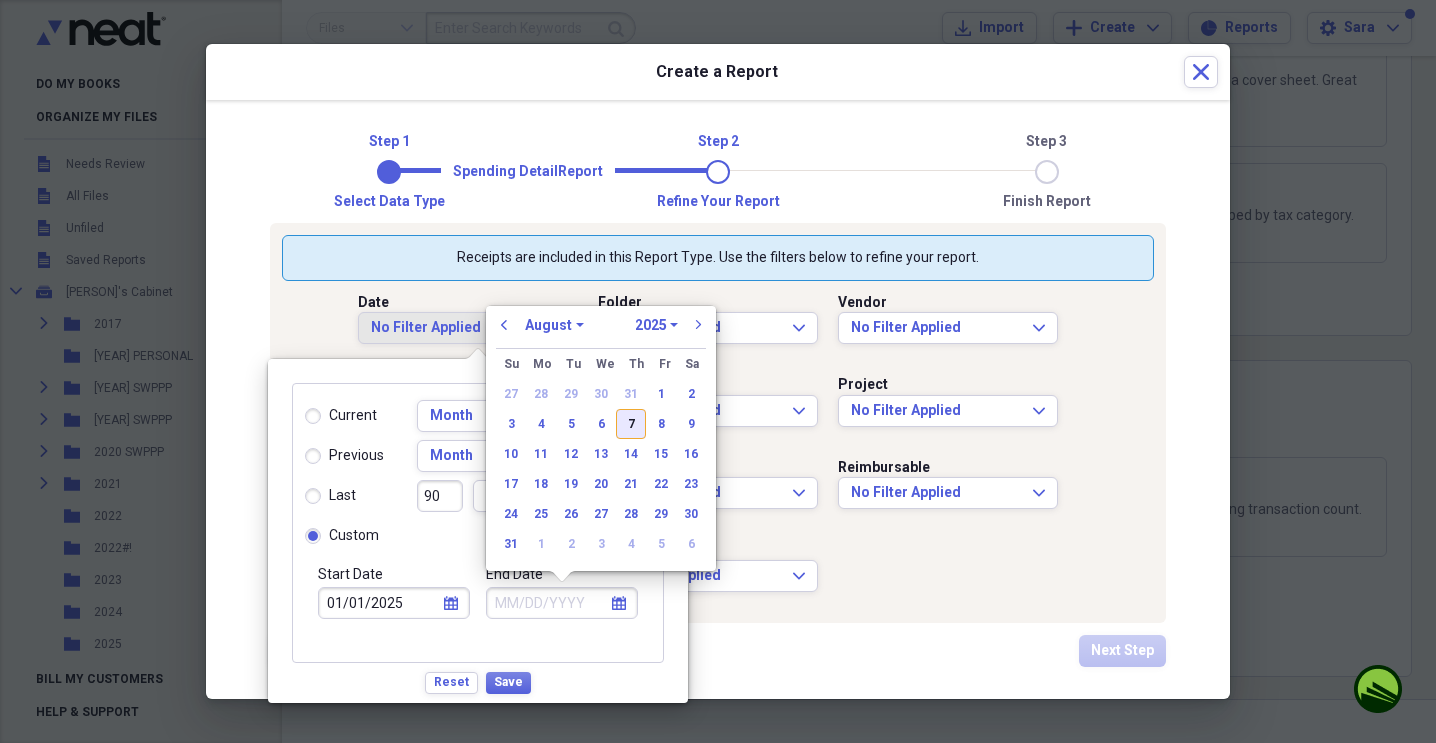 click on "7" at bounding box center (631, 424) 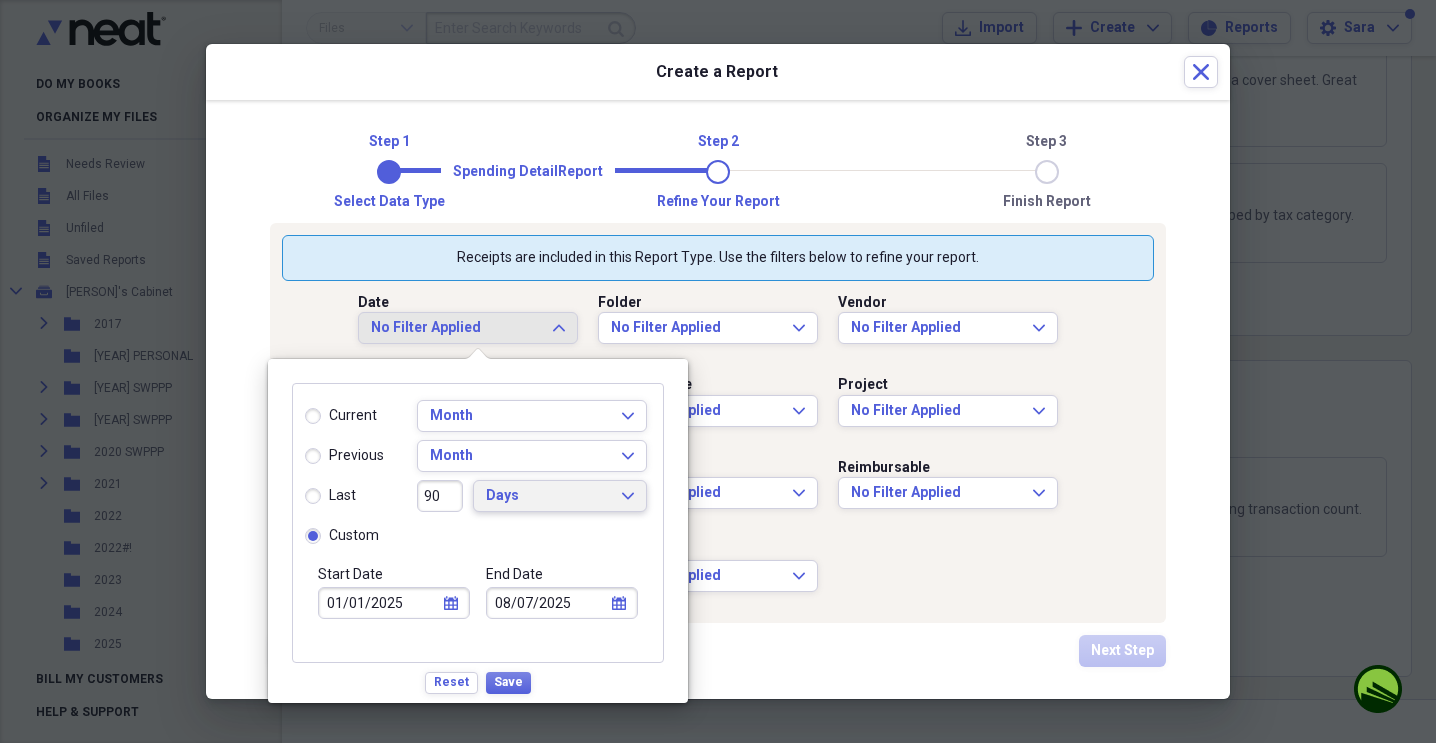 click on "Days Expand" at bounding box center (560, 496) 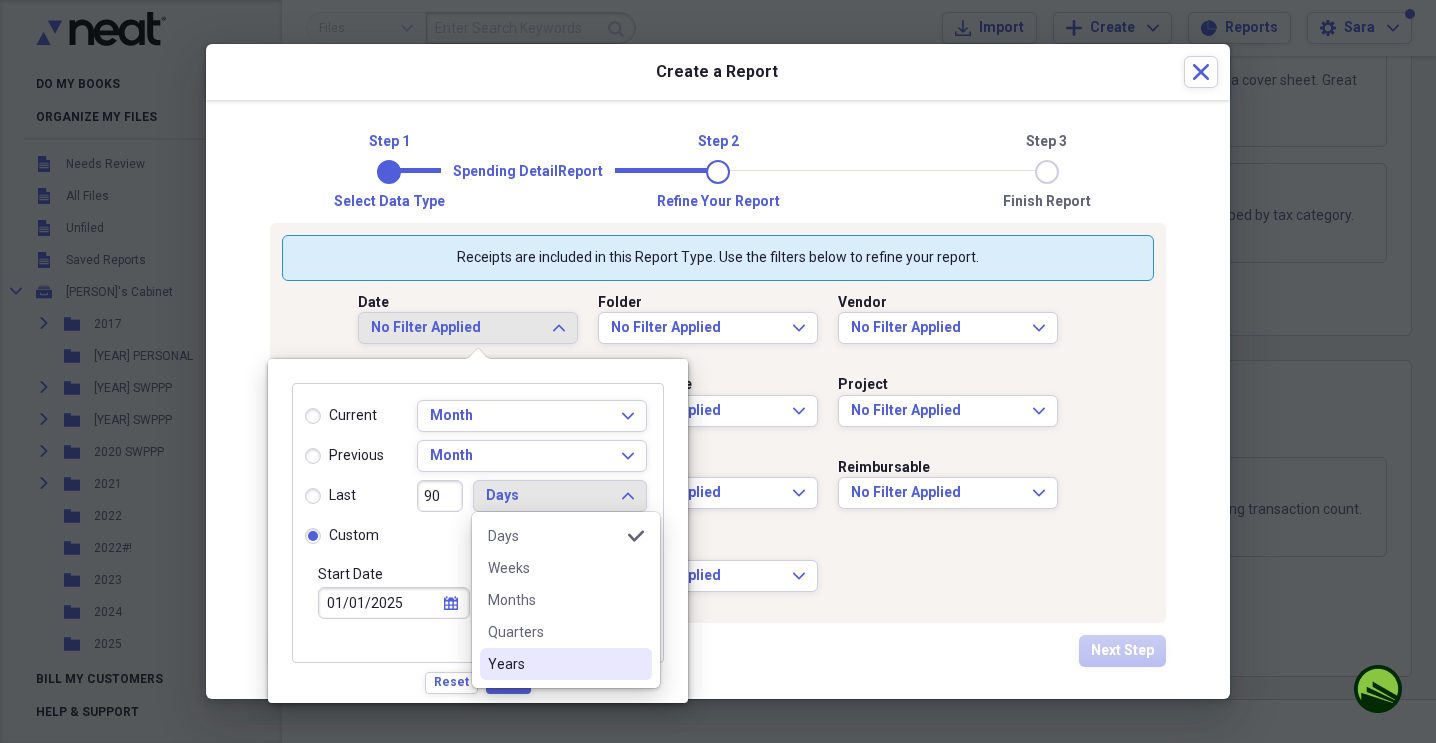 click on "Years" at bounding box center [554, 664] 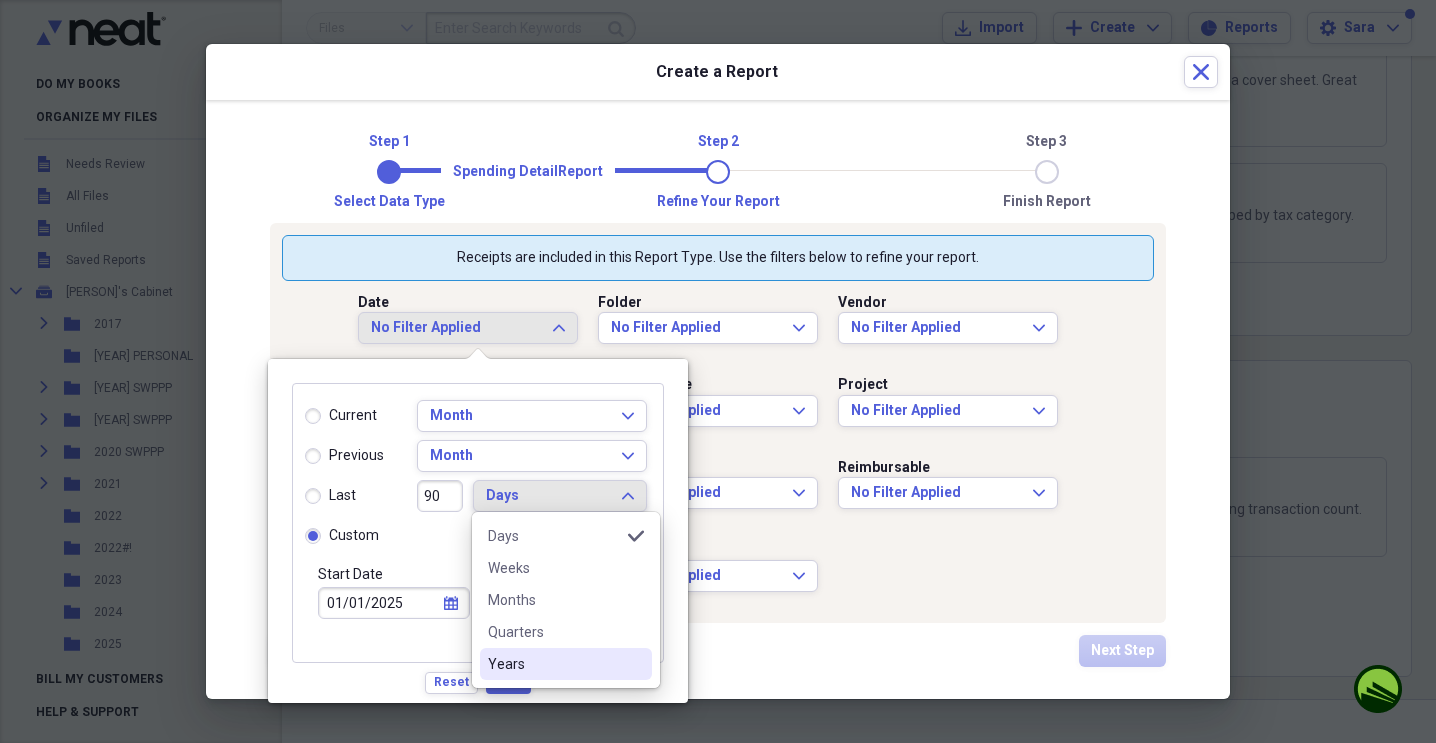 radio on "true" 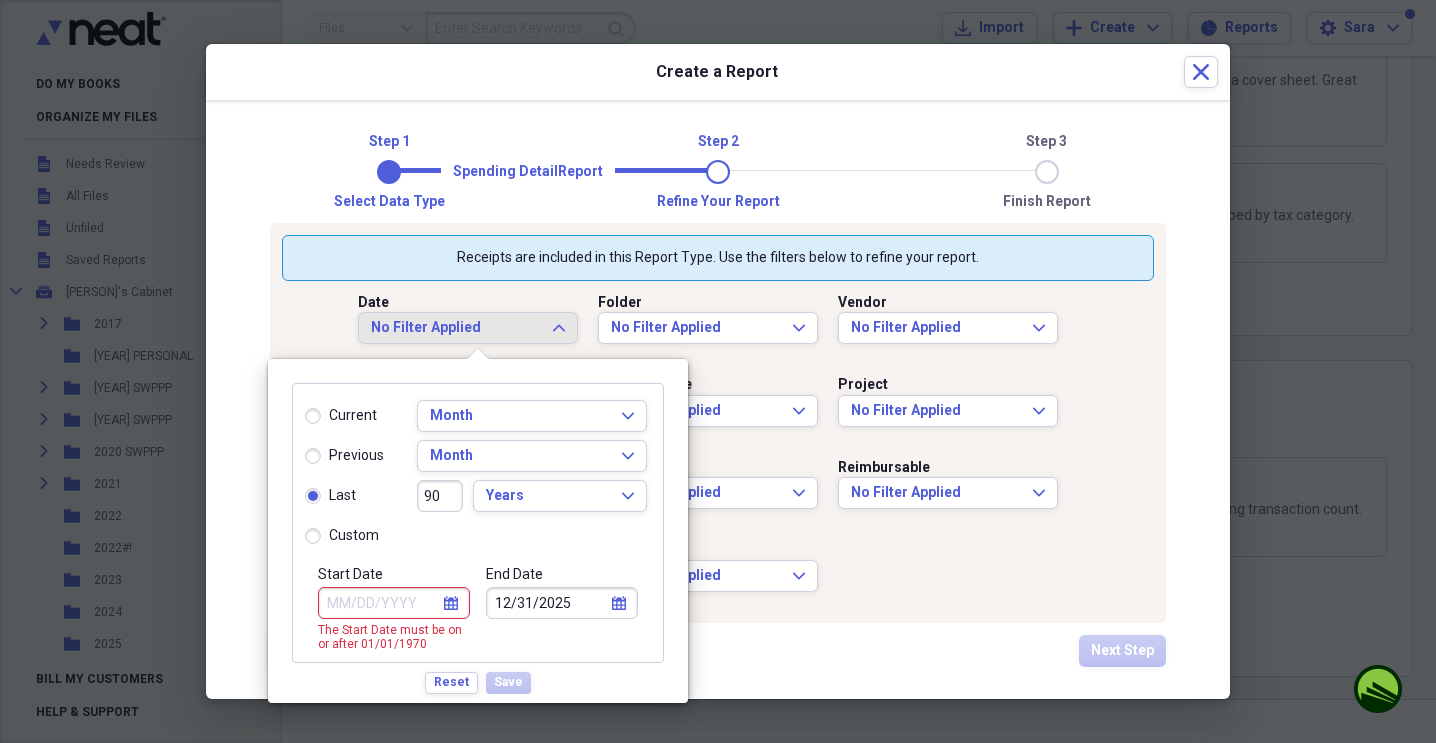 click on "90" at bounding box center (440, 496) 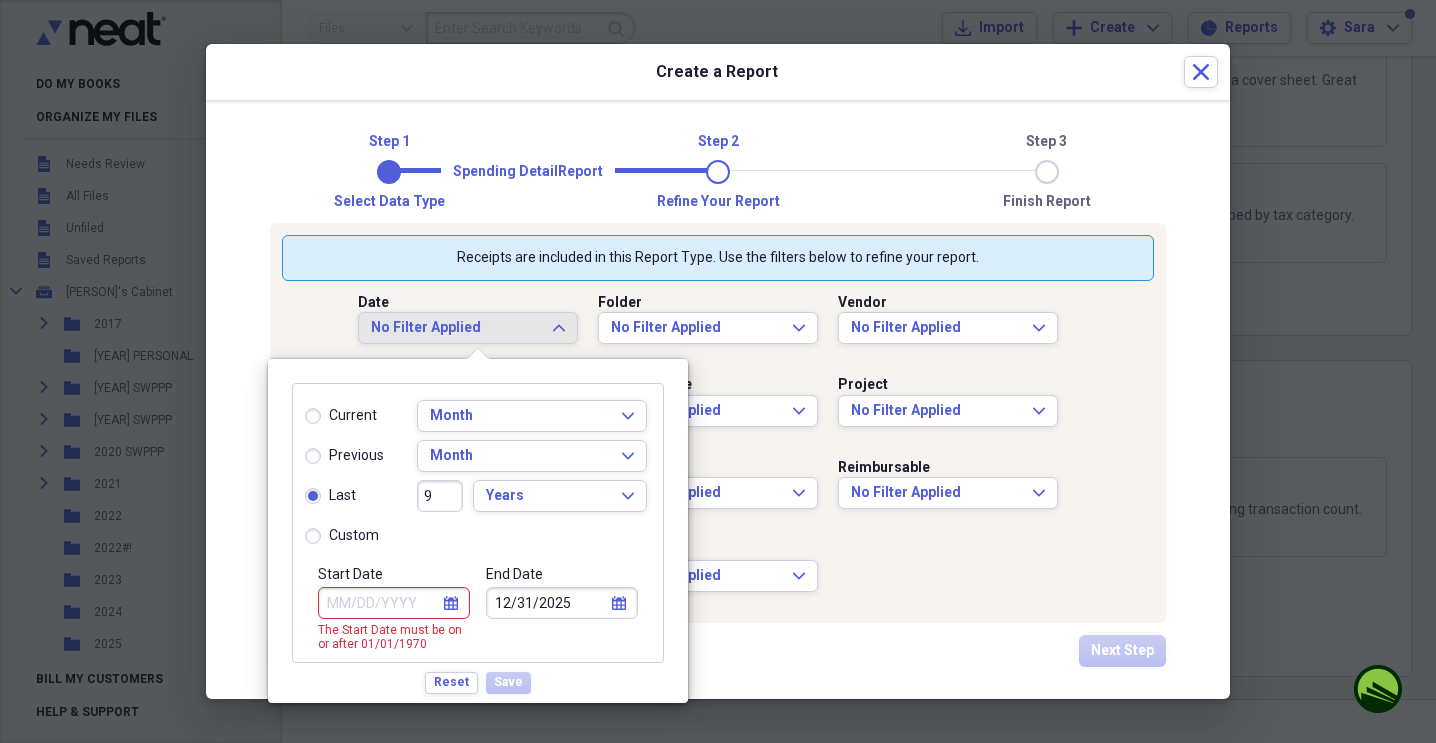 type on "01/01/2017" 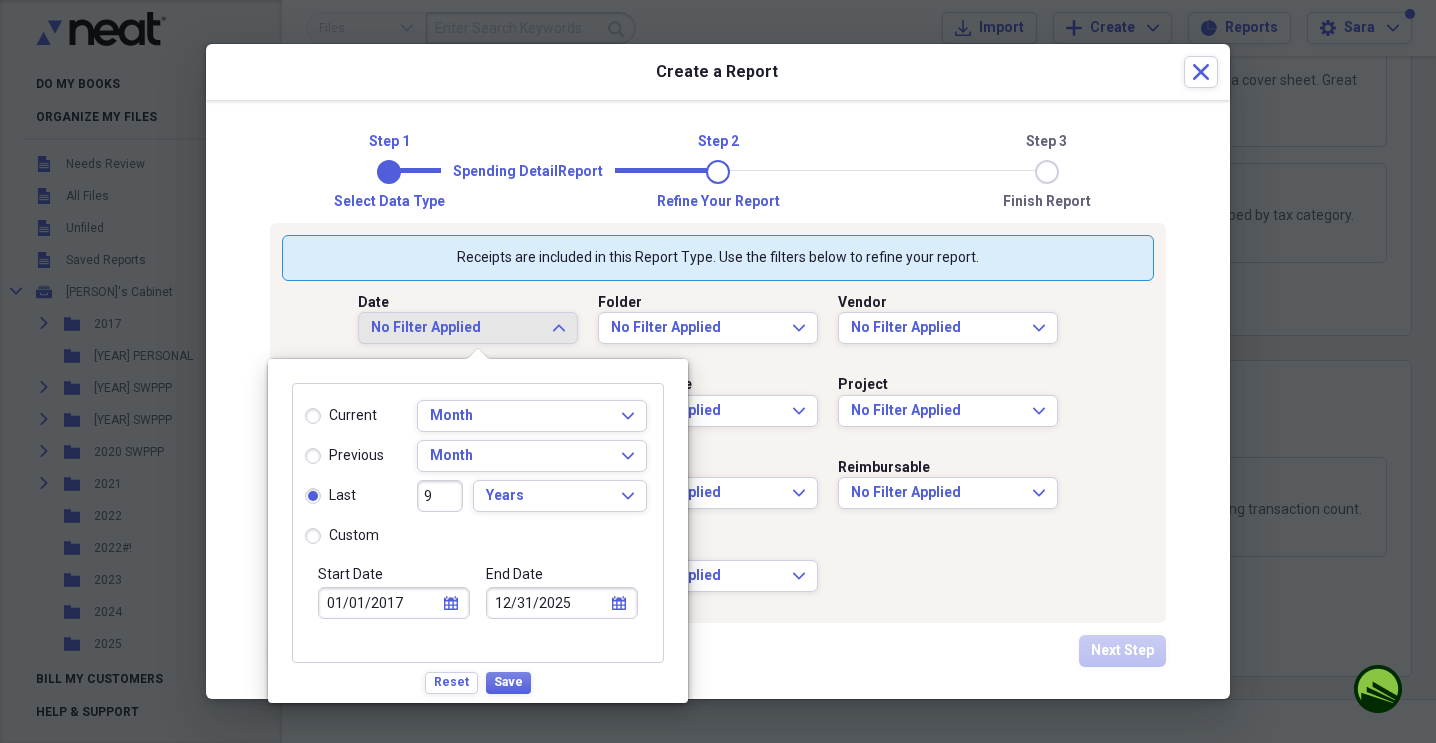 type 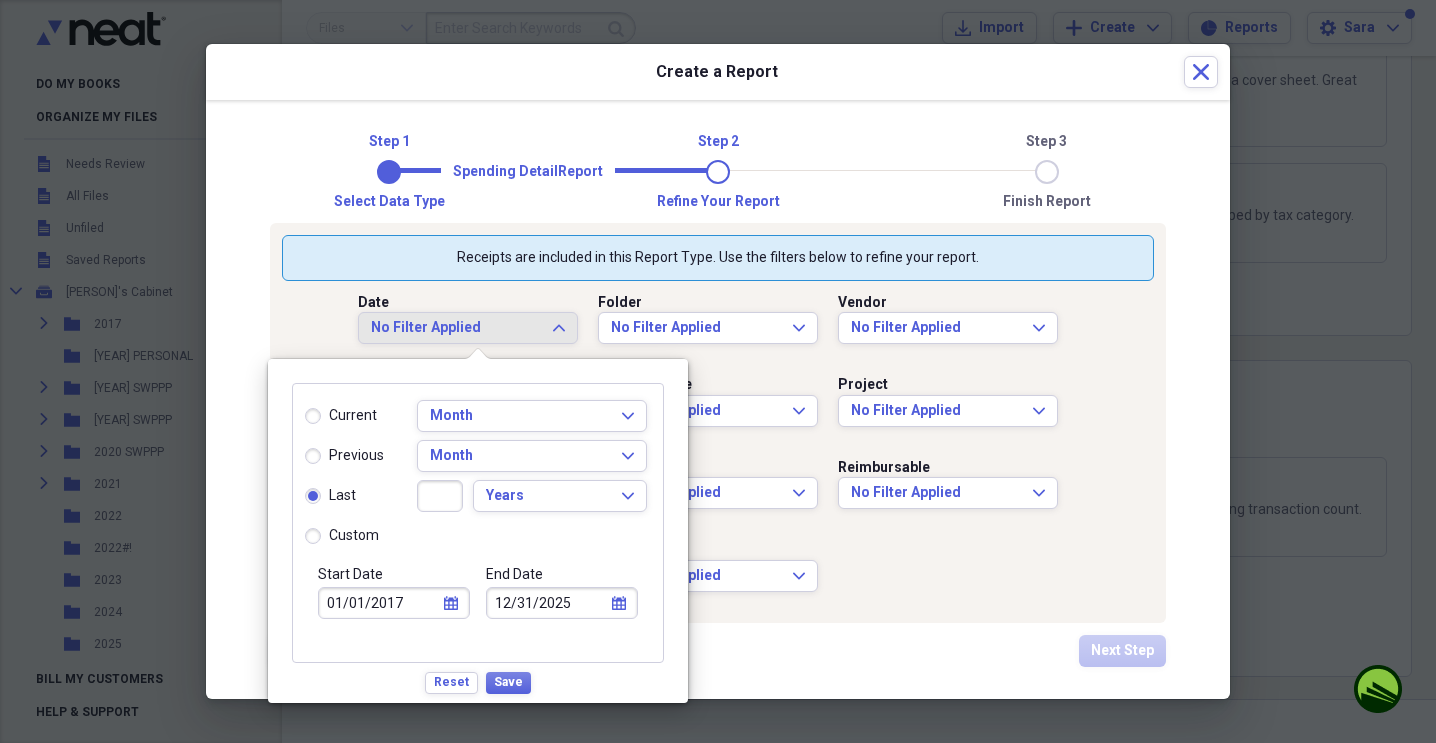 type 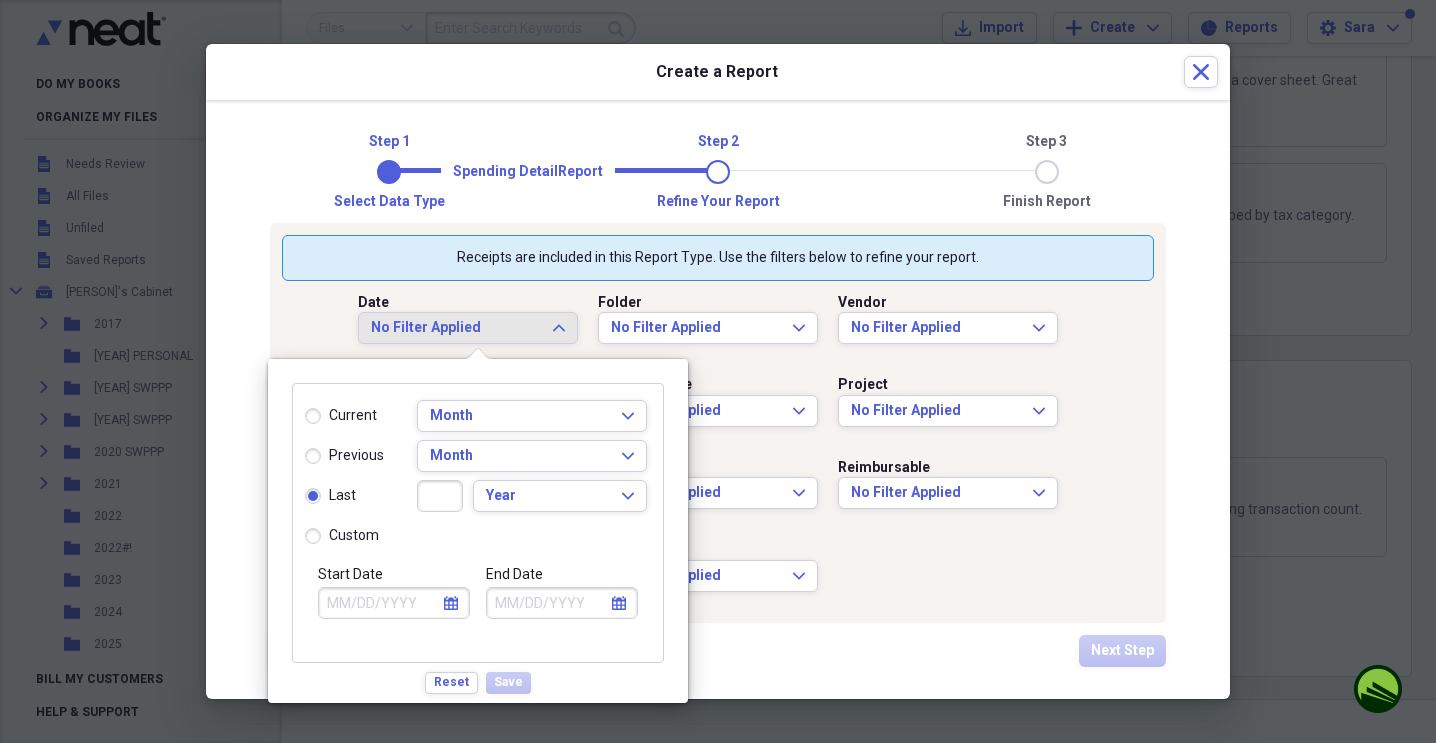 type 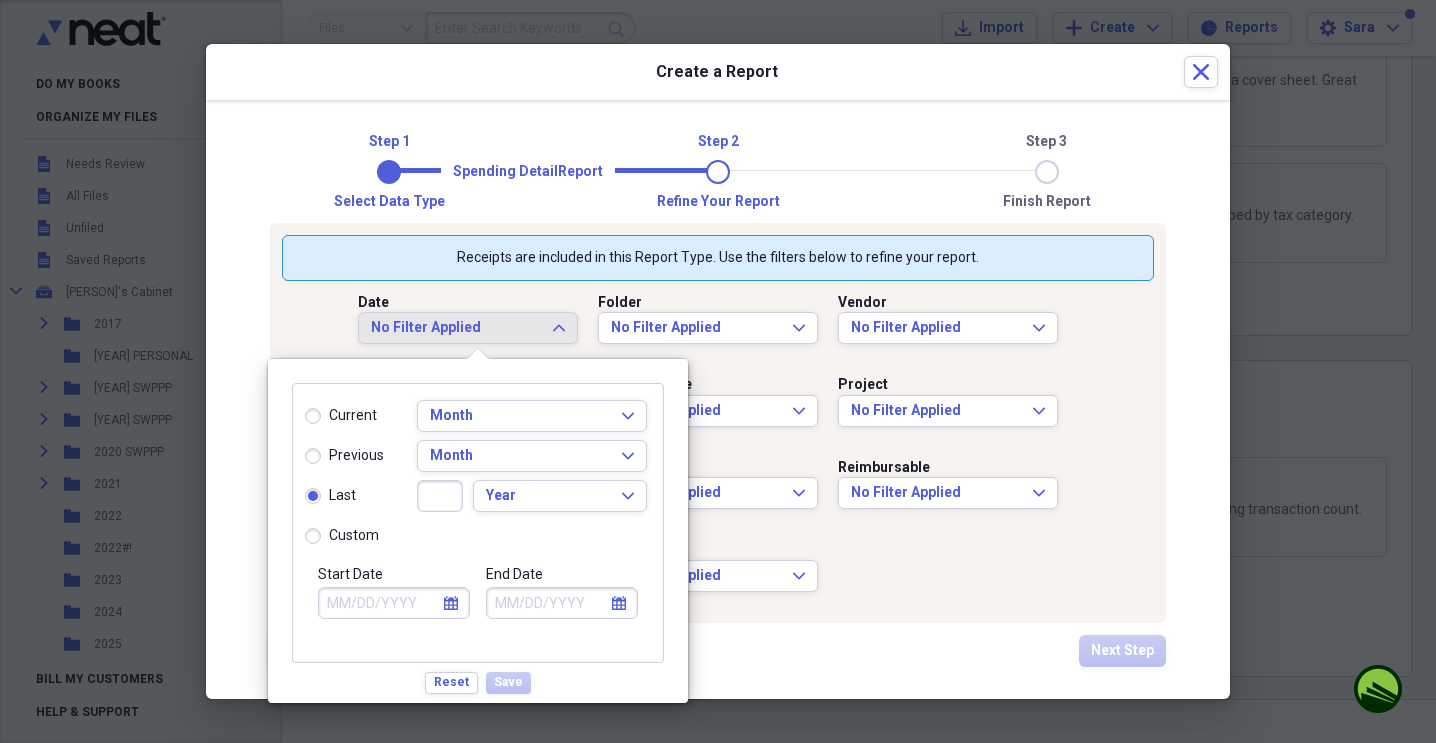 click on "calendar Calendar" at bounding box center [451, 603] 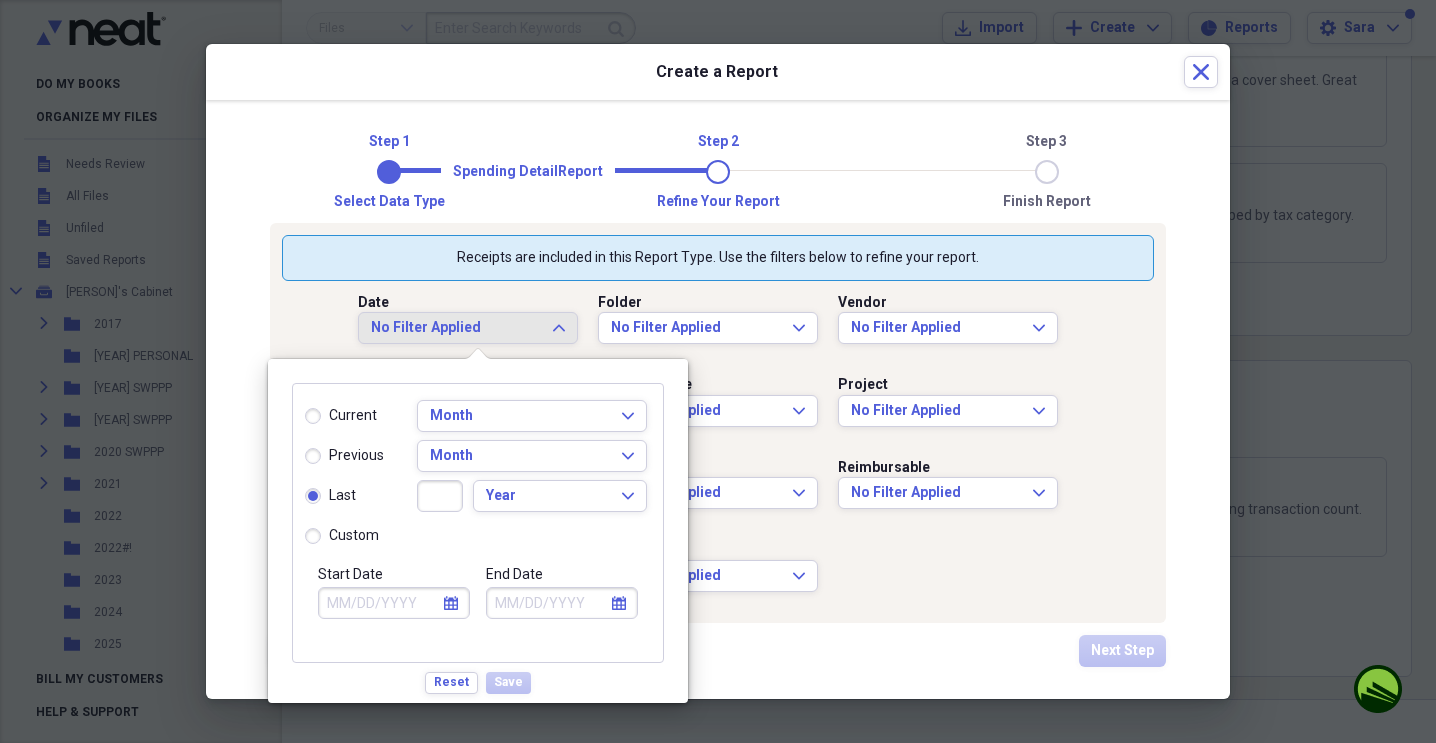 select on "2025" 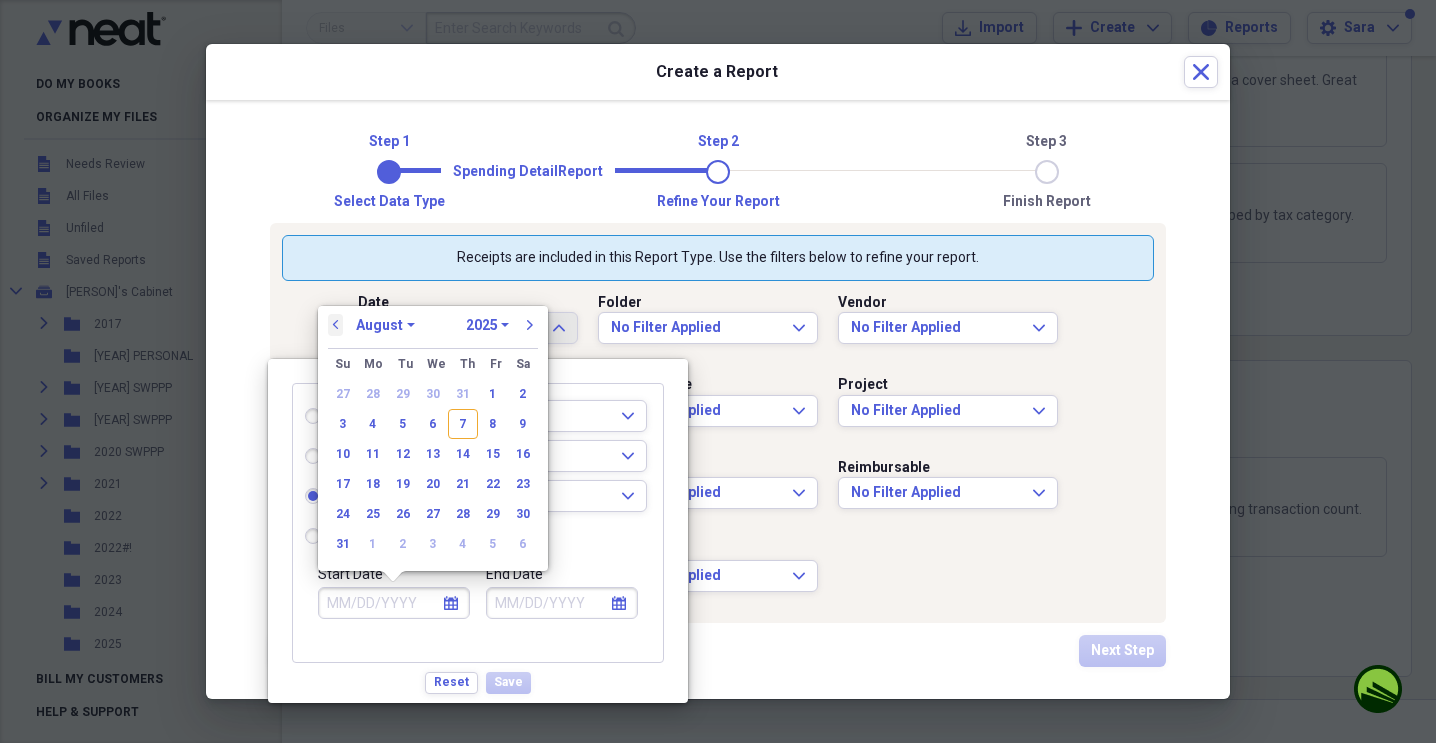 click on "previous" at bounding box center [336, 325] 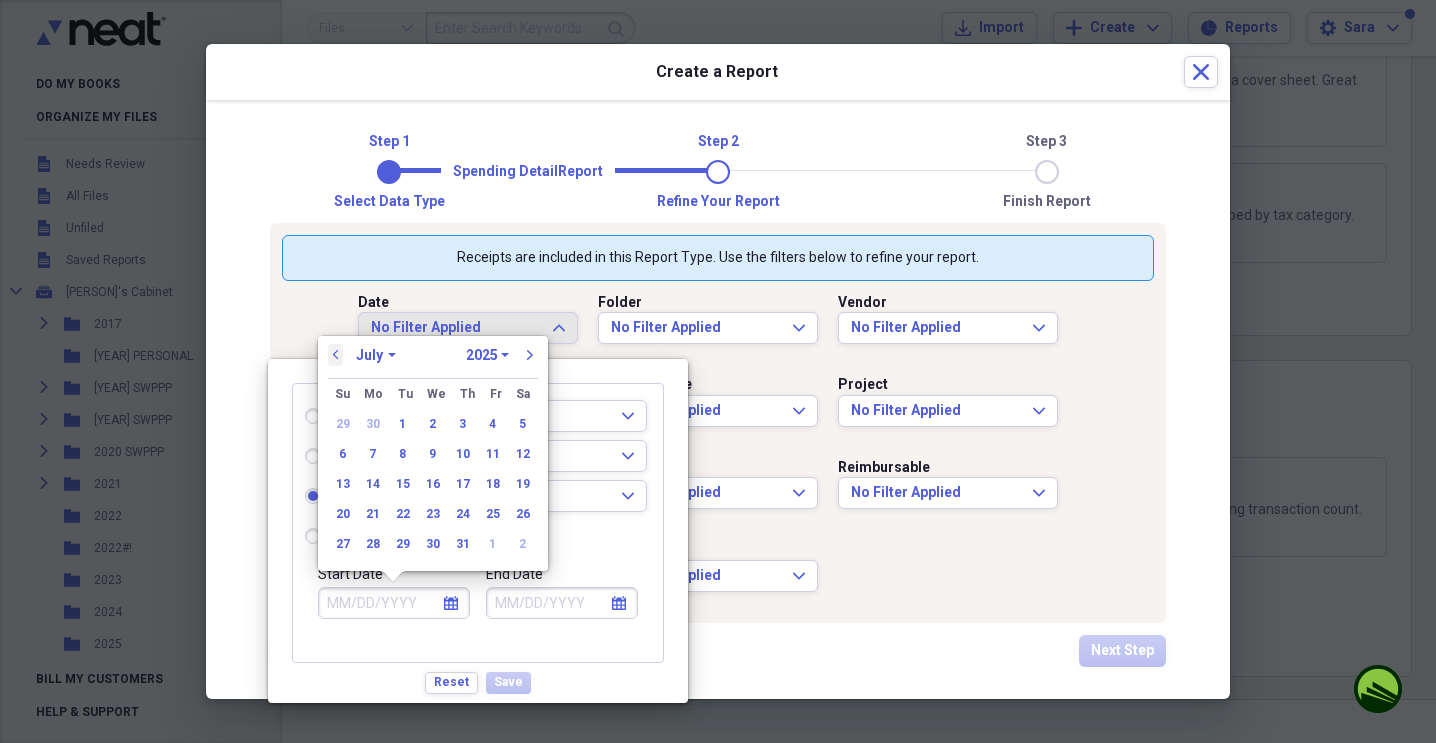 click on "previous" at bounding box center (336, 355) 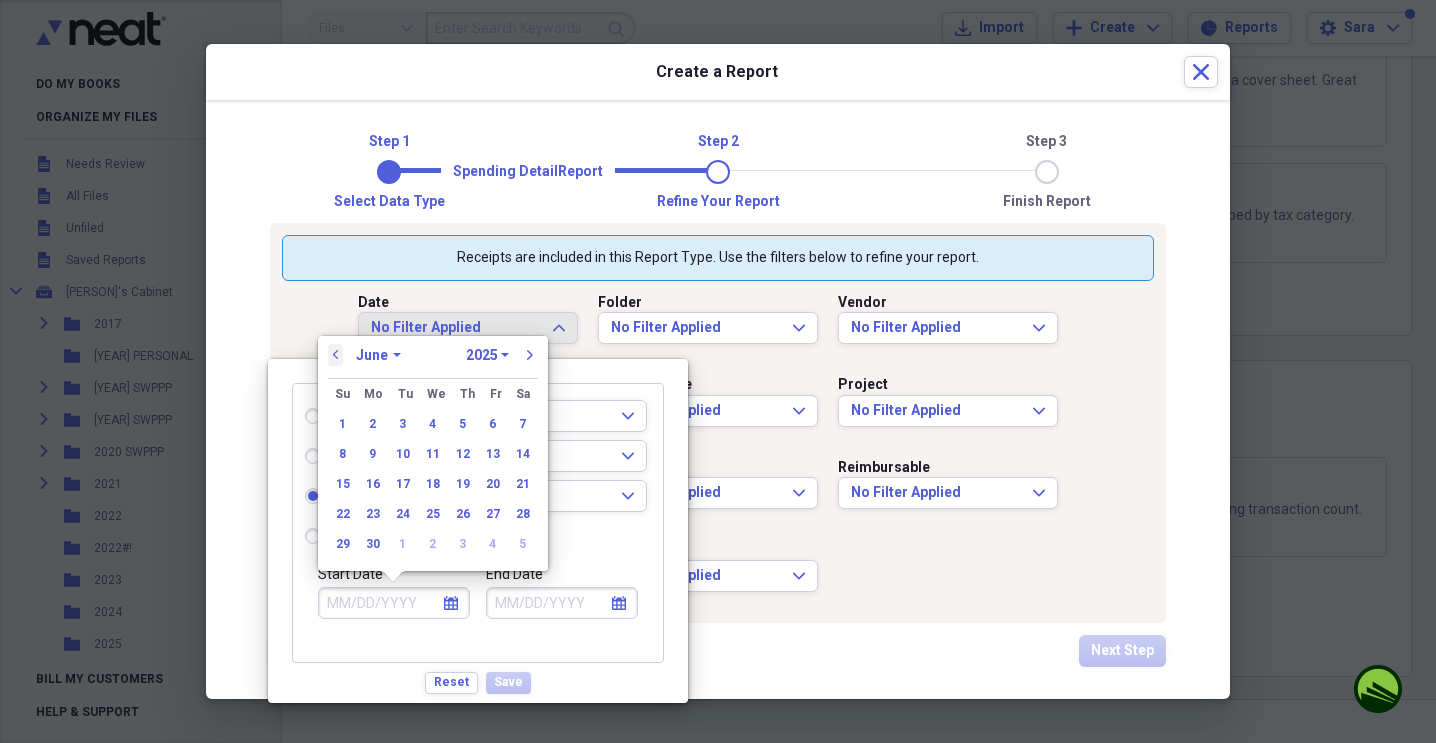 click on "previous" at bounding box center (336, 355) 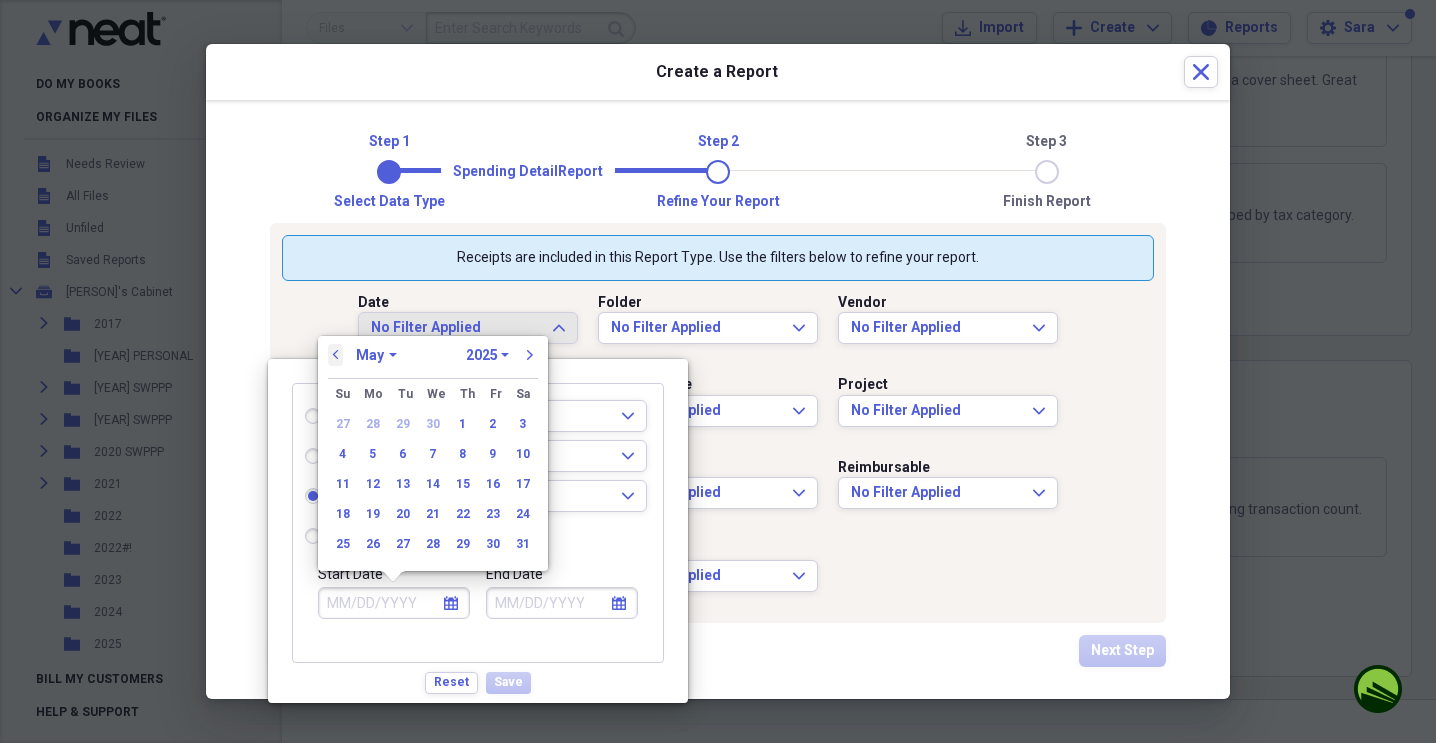 click on "previous" at bounding box center (336, 355) 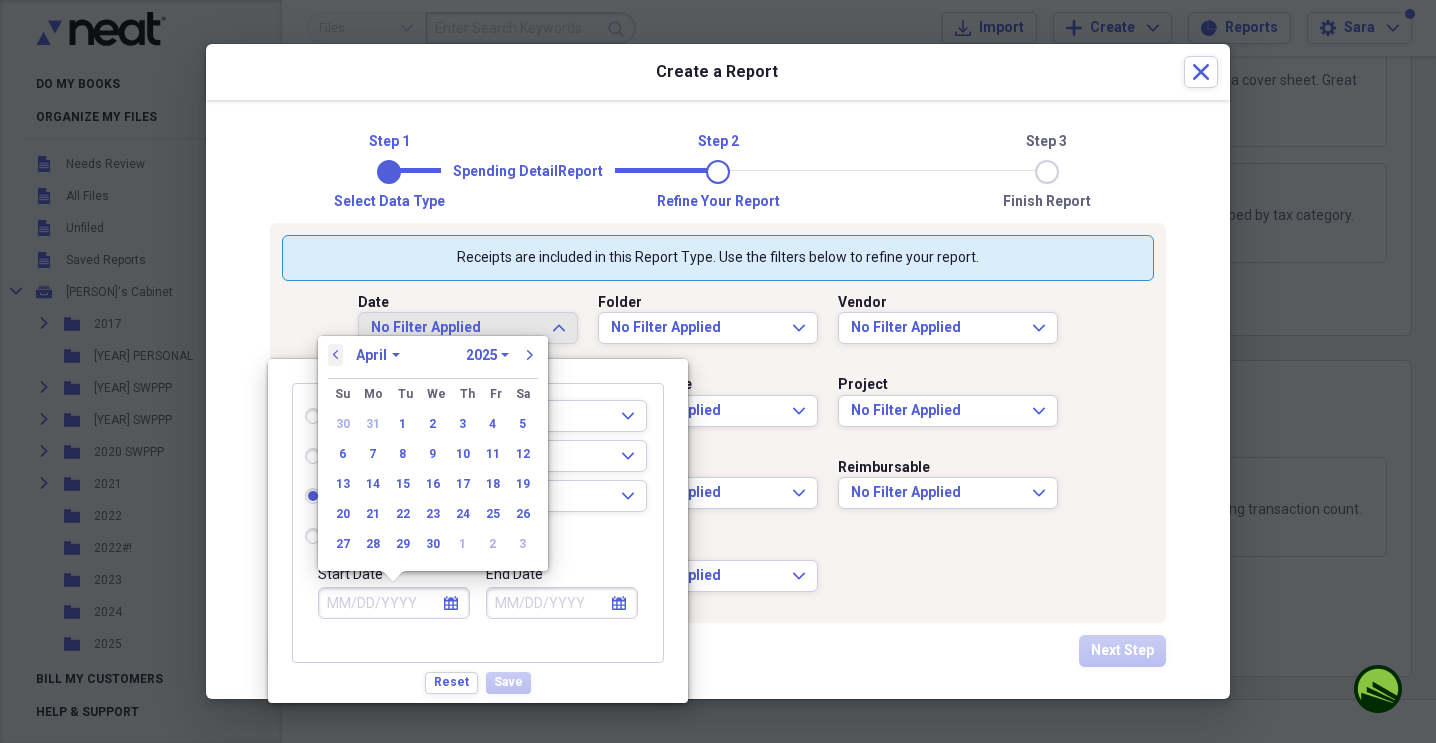 click on "previous" at bounding box center (336, 355) 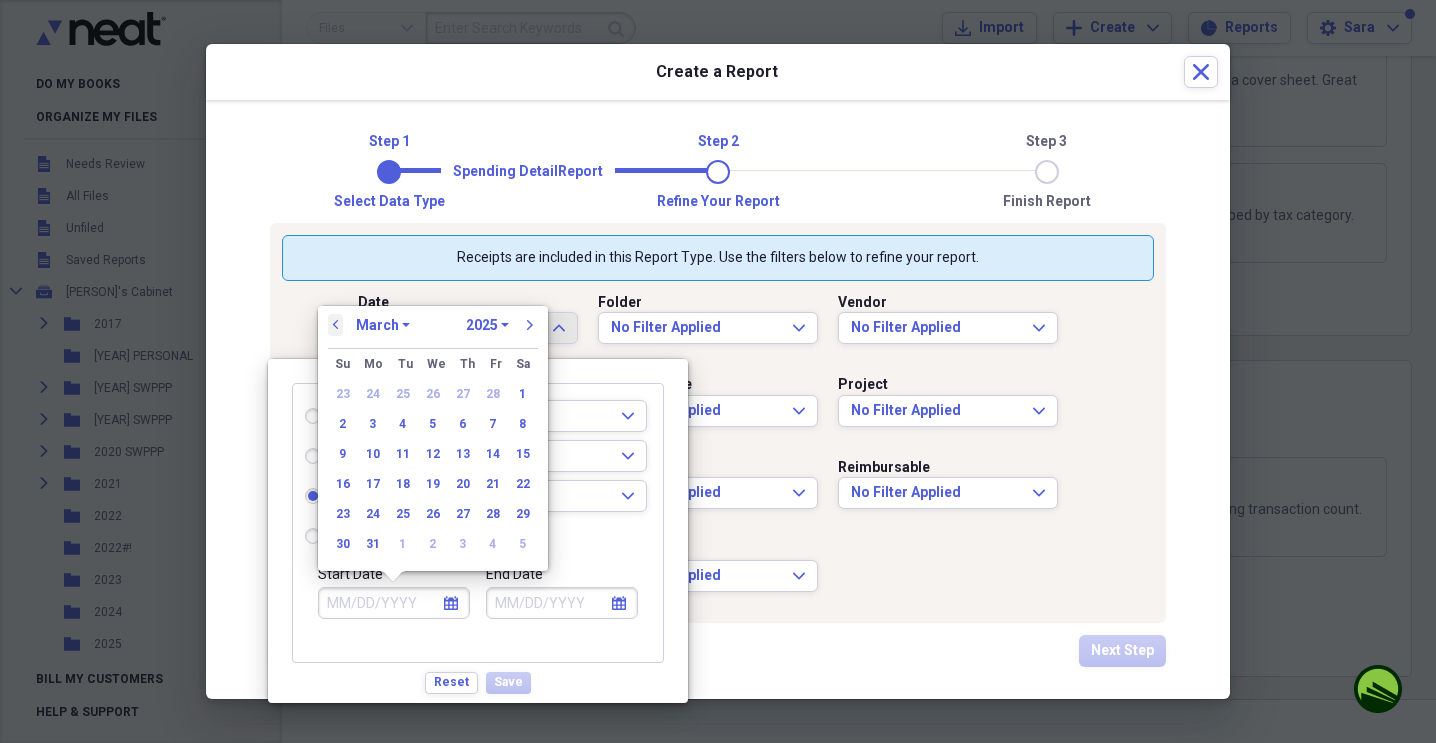 click on "previous" at bounding box center (336, 325) 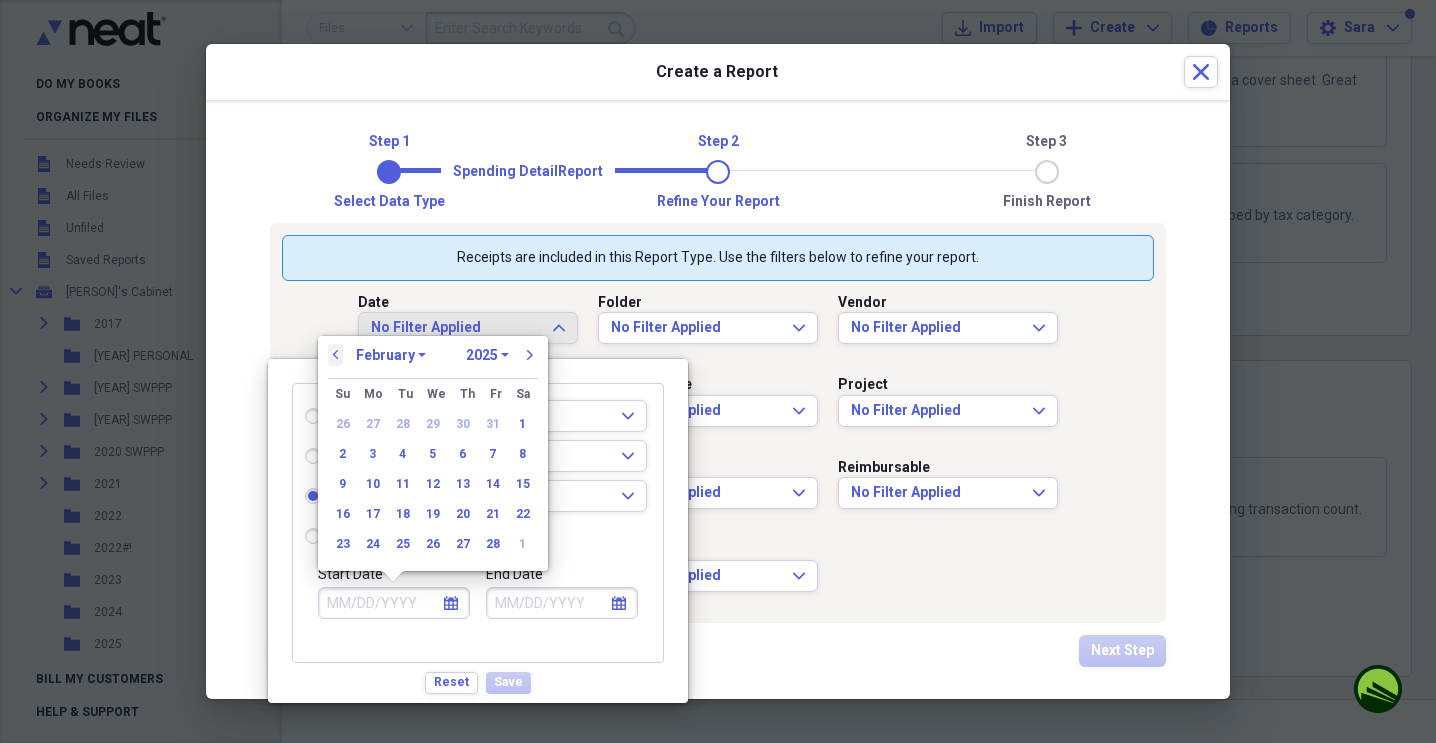 click on "previous" at bounding box center (336, 355) 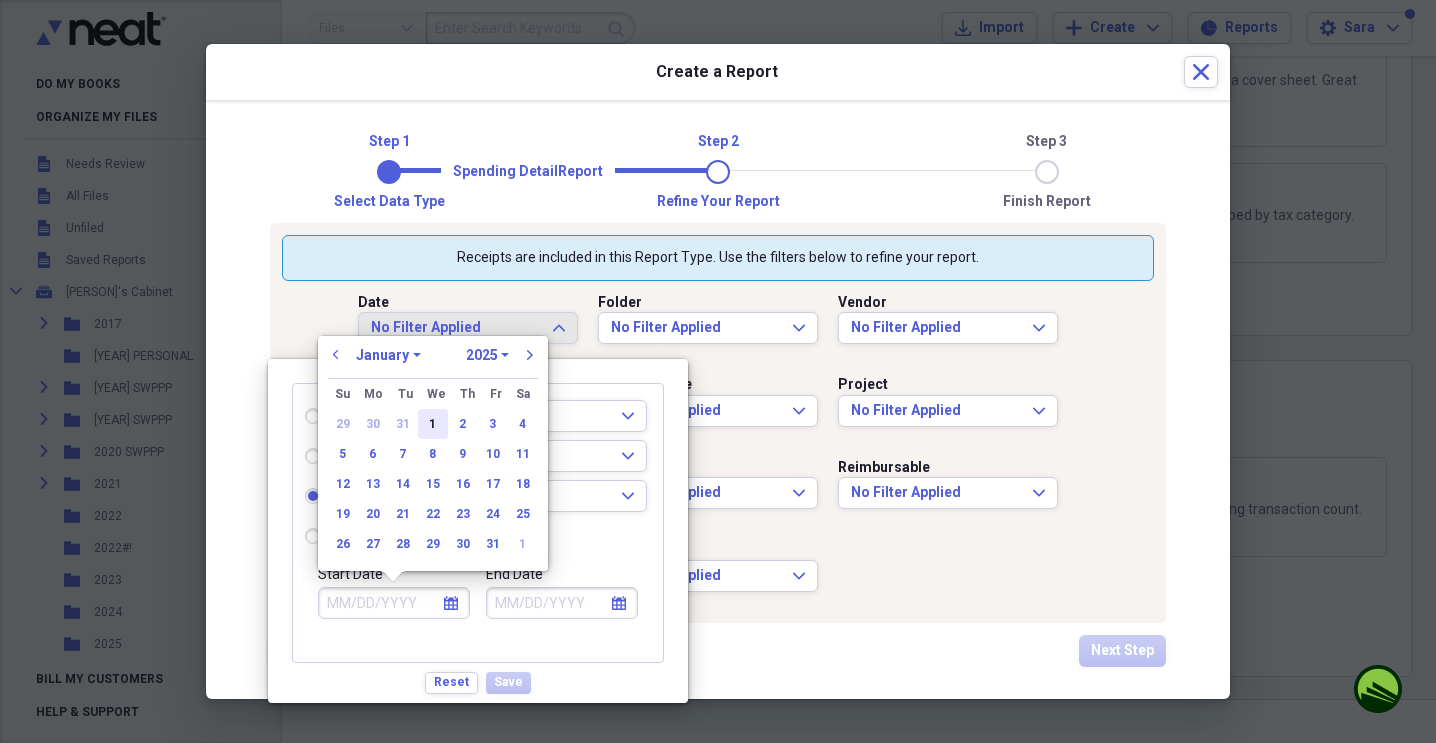 click on "1" at bounding box center [433, 424] 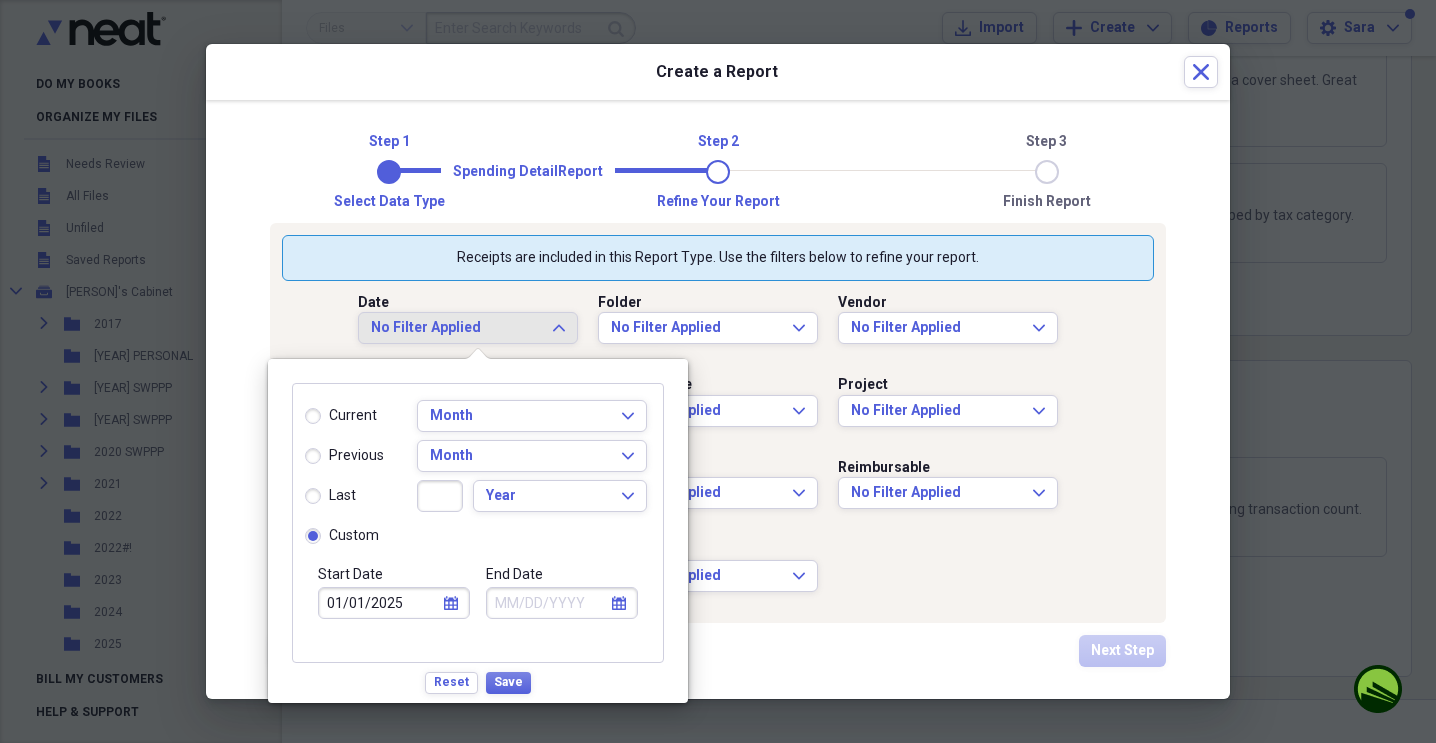 click on "calendar Calendar" at bounding box center (619, 603) 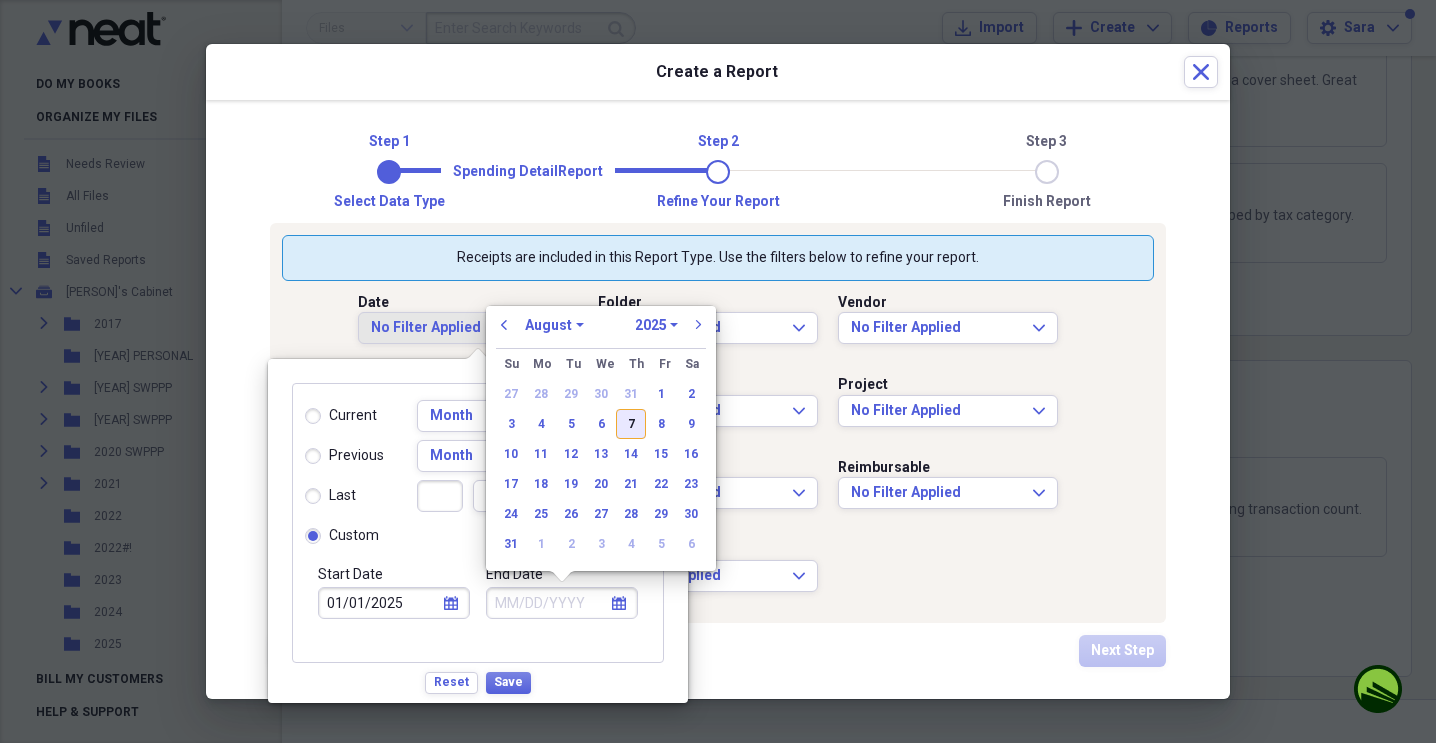 click on "7" at bounding box center [631, 424] 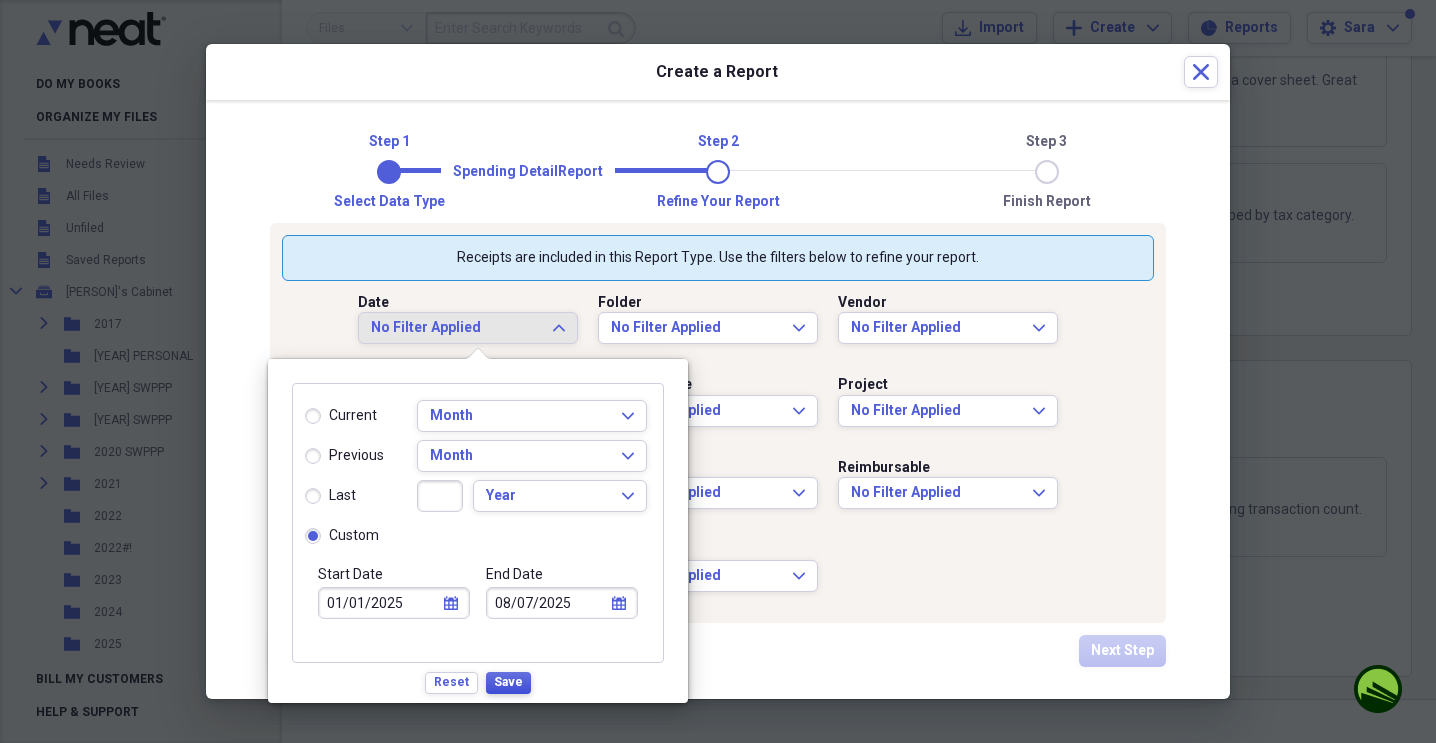 click on "Save" at bounding box center [508, 682] 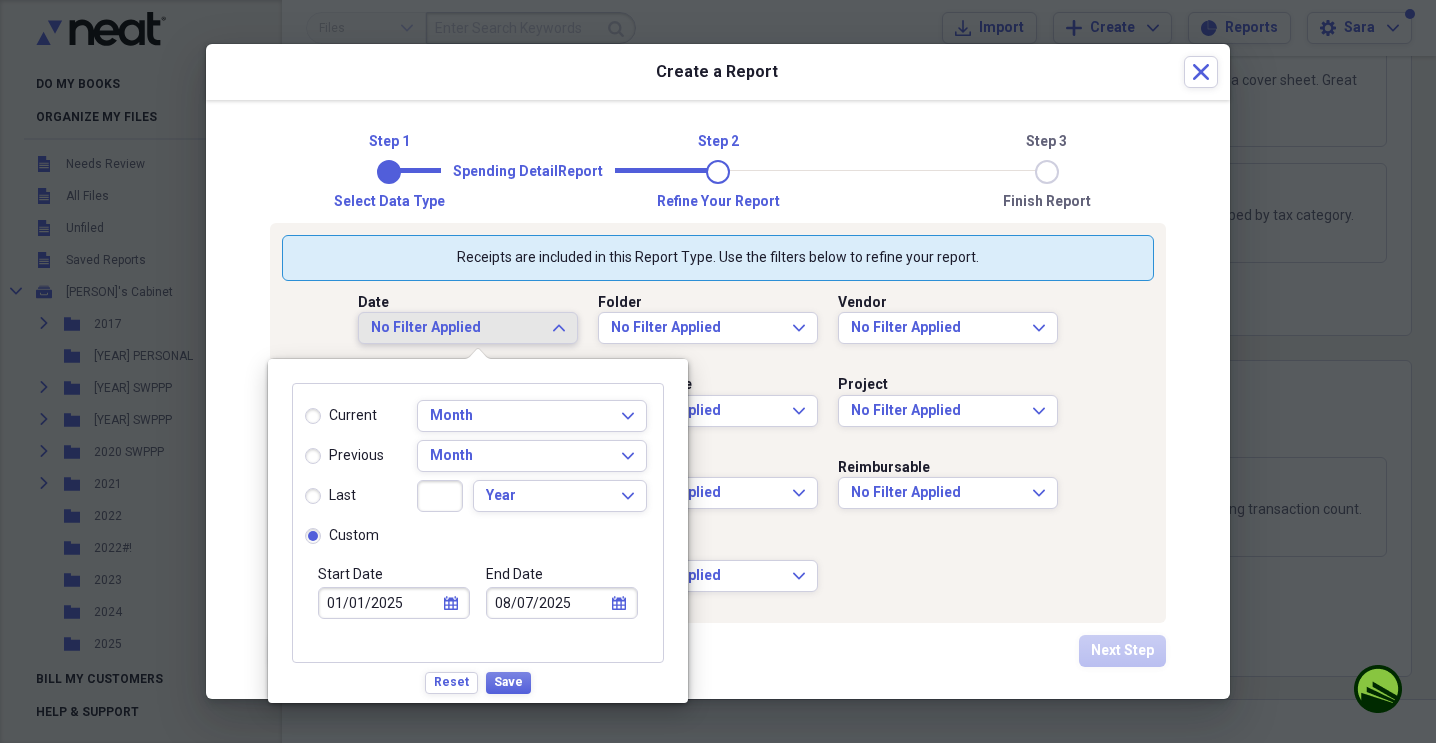 type on "90" 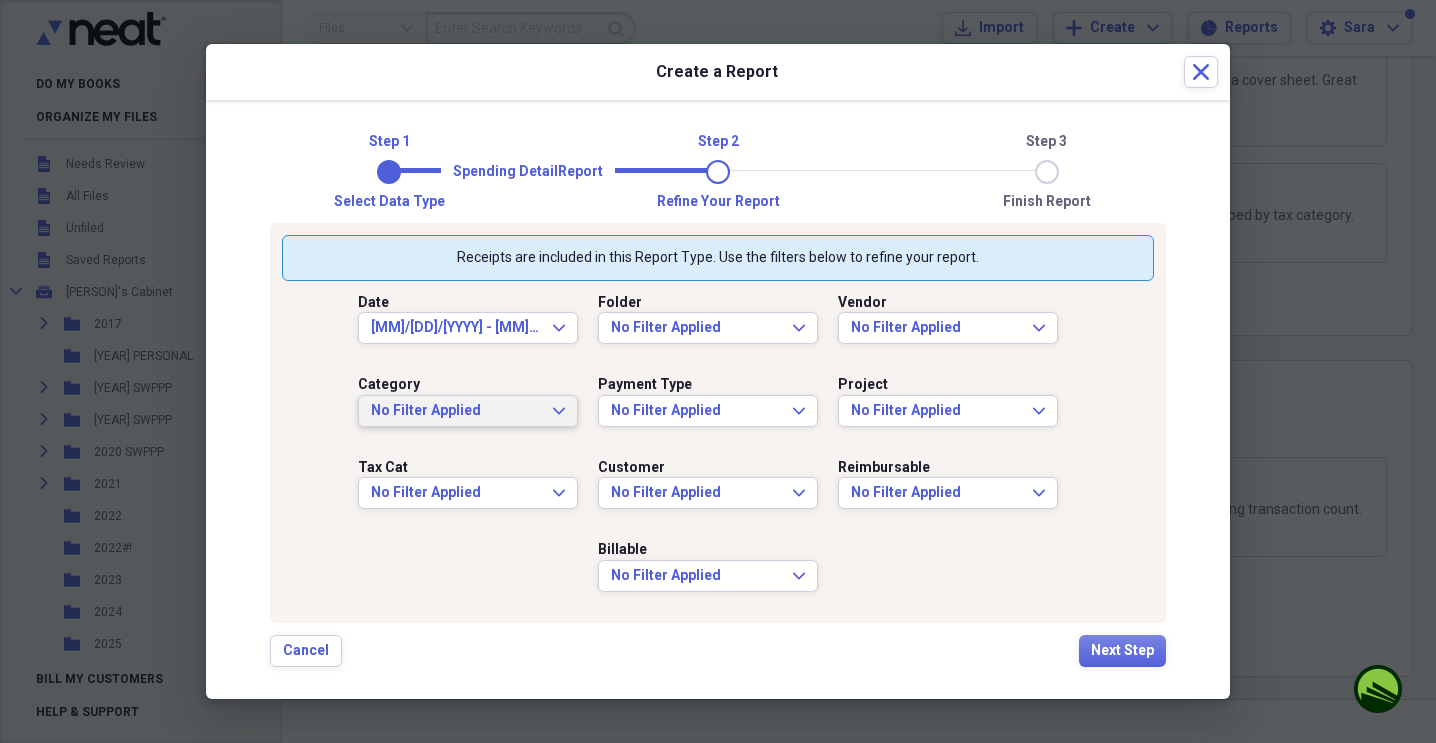 click on "Expand" 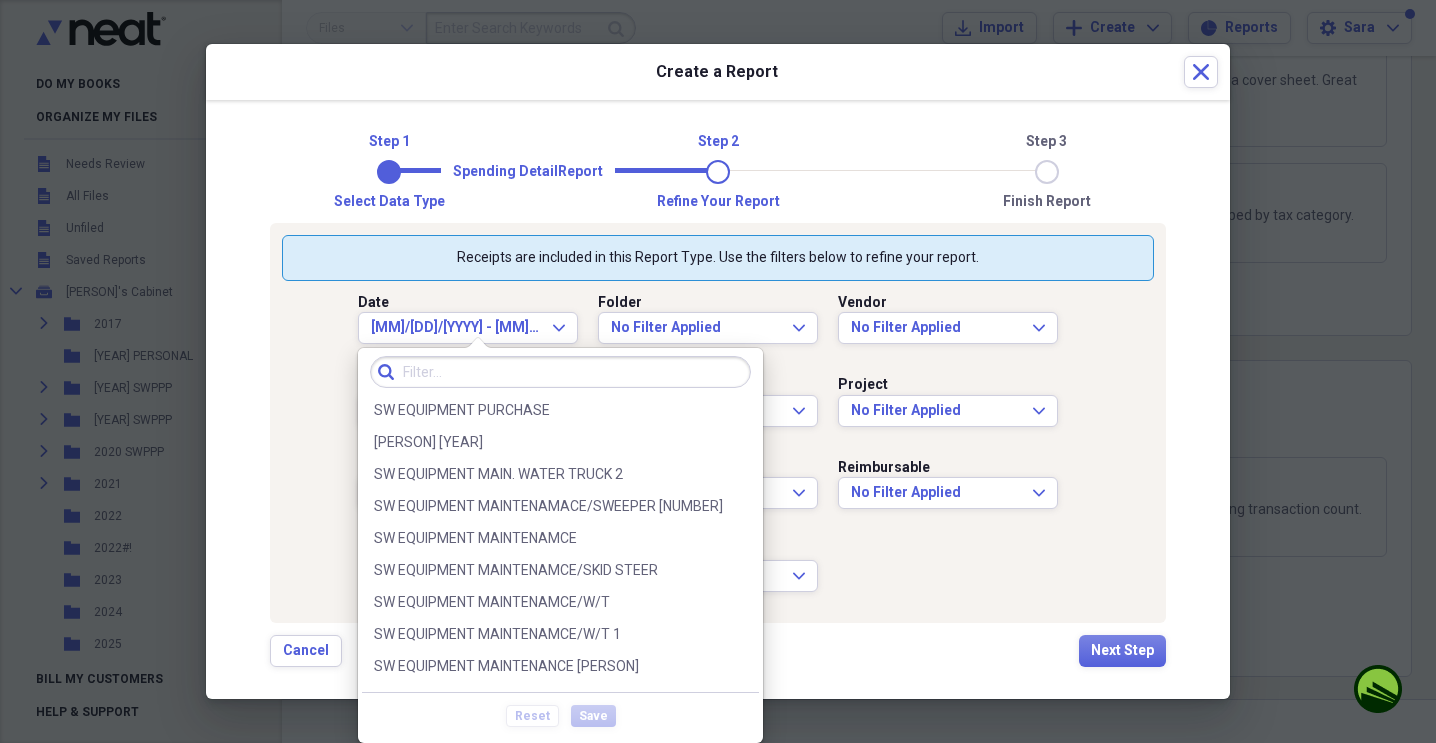 scroll, scrollTop: 5600, scrollLeft: 0, axis: vertical 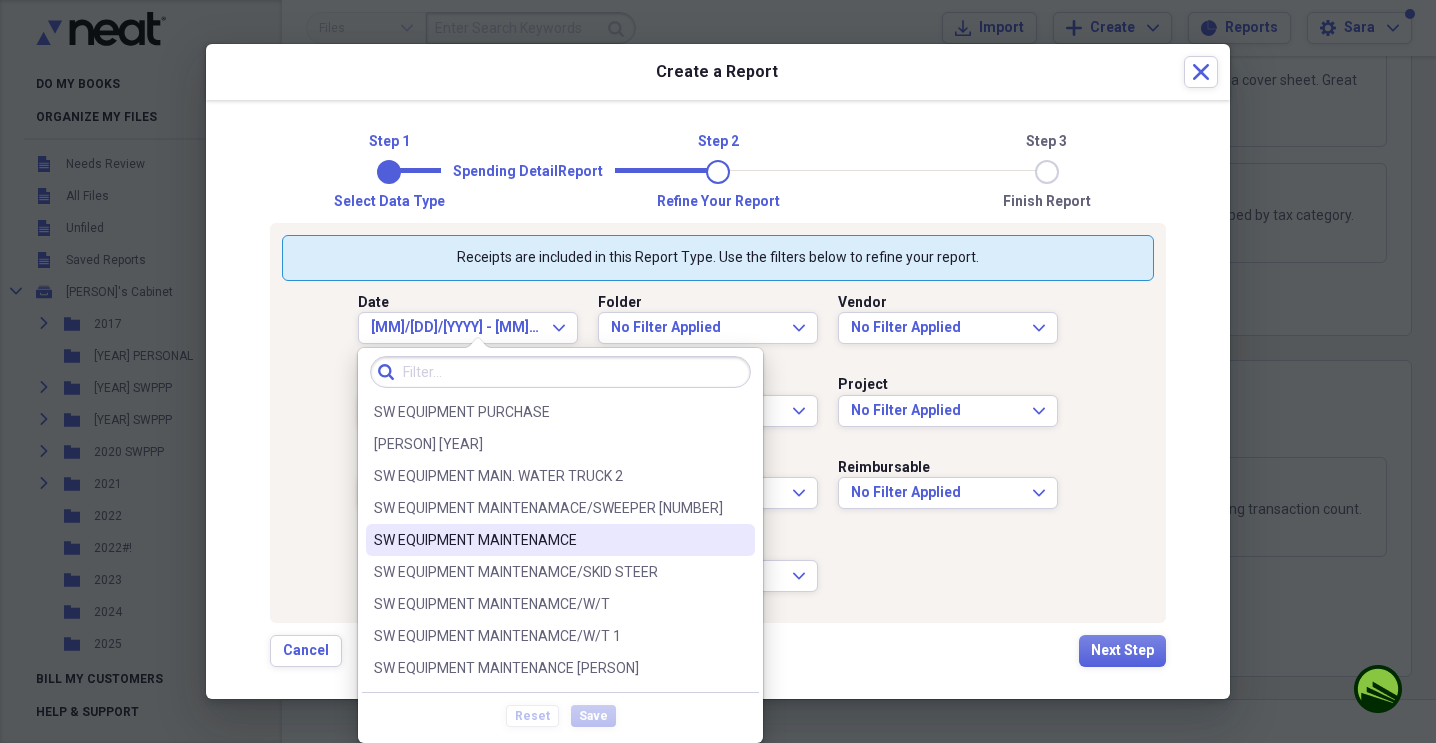 click on "SW EQUIPMENT MAINTENAMCE" at bounding box center [548, 540] 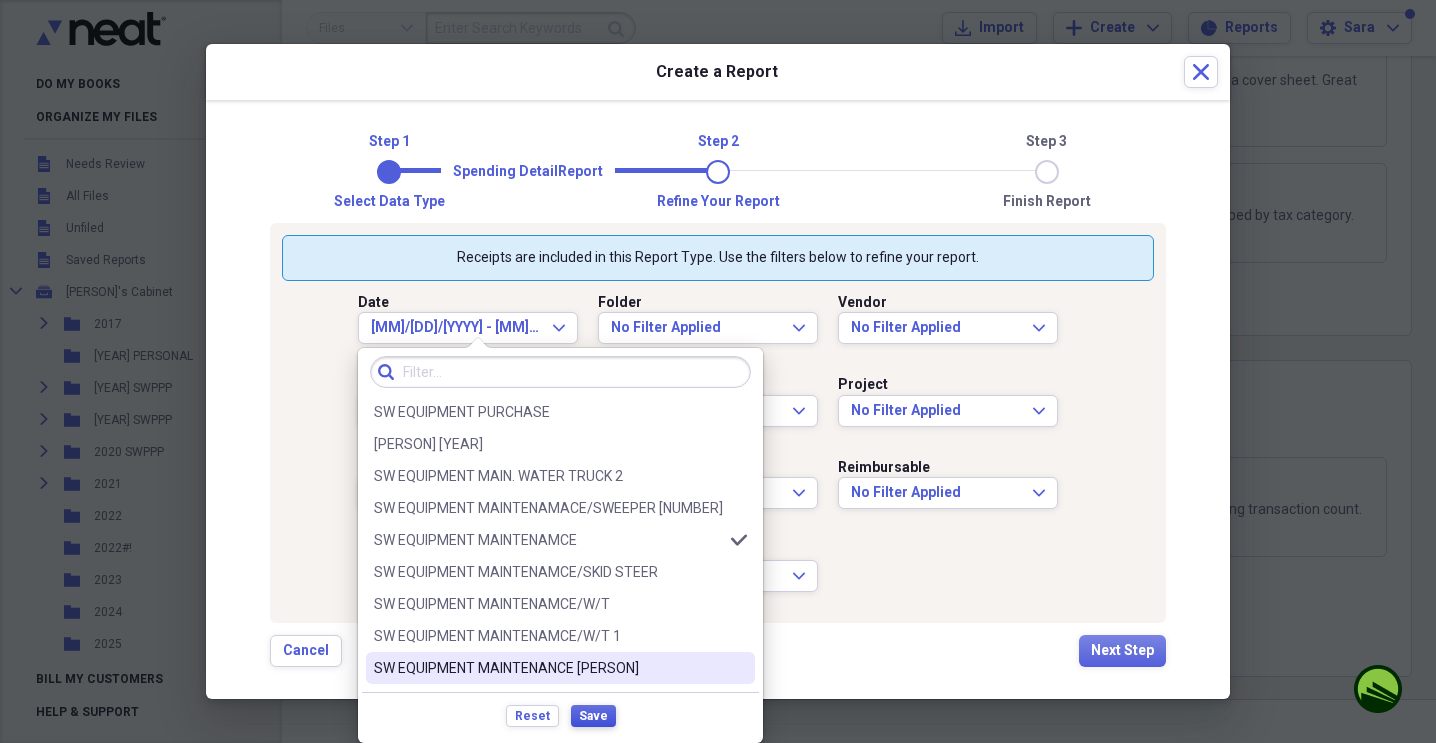 click on "Save" at bounding box center (593, 716) 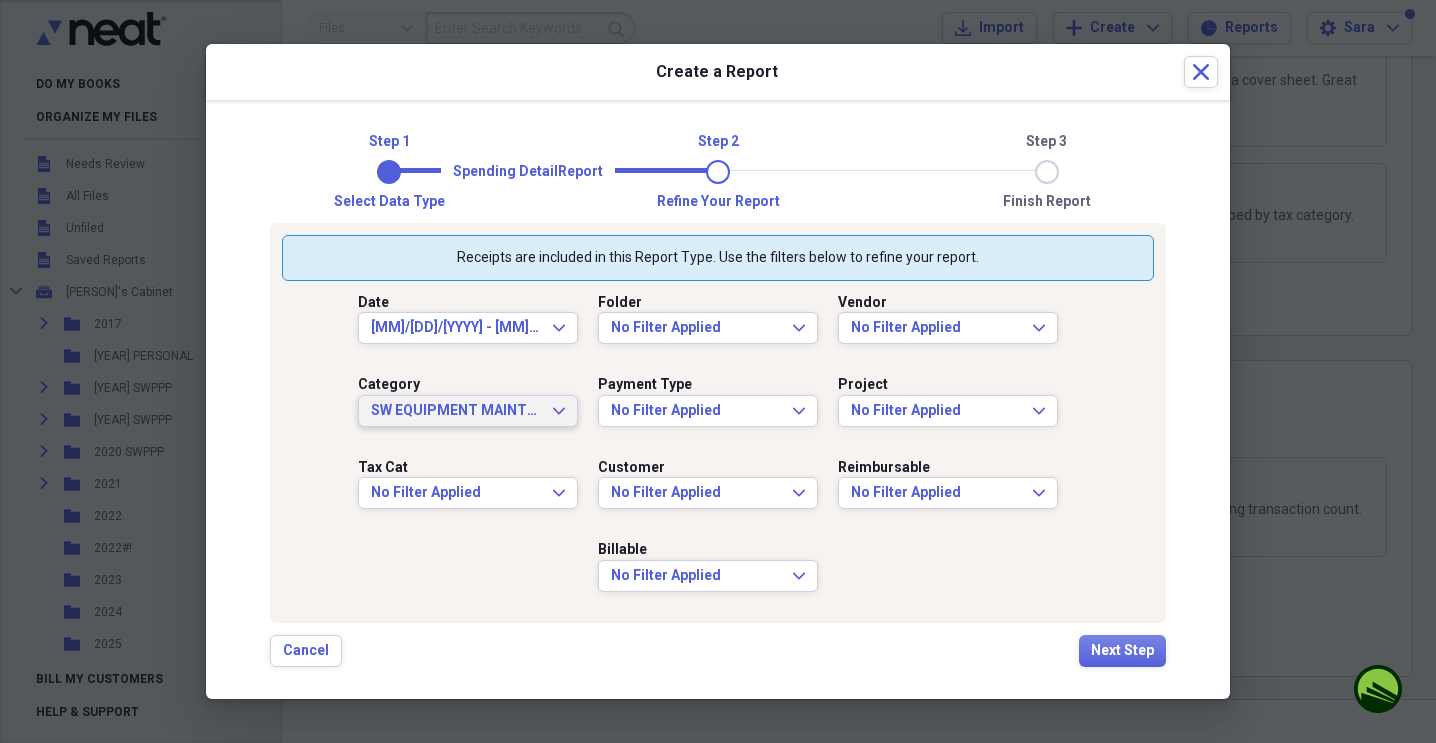 scroll, scrollTop: 0, scrollLeft: 0, axis: both 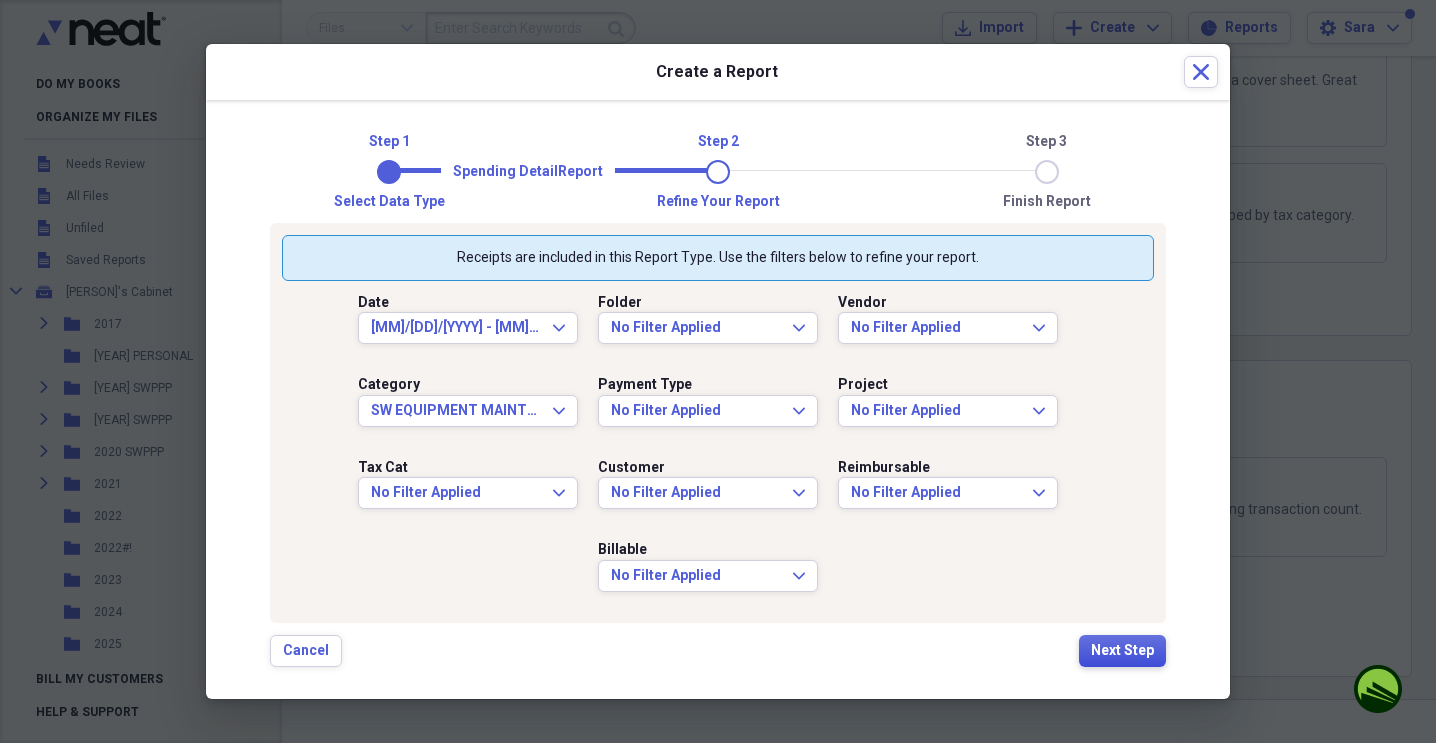 click on "Next Step" at bounding box center (1122, 651) 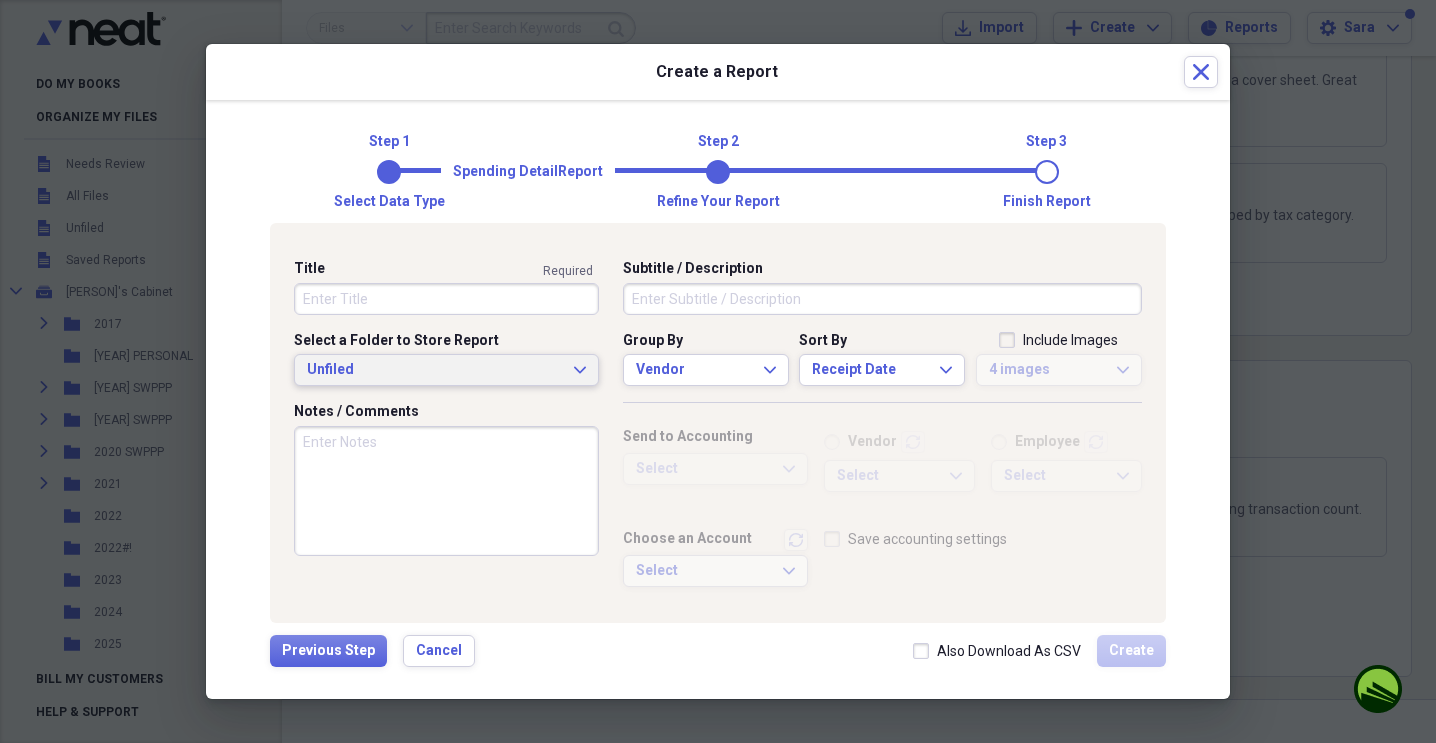 click on "Expand" 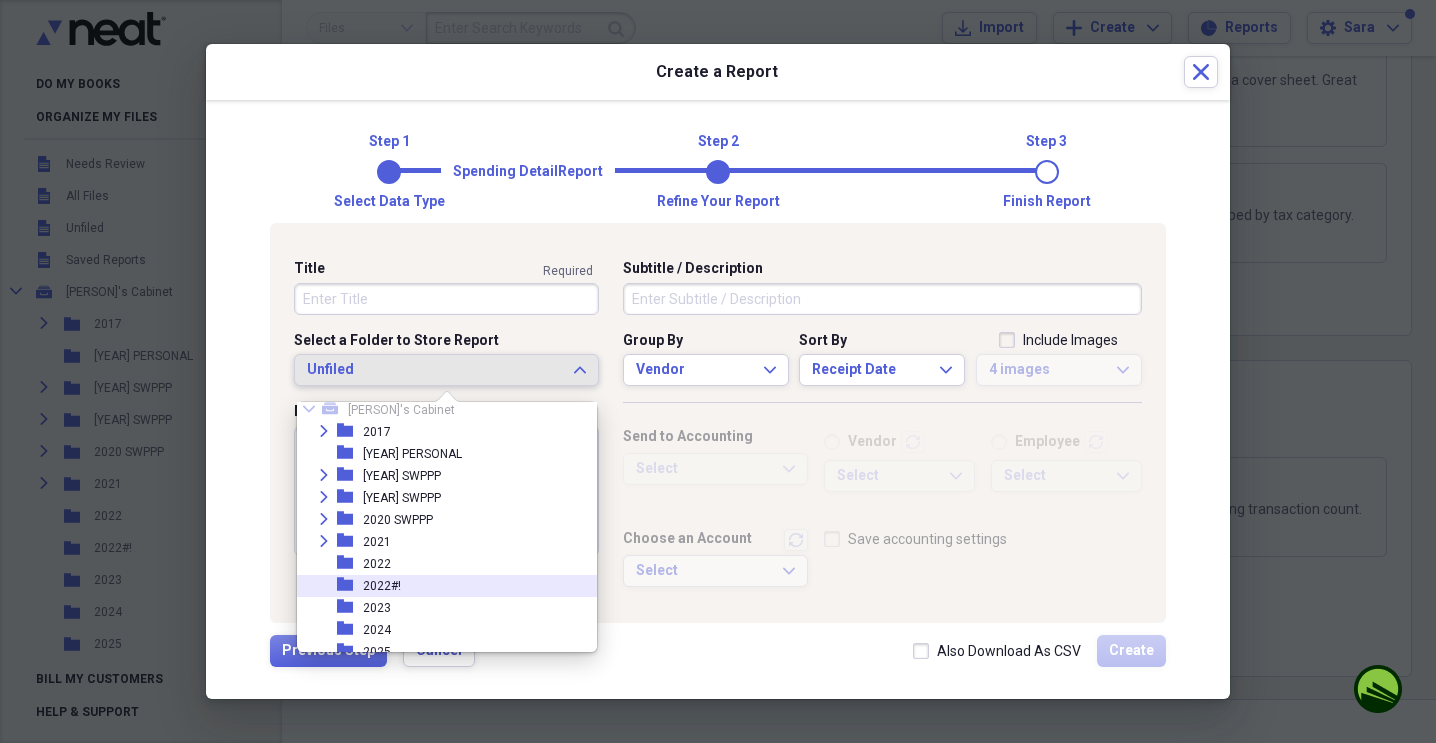 scroll, scrollTop: 72, scrollLeft: 0, axis: vertical 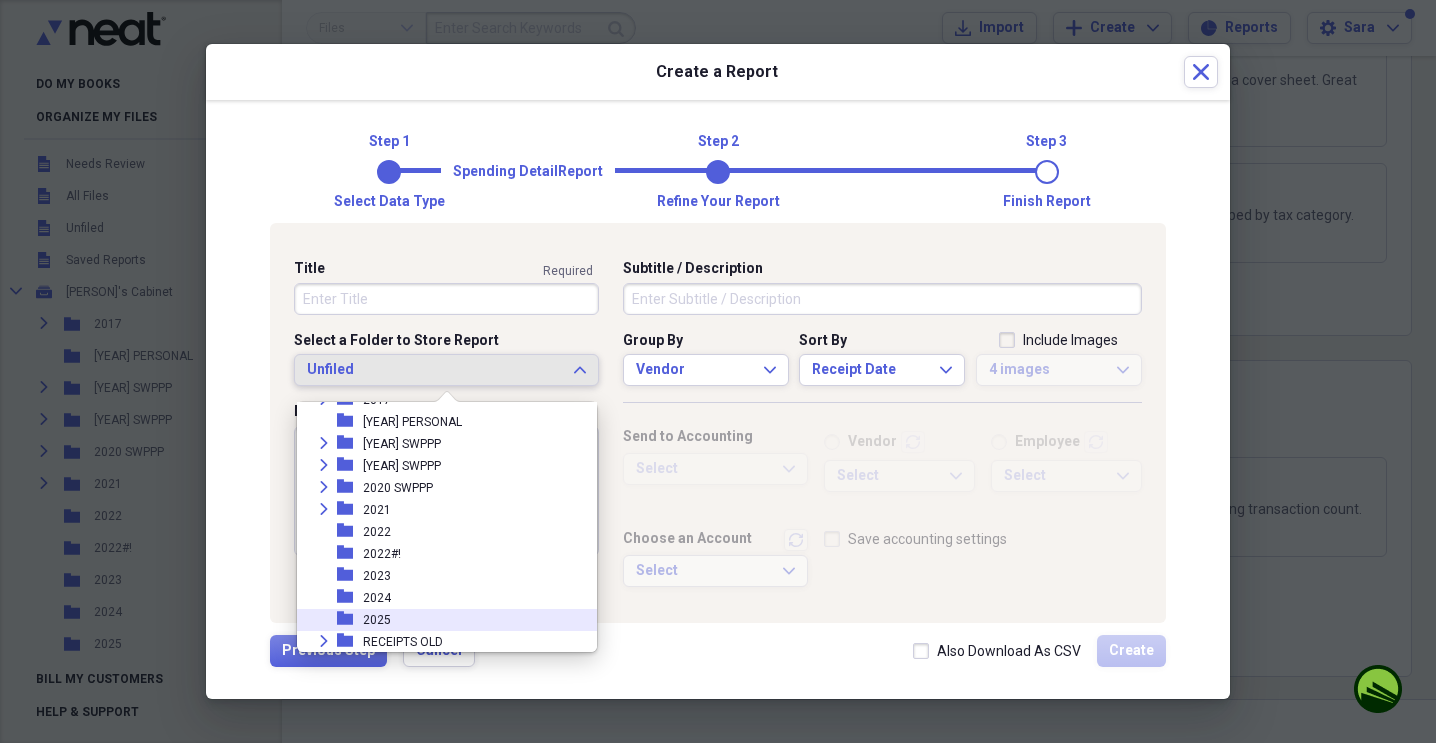 click on "folder 2025" at bounding box center [439, 620] 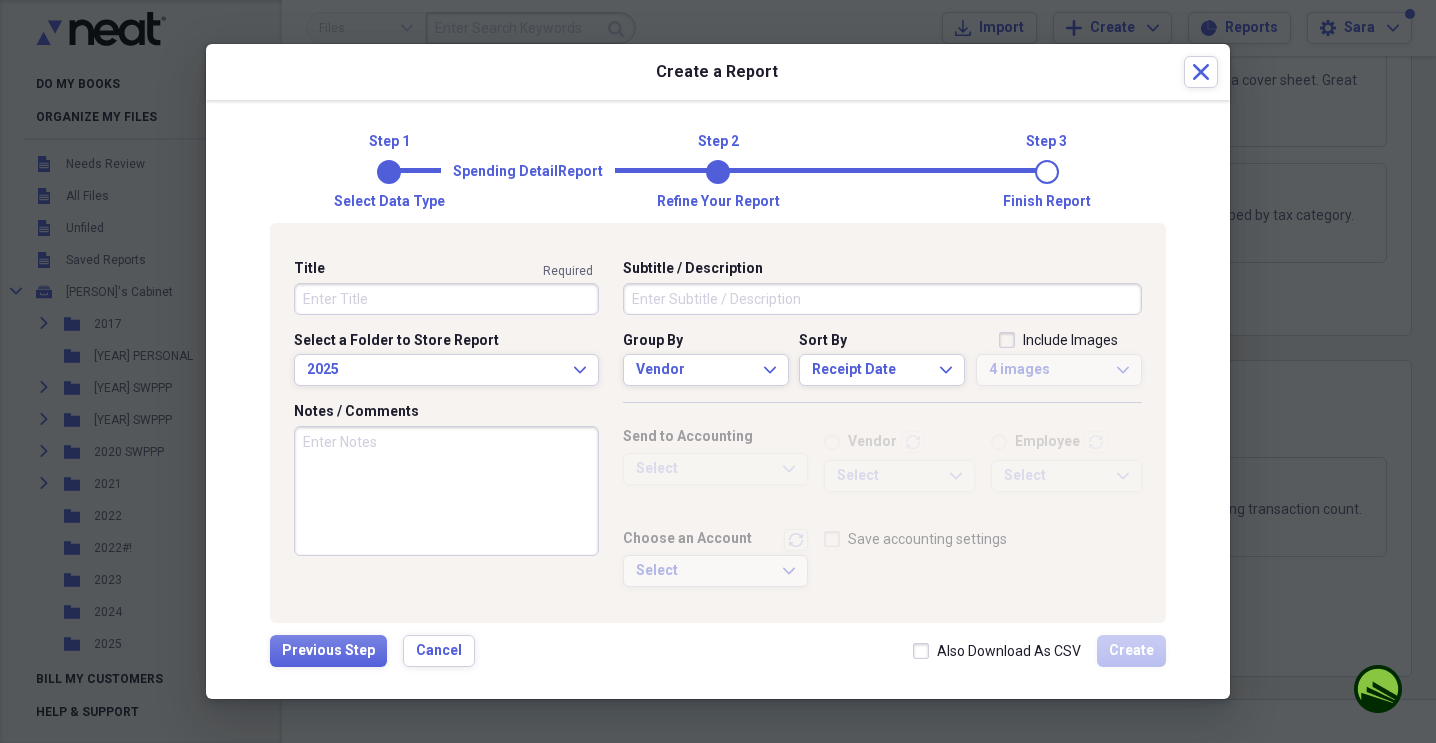 click on "Title" at bounding box center [446, 299] 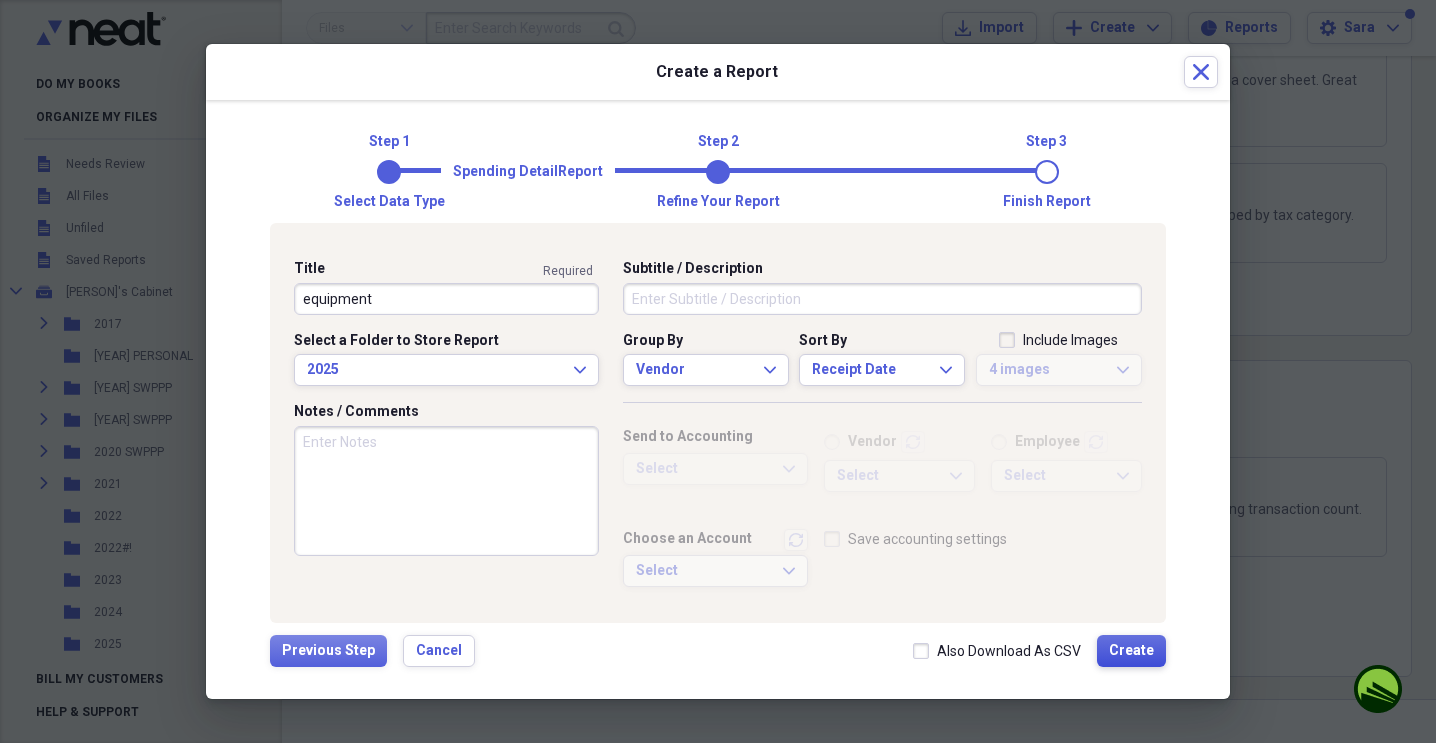 type on "equipment" 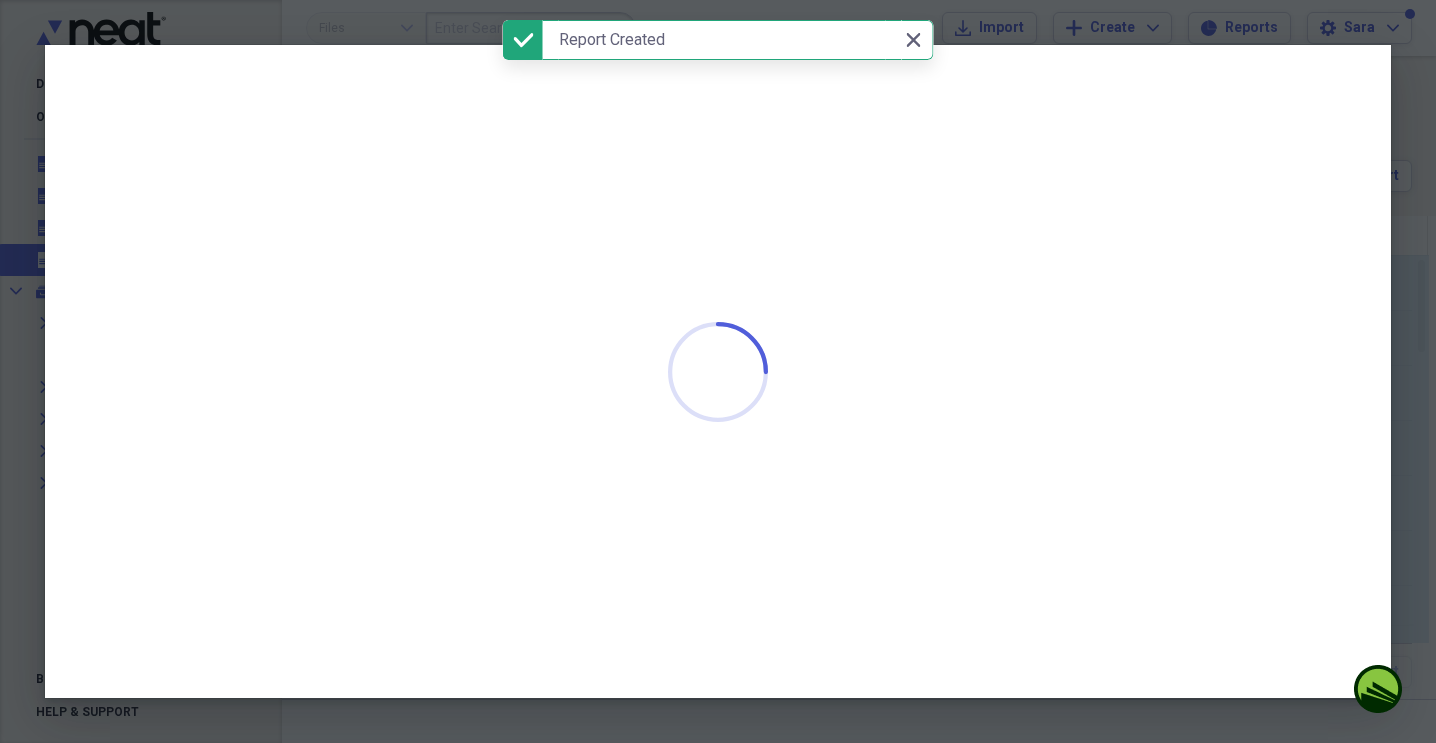 scroll, scrollTop: 0, scrollLeft: 0, axis: both 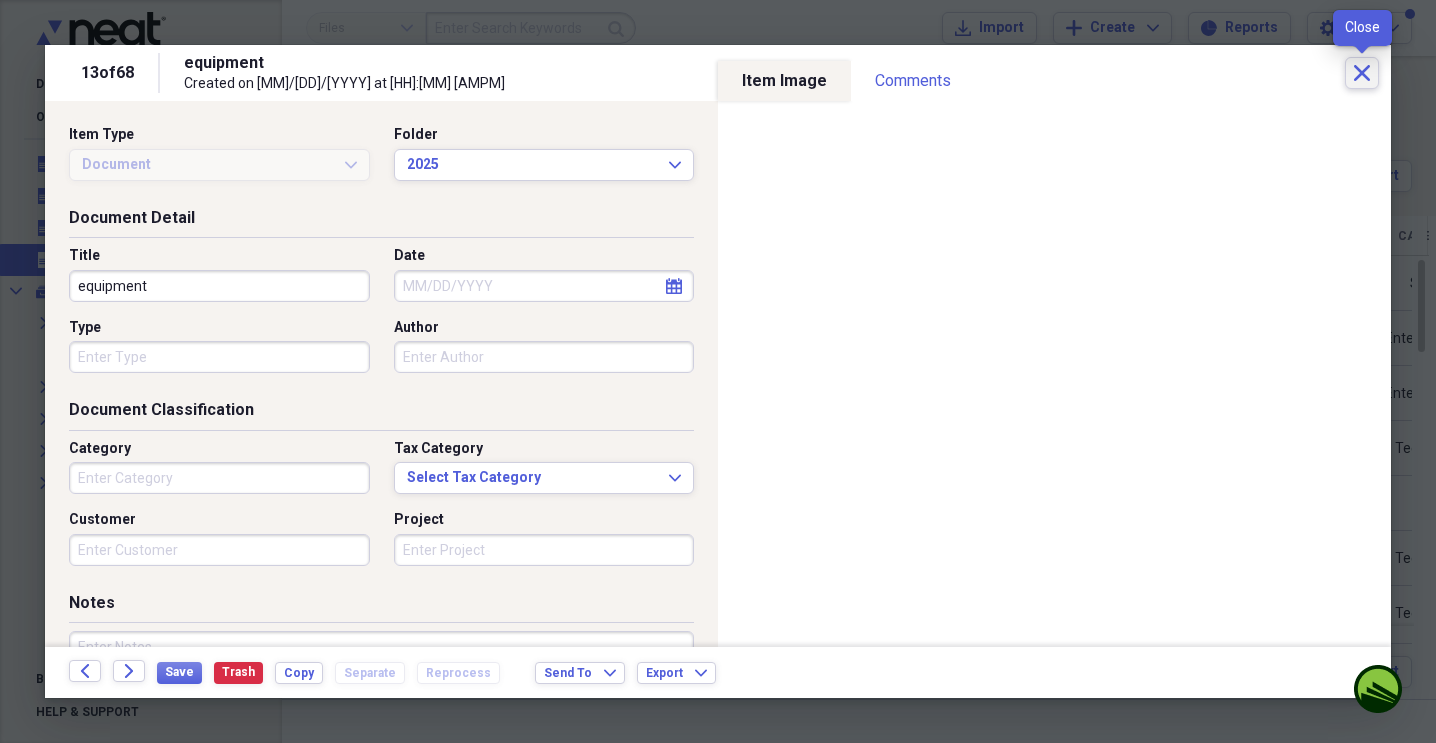 click on "Close" 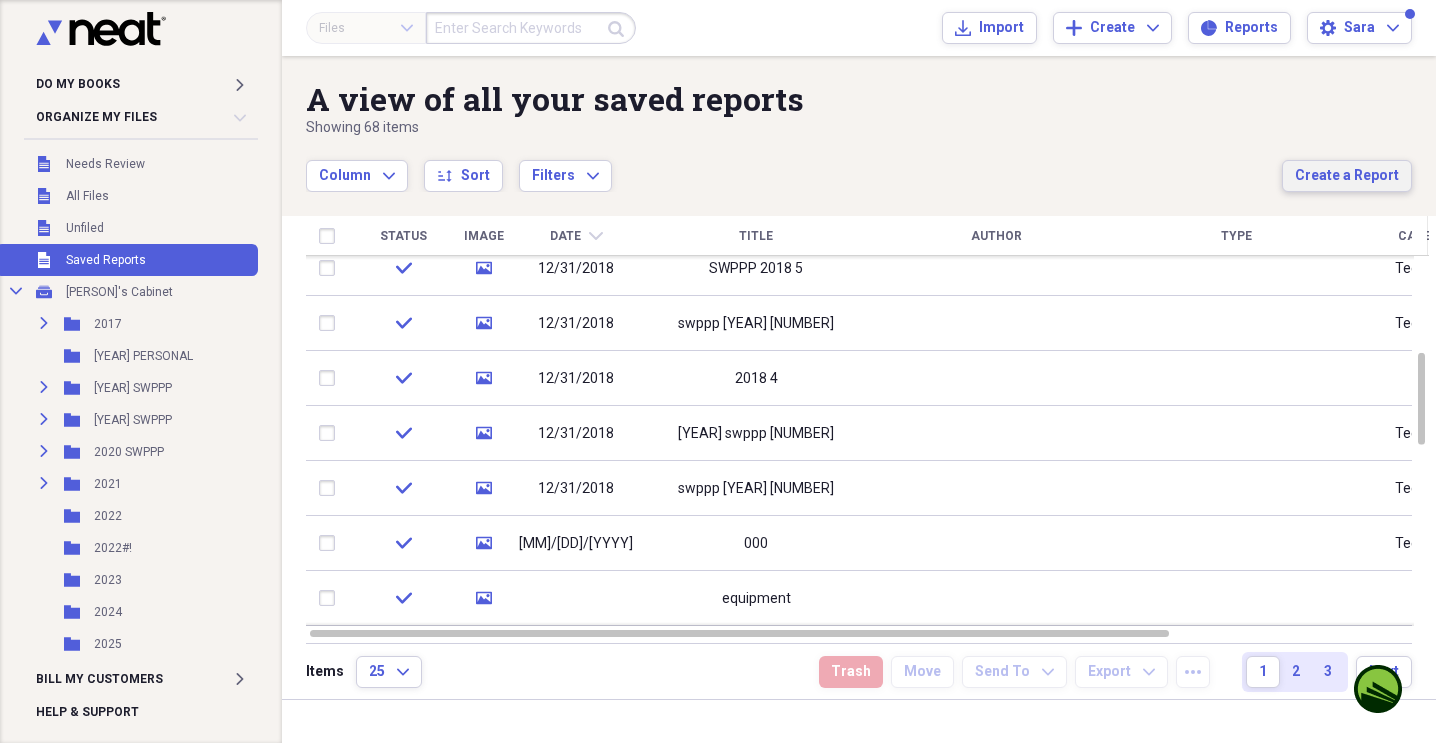 click on "Create a Report" at bounding box center (1347, 176) 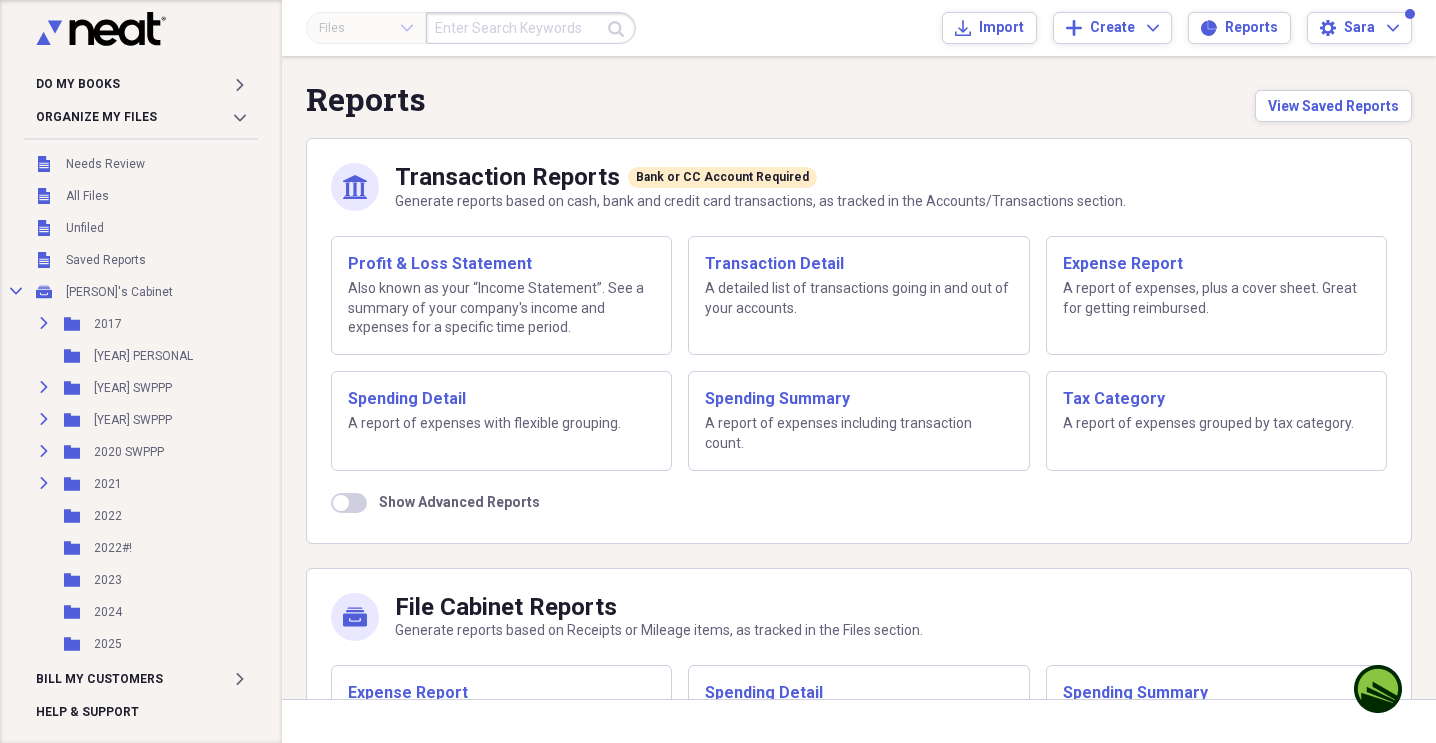 click on "bank Transaction Reports Bank or CC Account Required Generate reports based on cash, bank and credit card transactions, as tracked in the Accounts/Transactions section." at bounding box center (859, 187) 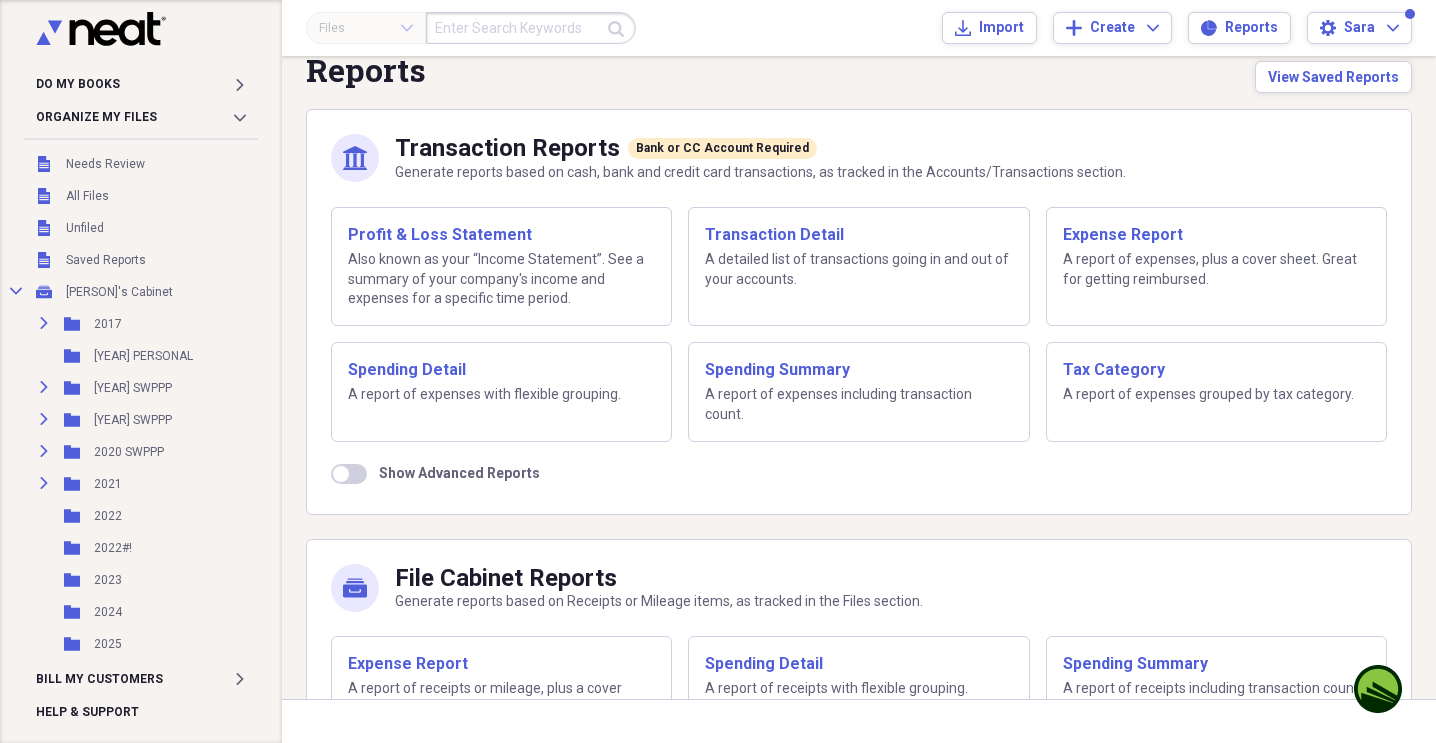 scroll, scrollTop: 208, scrollLeft: 0, axis: vertical 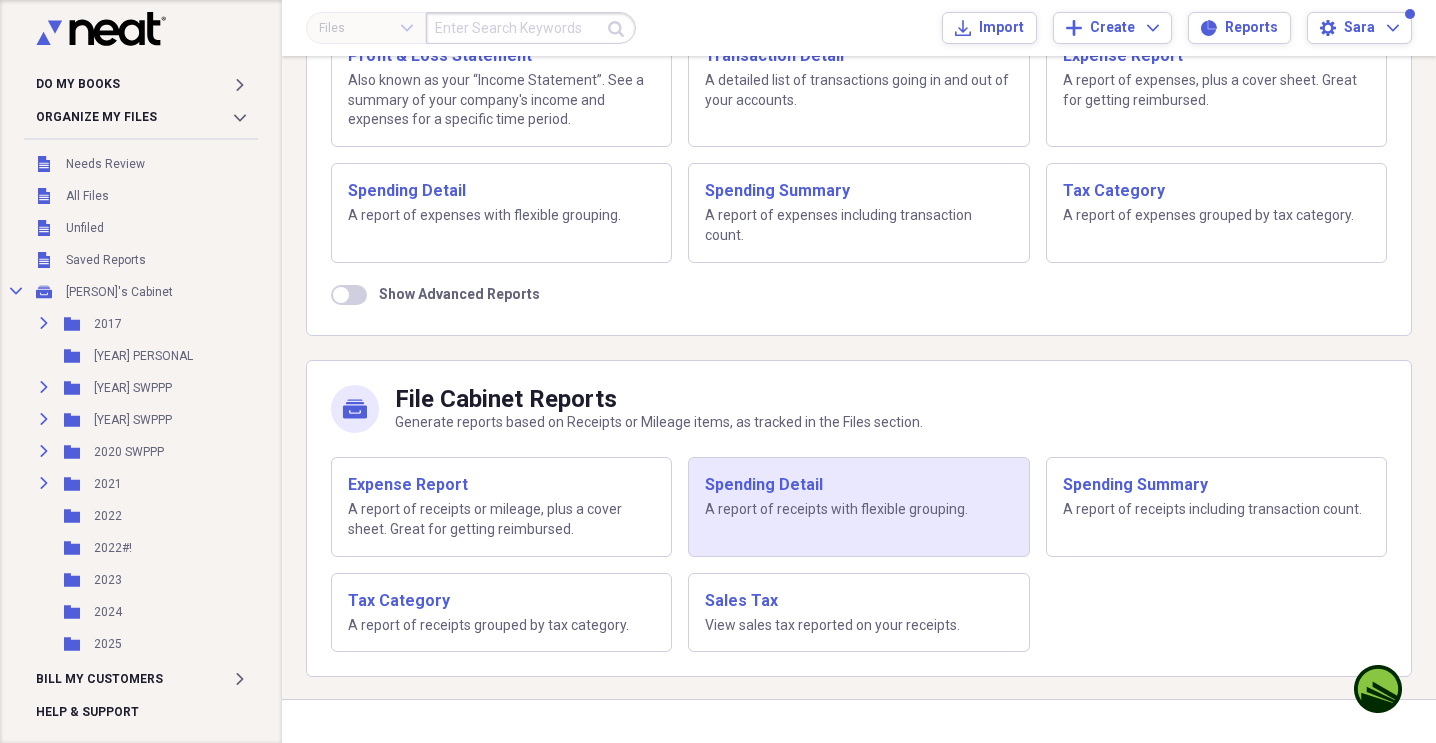 click on "Spending Detail A report of receipts with flexible grouping." at bounding box center [858, 507] 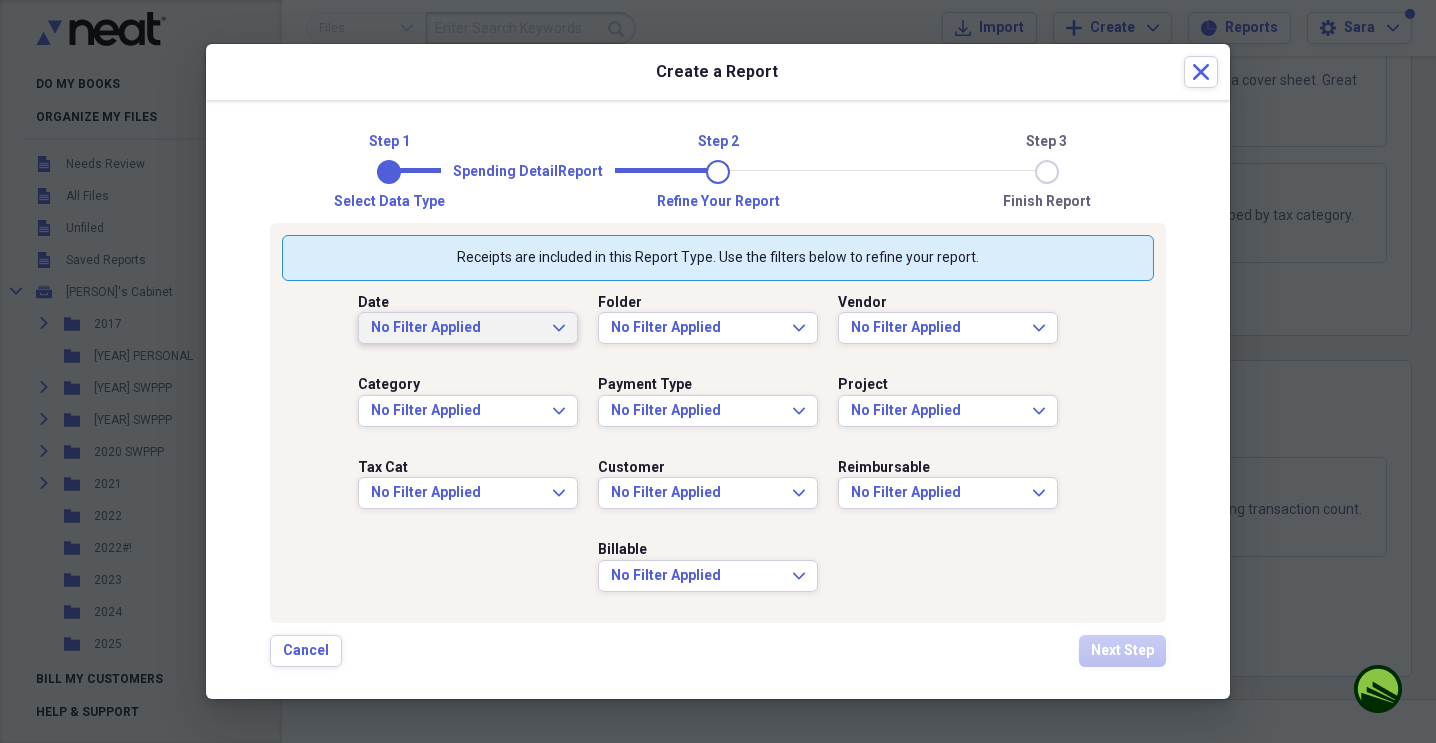 click on "Expand" 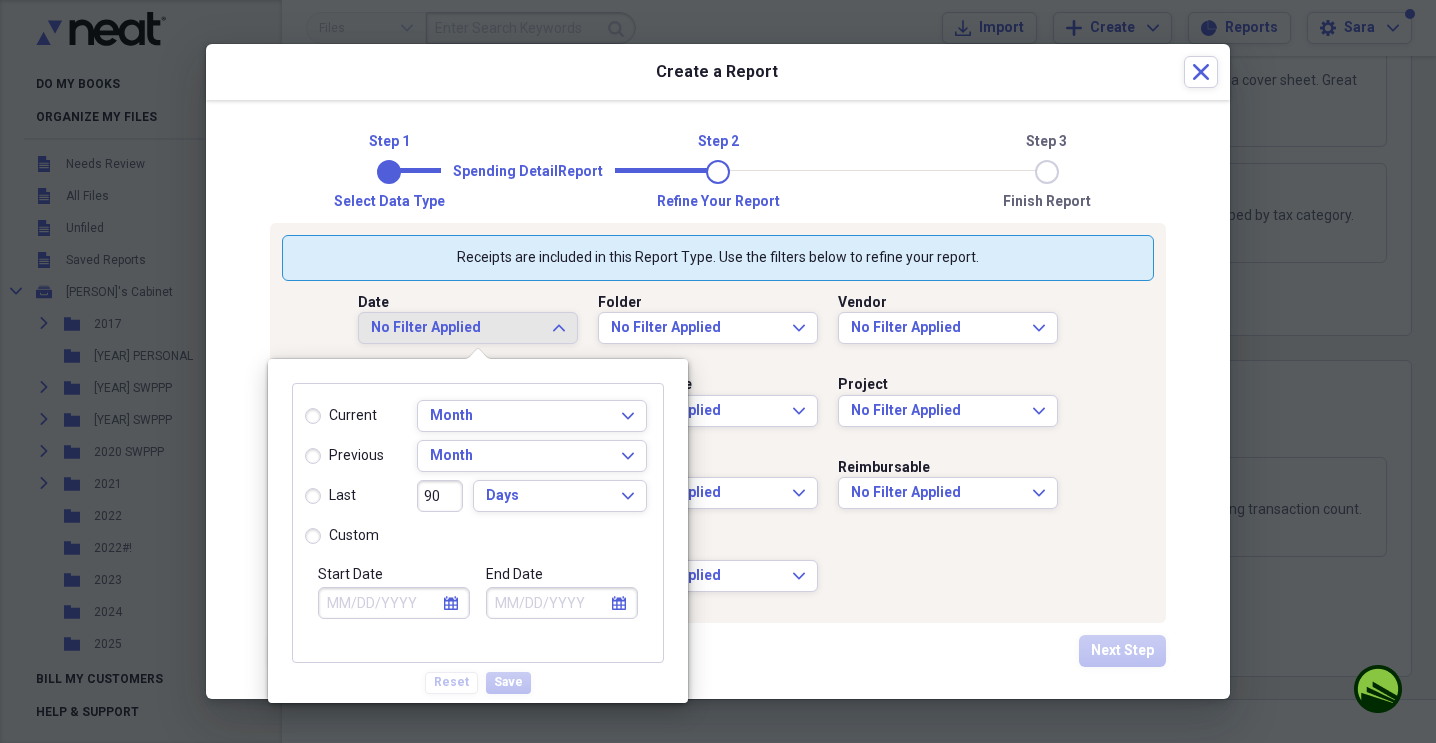 click 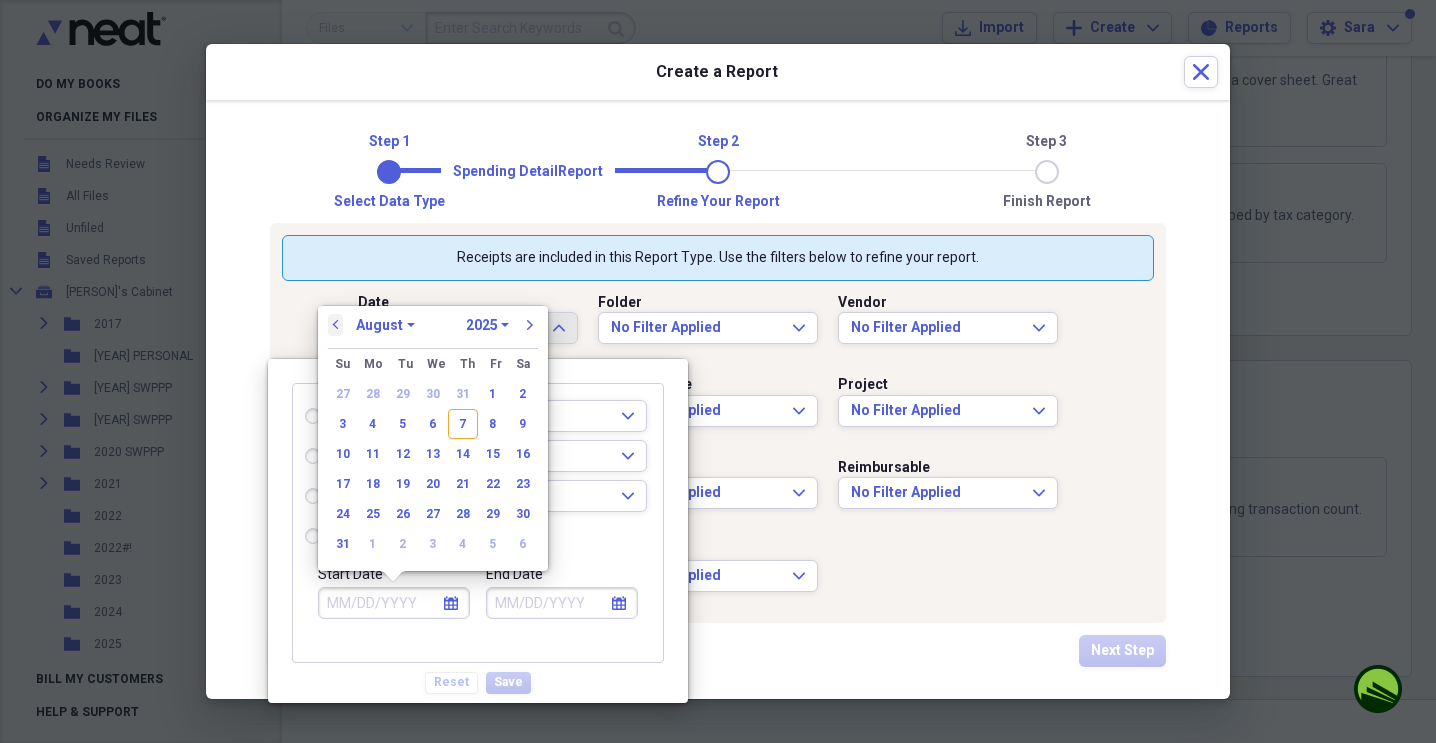 click on "previous" at bounding box center [336, 325] 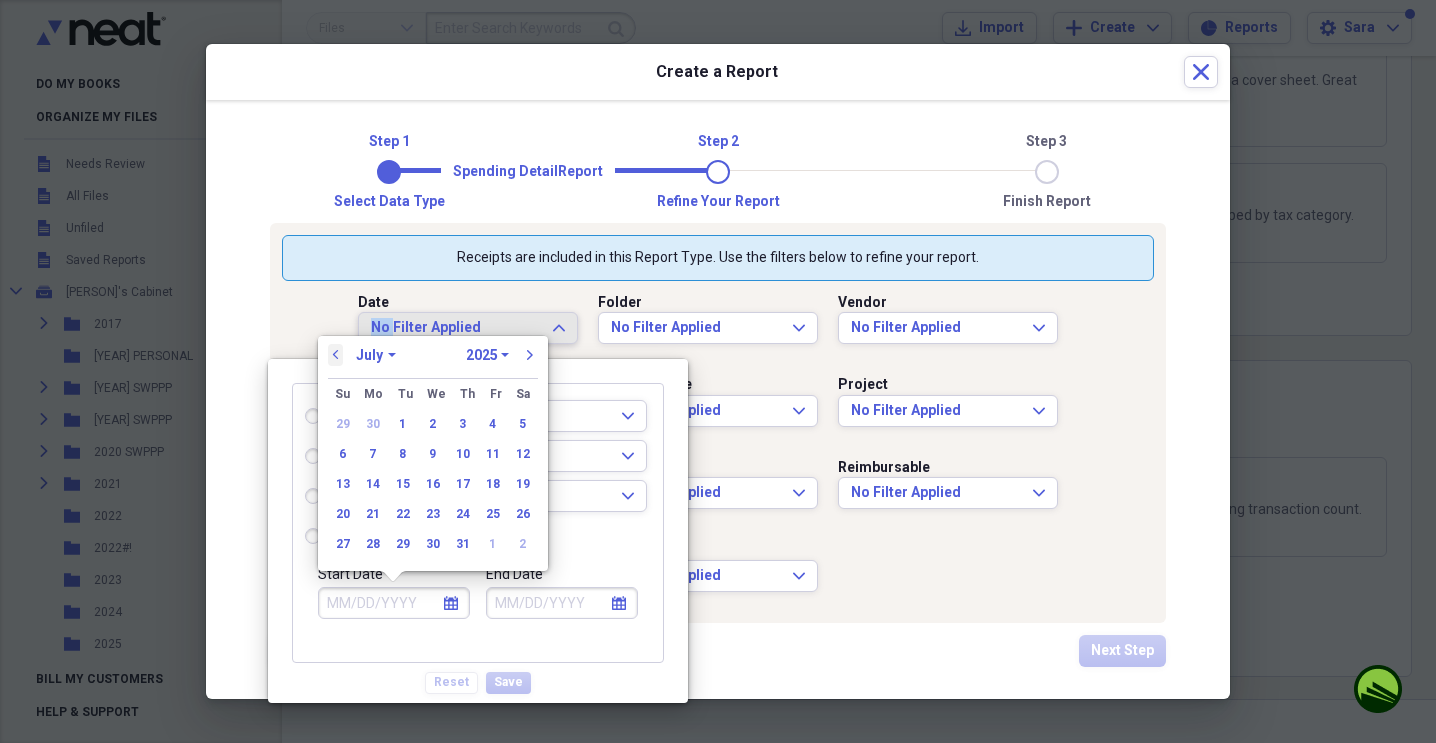 click on "Date No Filter Applied Expand Folder No Filter Applied Expand Vendor No Filter Applied Expand Category No Filter Applied Expand Payment Type No Filter Applied Expand Project No Filter Applied Expand Tax Cat No Filter Applied Expand Customer No Filter Applied Expand Reimbursable No Filter Applied Expand Billable No Filter Applied Expand" at bounding box center [718, 446] 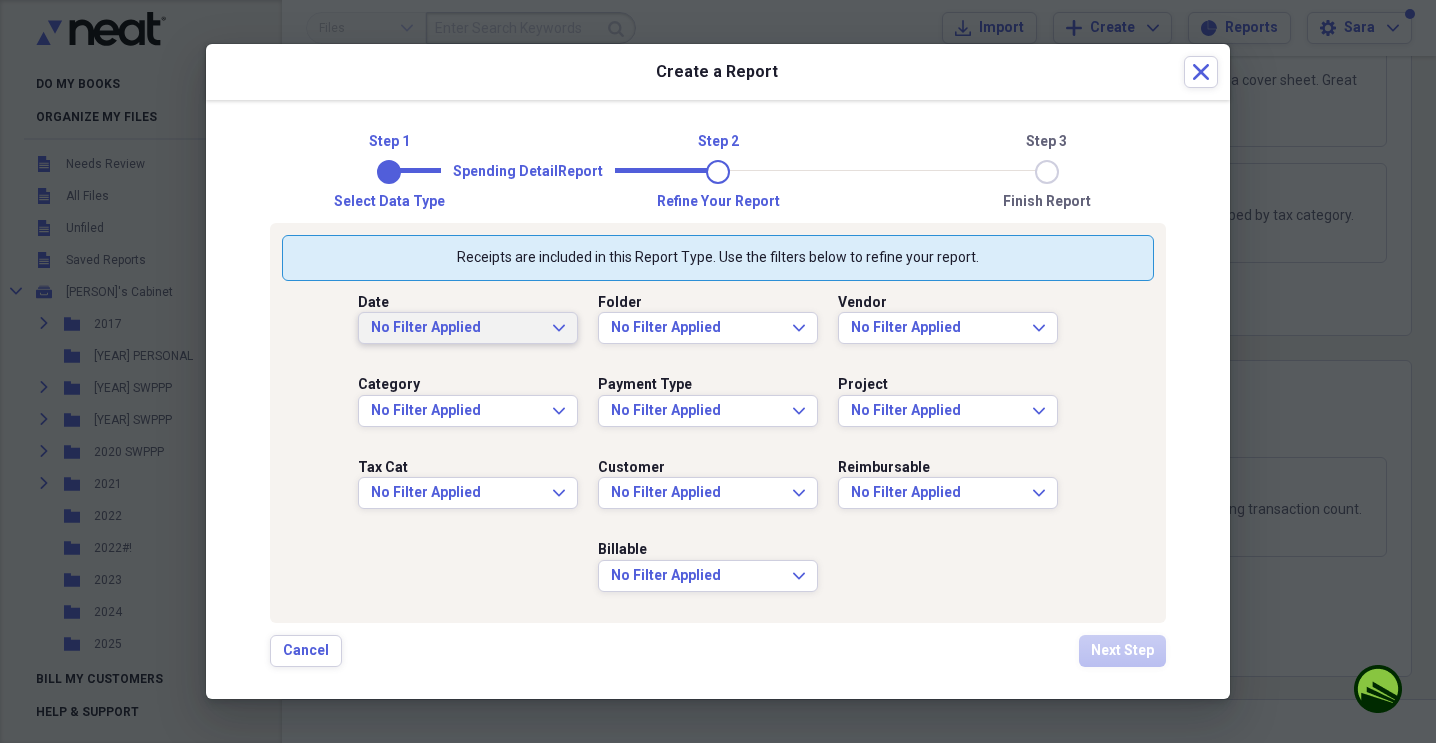 click on "Expand" 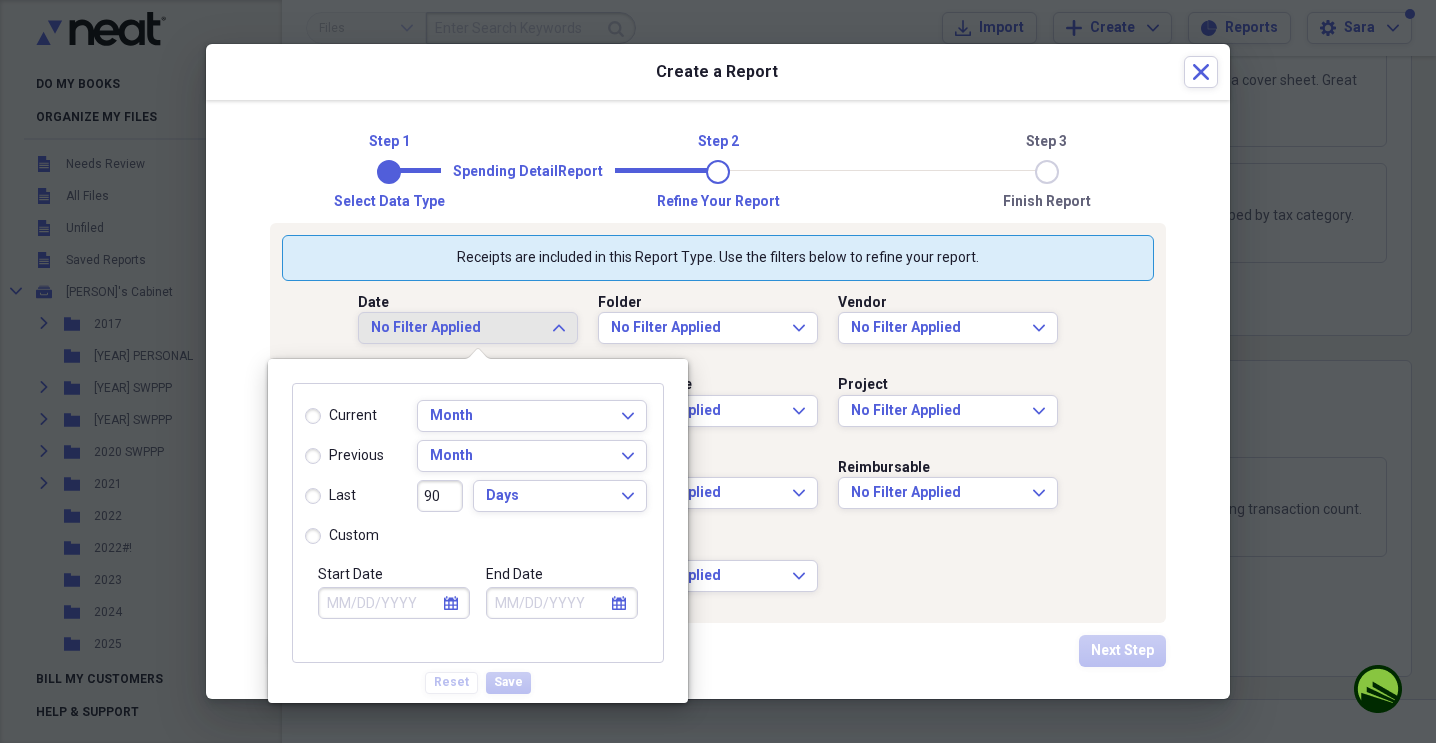 click 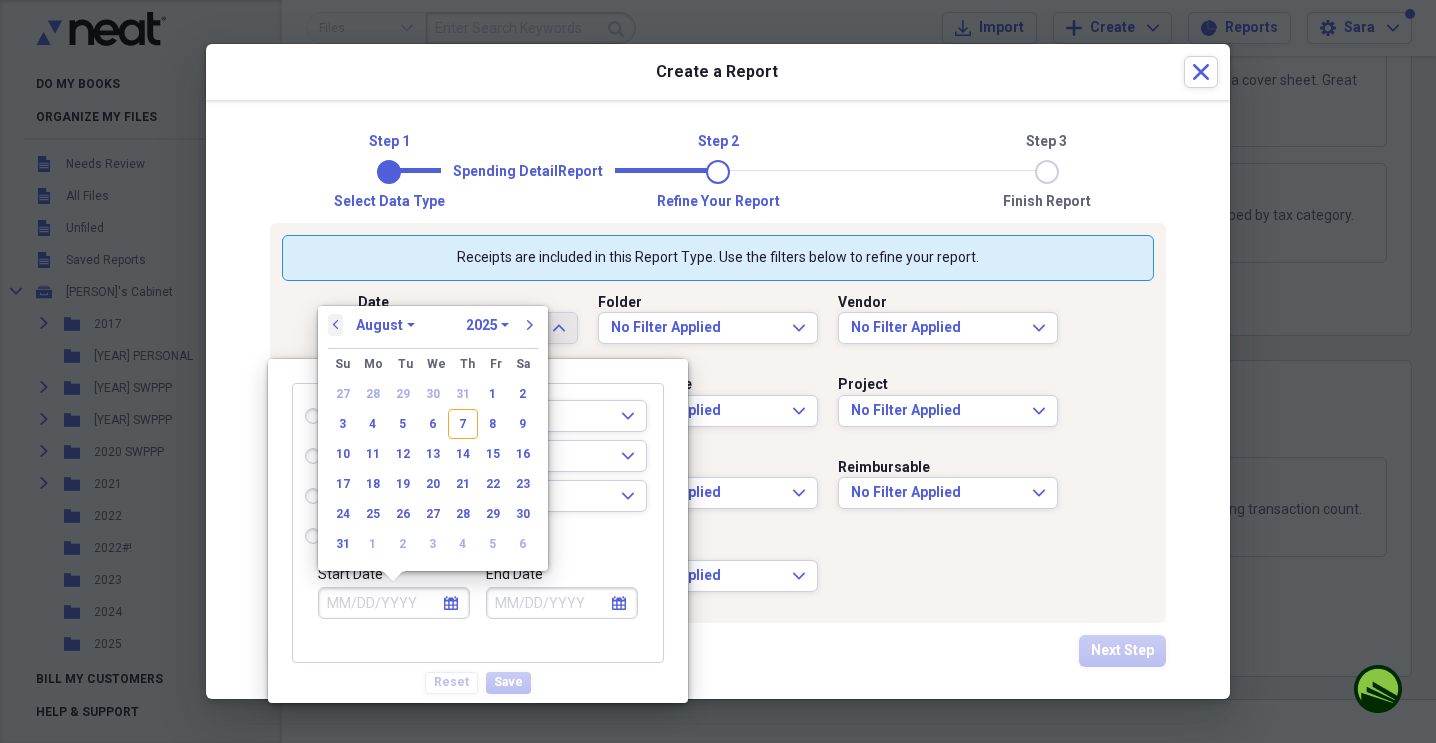 click on "previous" at bounding box center [336, 325] 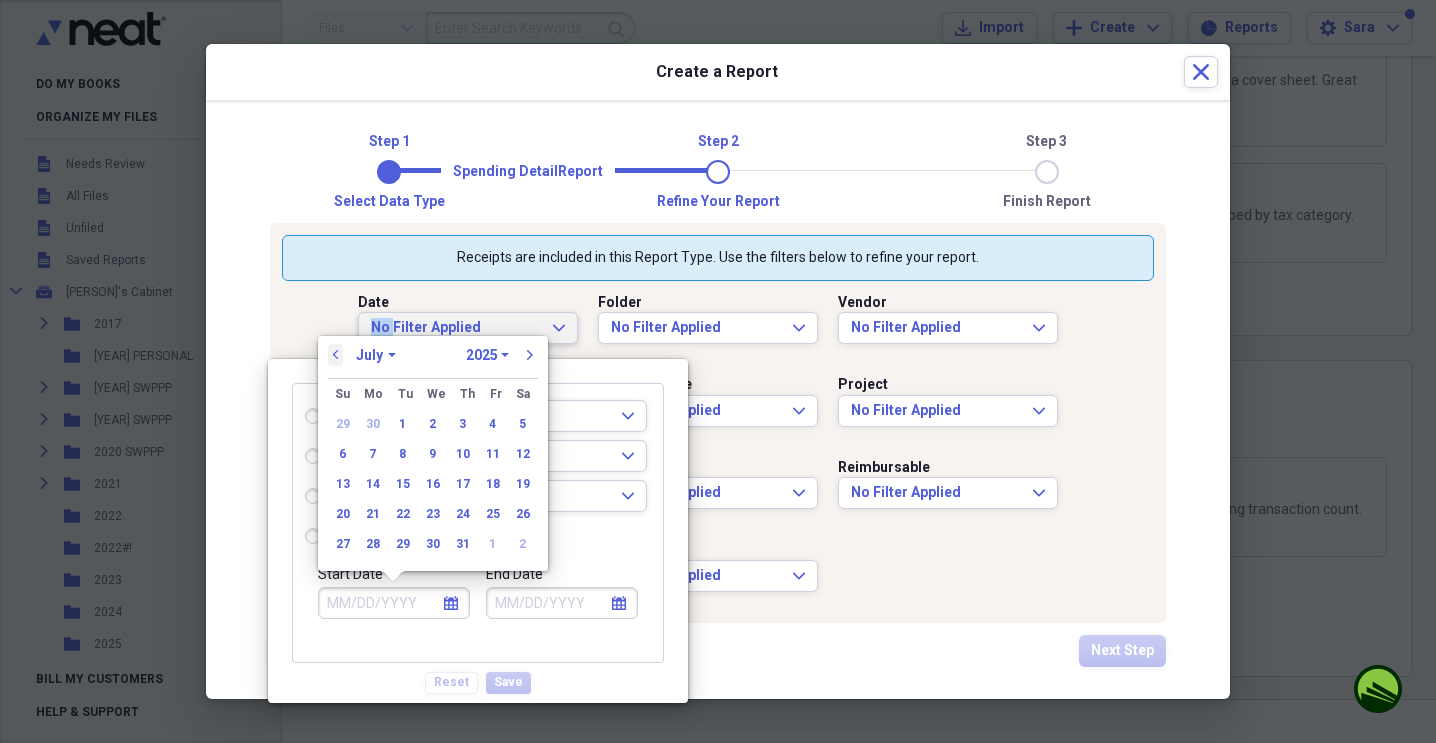 click on "Date No Filter Applied Expand Folder No Filter Applied Expand Vendor No Filter Applied Expand Category No Filter Applied Expand Payment Type No Filter Applied Expand Project No Filter Applied Expand Tax Cat No Filter Applied Expand Customer No Filter Applied Expand Reimbursable No Filter Applied Expand Billable No Filter Applied Expand" at bounding box center [718, 446] 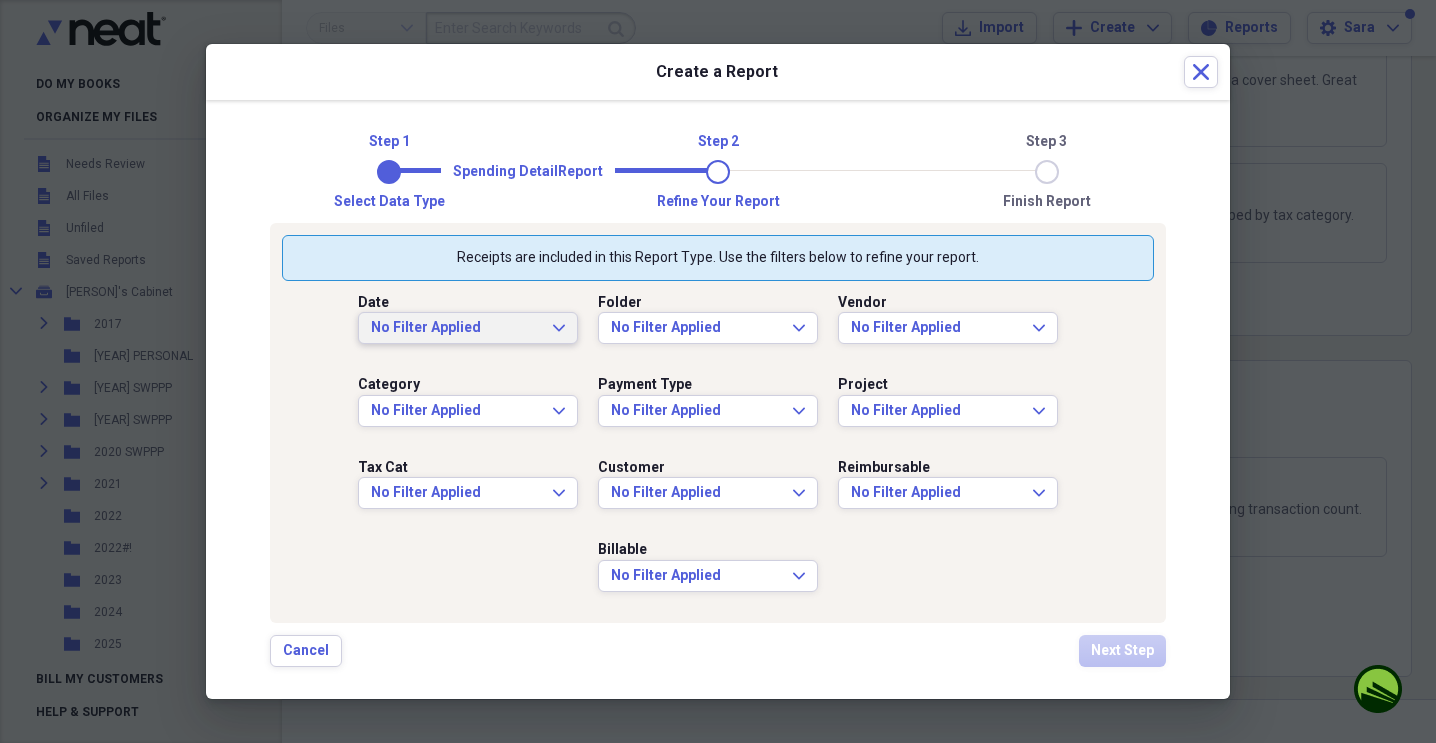click on "Expand" 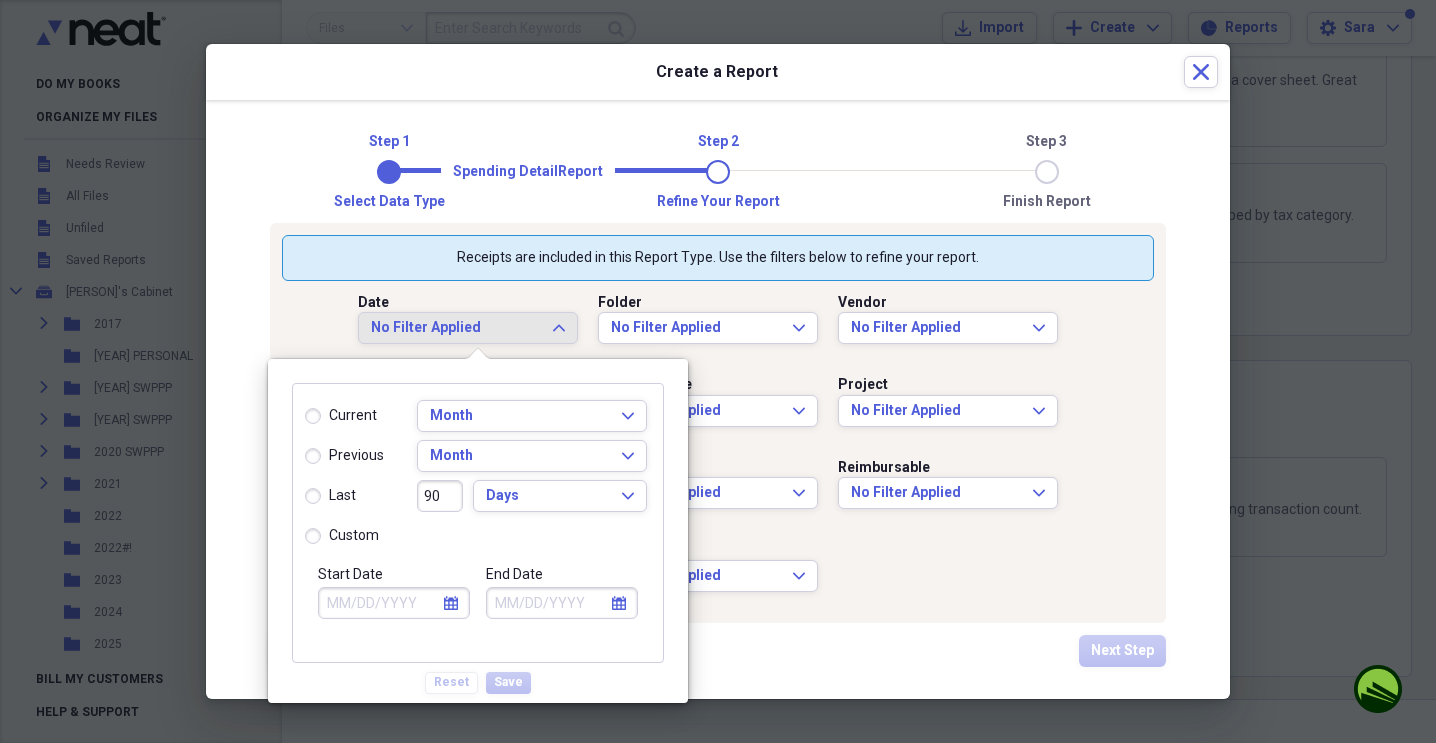 click 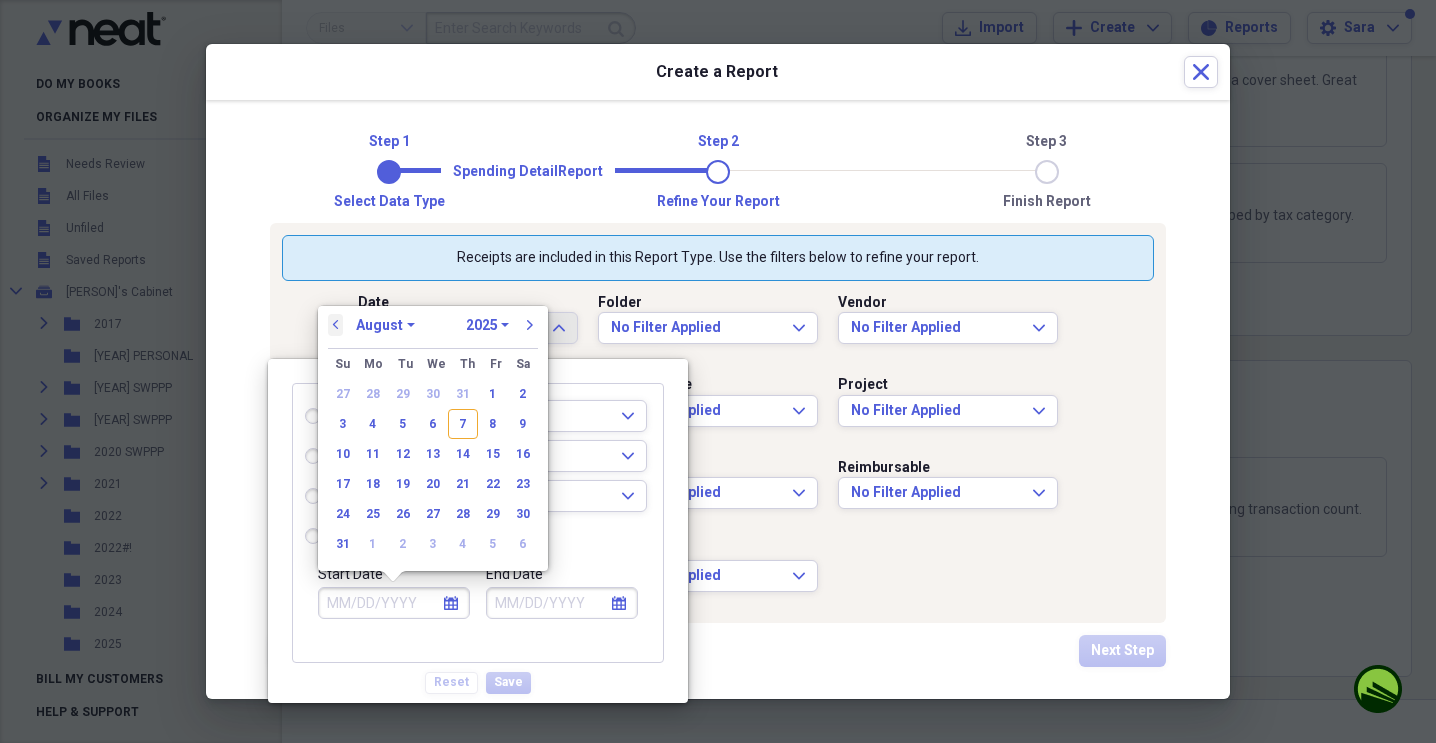 click on "previous" at bounding box center [336, 325] 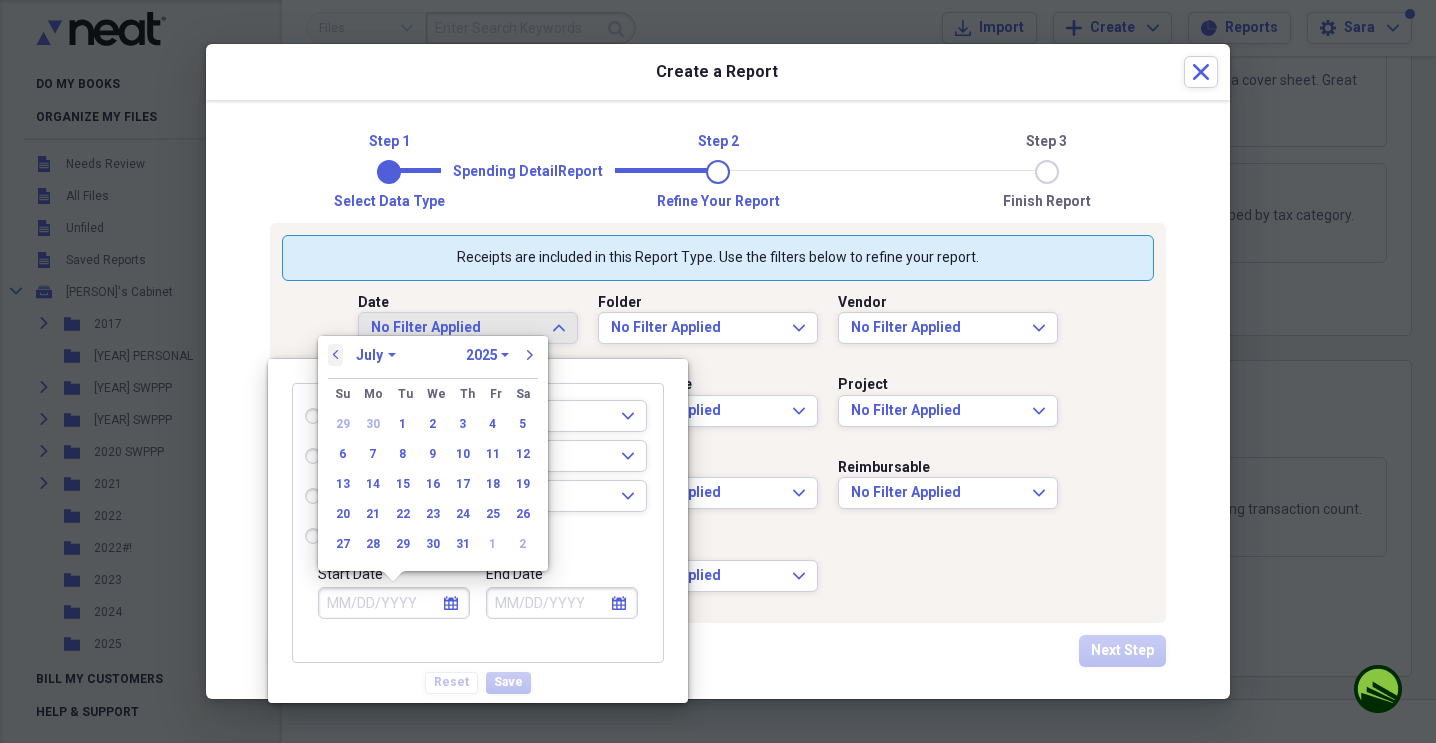 click on "previous" at bounding box center [336, 355] 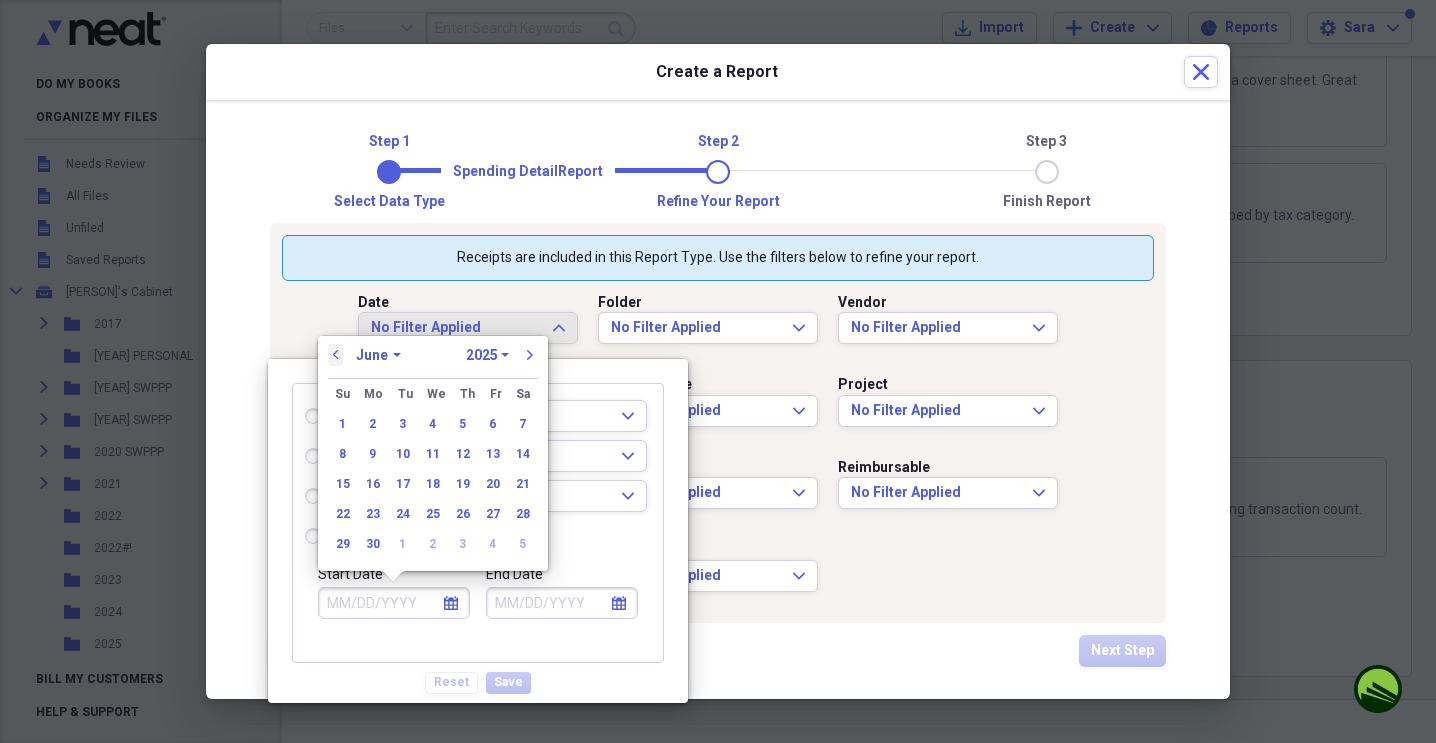 click on "previous" at bounding box center [336, 355] 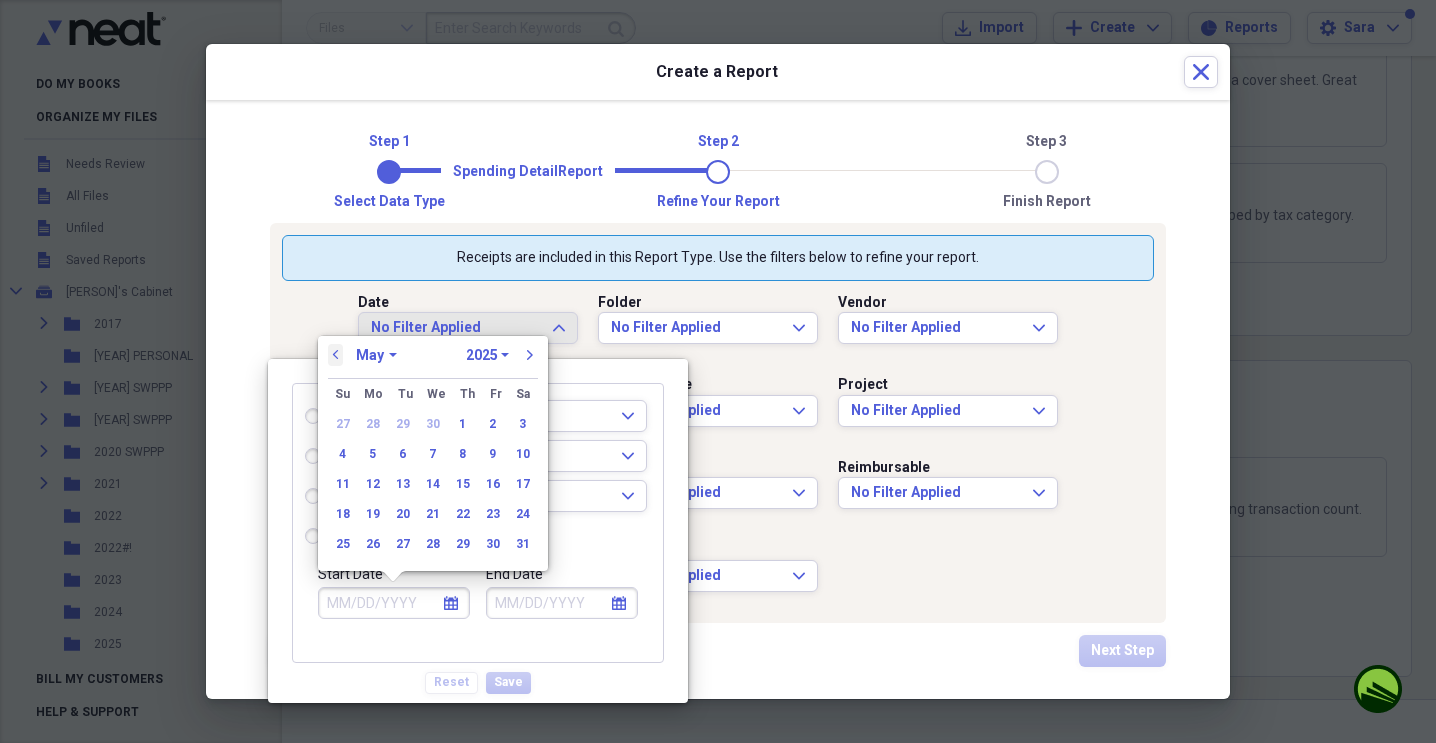 click on "previous" at bounding box center (336, 355) 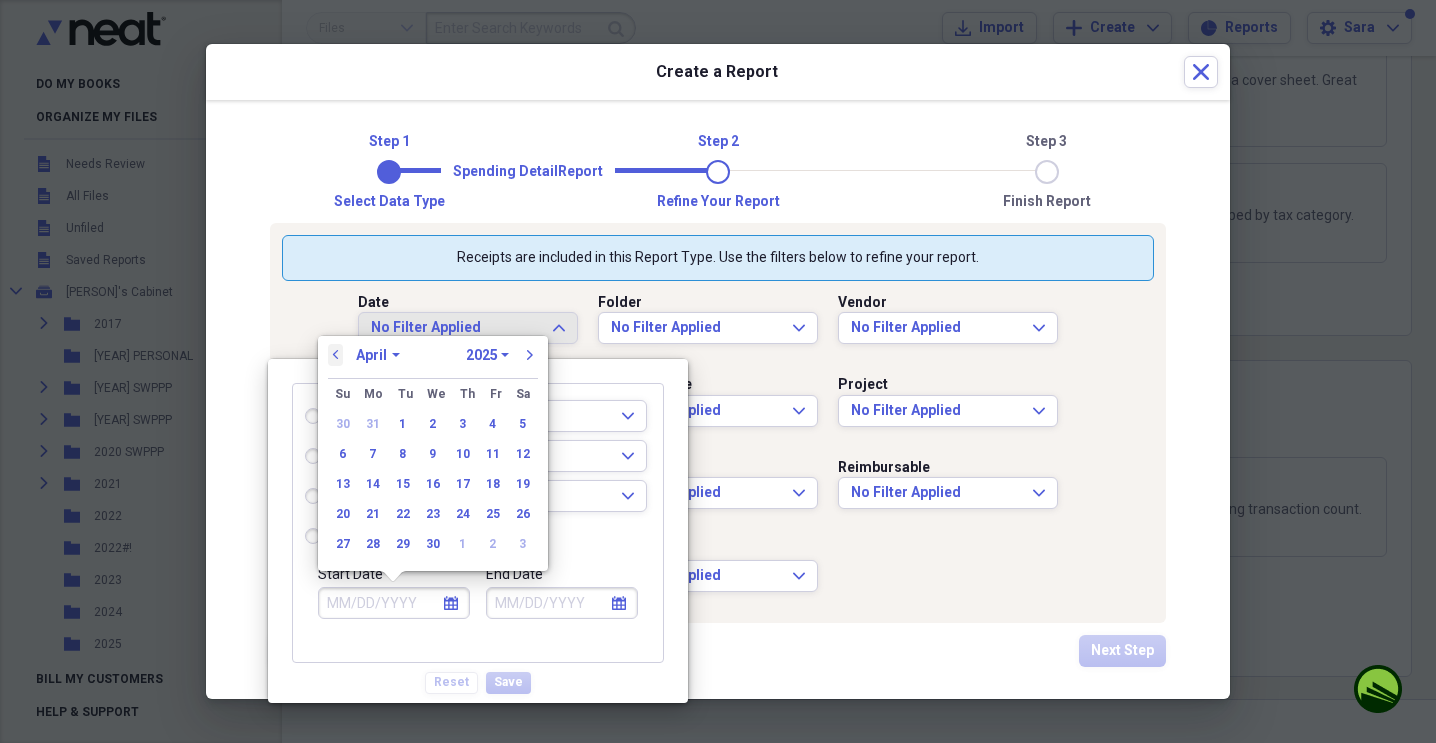 click on "previous" at bounding box center [336, 355] 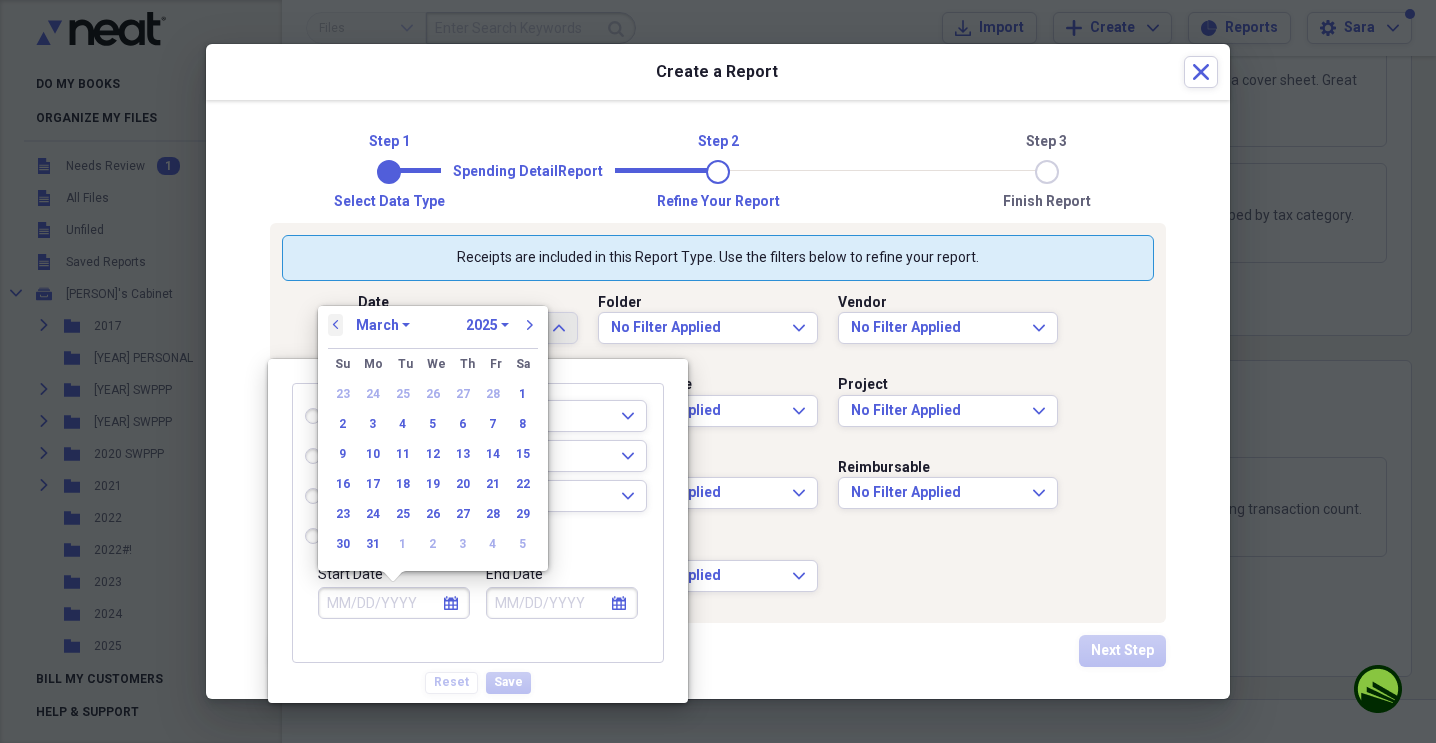 click on "previous" at bounding box center (336, 325) 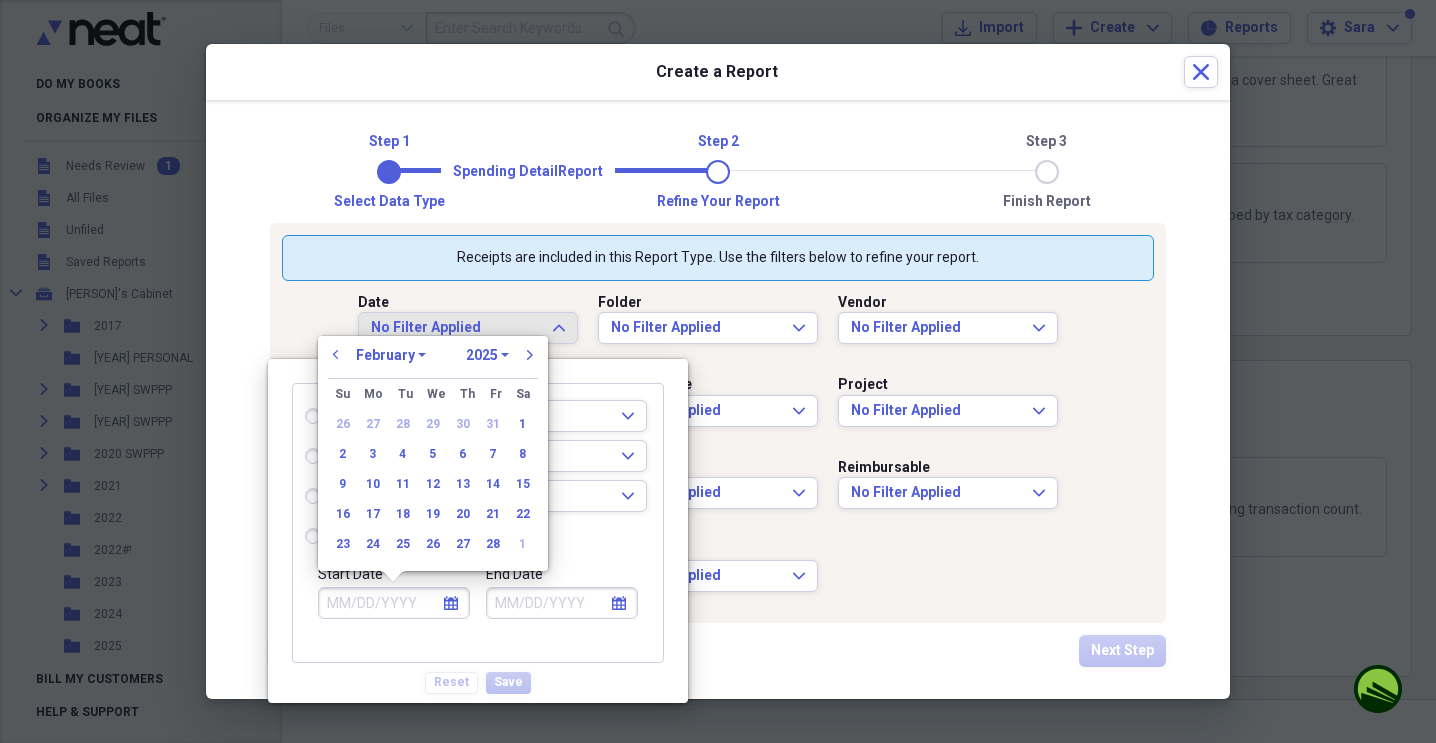 click on "previous January February March April May June July August September October November December 1970 1971 1972 1973 1974 1975 1976 1977 1978 1979 1980 1981 1982 1983 1984 1985 1986 1987 1988 1989 1990 1991 1992 1993 1994 1995 1996 1997 1998 1999 2000 2001 2002 2003 2004 2005 2006 2007 2008 2009 2010 2011 2012 2013 2014 2015 2016 2017 2018 2019 2020 2021 2022 2023 2024 2025 2026 2027 2028 2029 2030 2031 2032 2033 2034 2035 next" at bounding box center (433, 361) 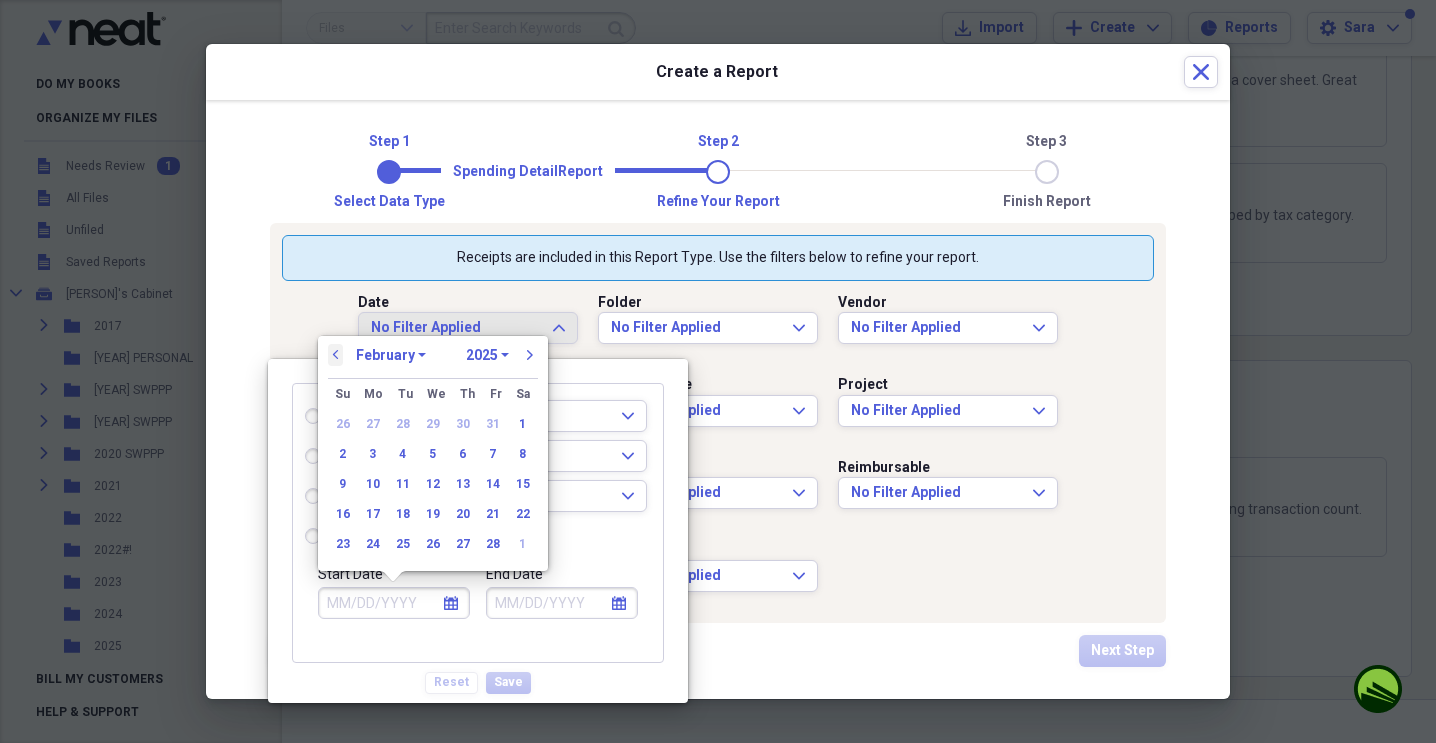 click on "previous" at bounding box center [336, 355] 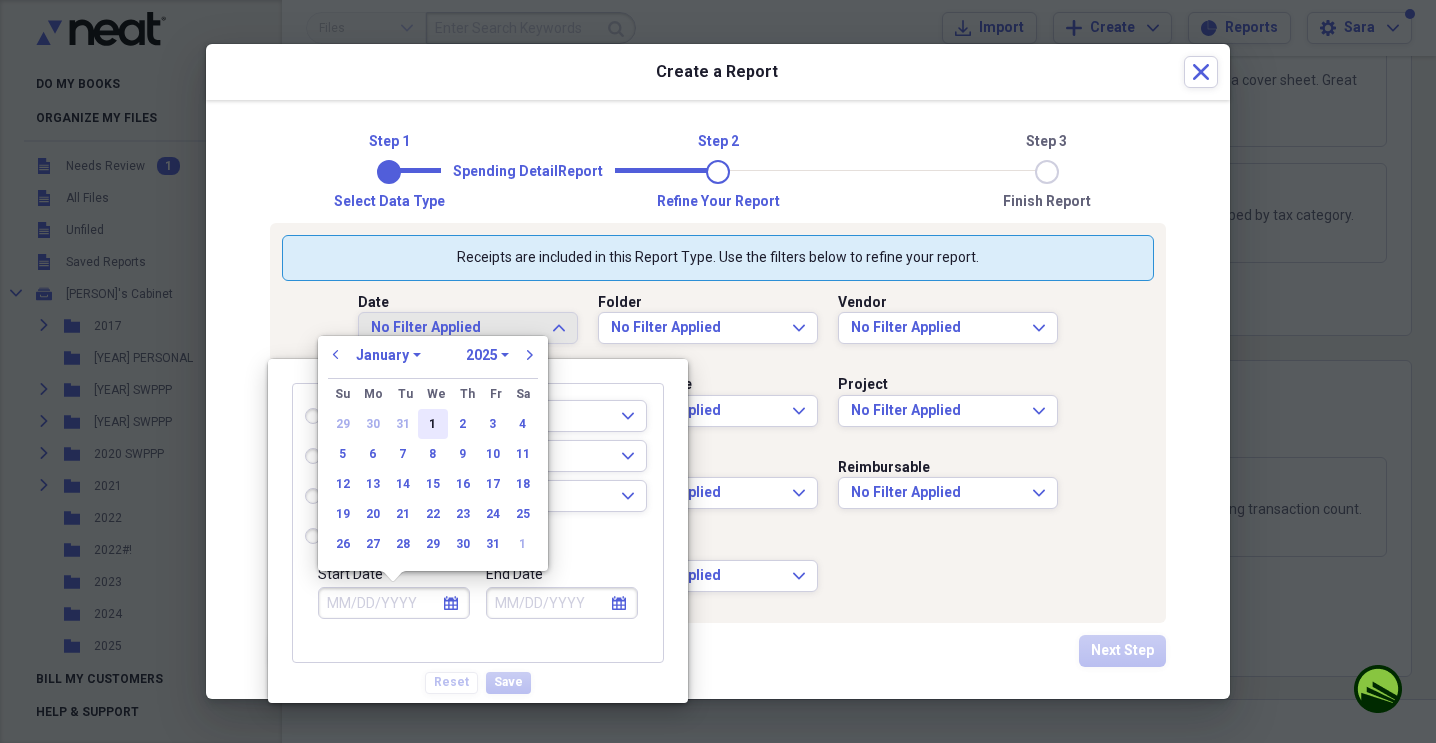 click on "1" at bounding box center [433, 424] 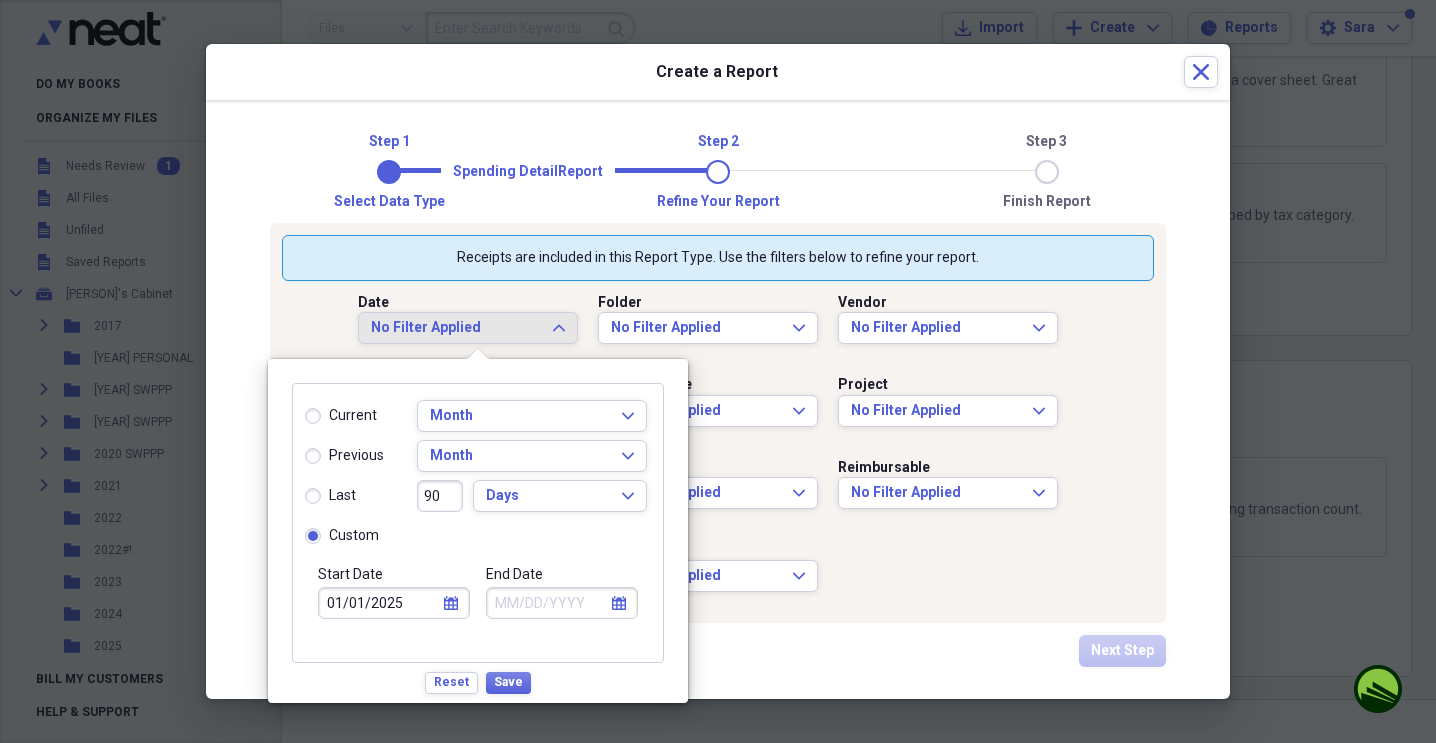 click 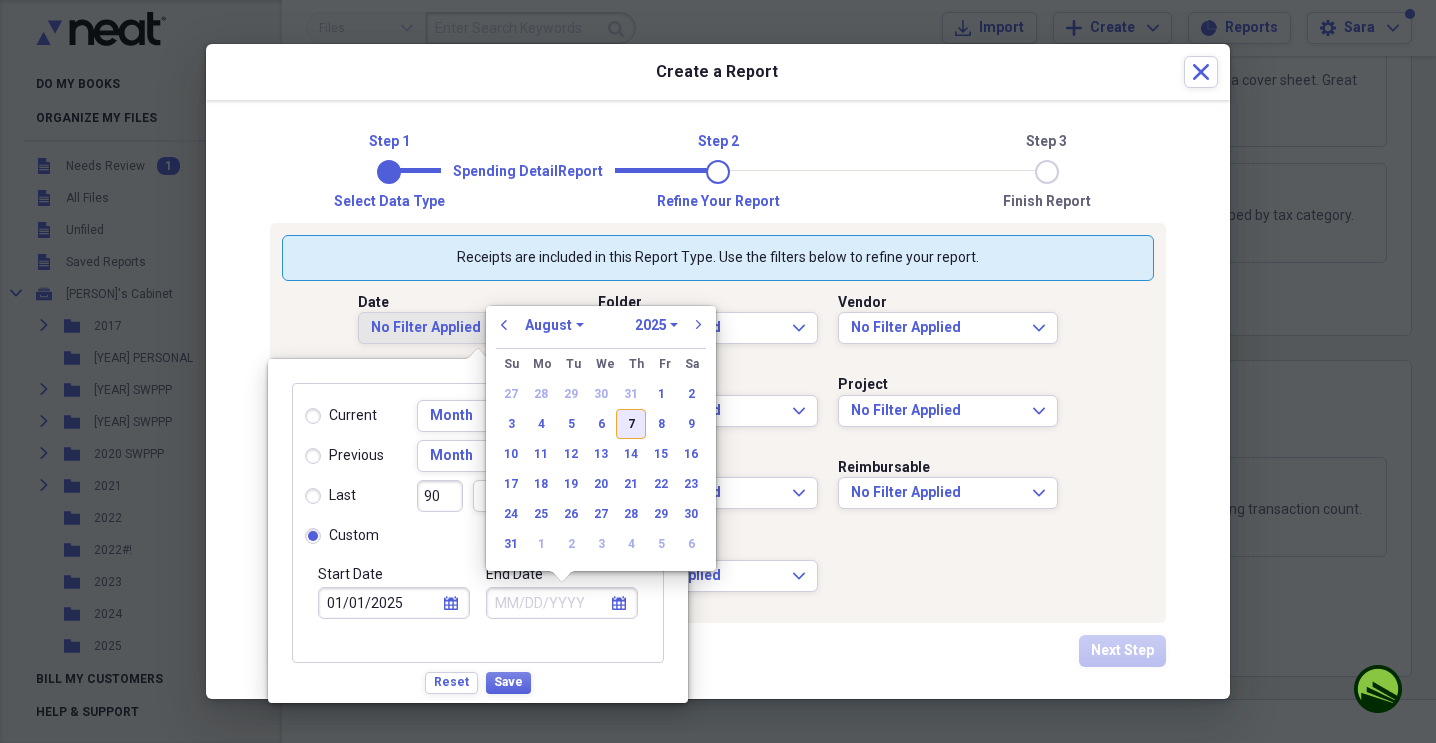click on "7" at bounding box center [631, 424] 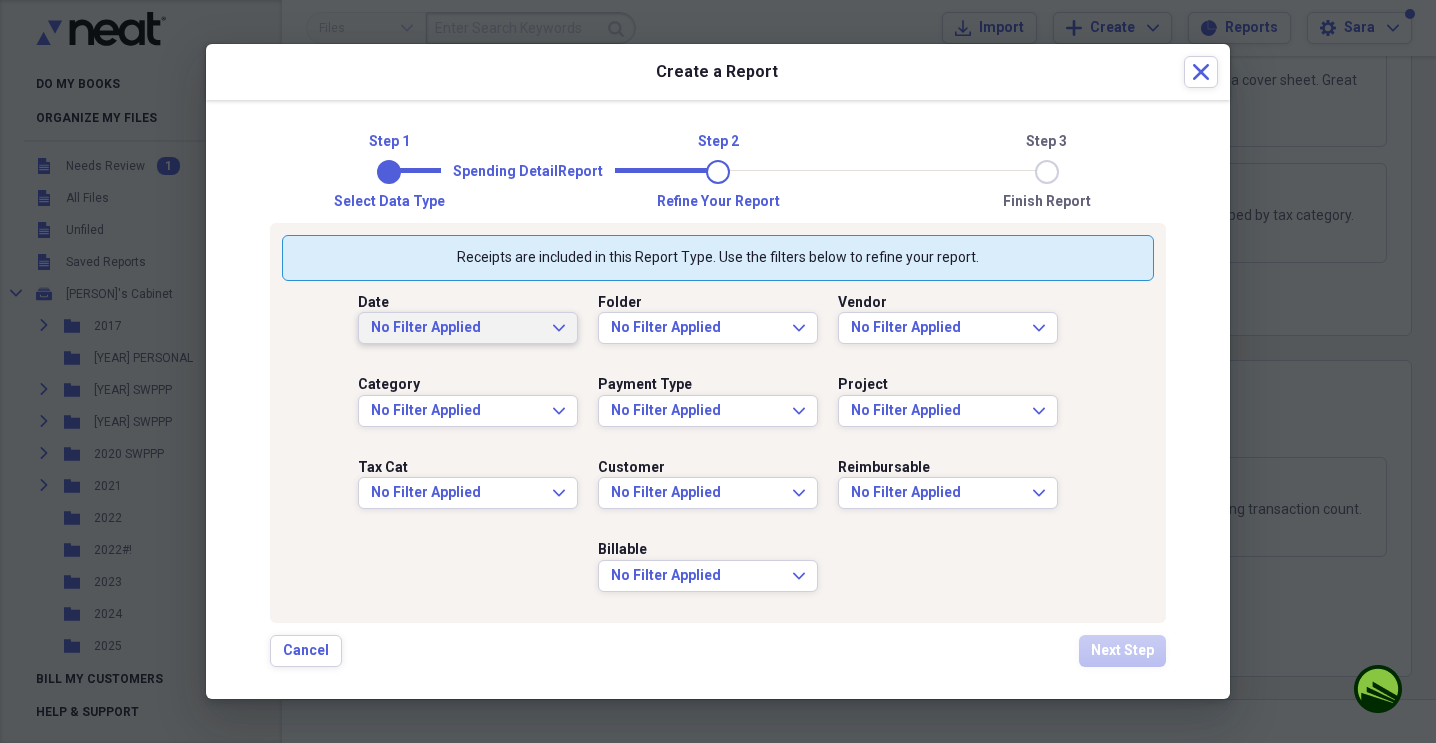 click on "Date No Filter Applied Expand Folder No Filter Applied Expand Vendor No Filter Applied Expand Category No Filter Applied Expand Payment Type No Filter Applied Expand Project No Filter Applied Expand Tax Cat No Filter Applied Expand Customer No Filter Applied Expand Reimbursable No Filter Applied Expand Billable No Filter Applied Expand" at bounding box center (718, 446) 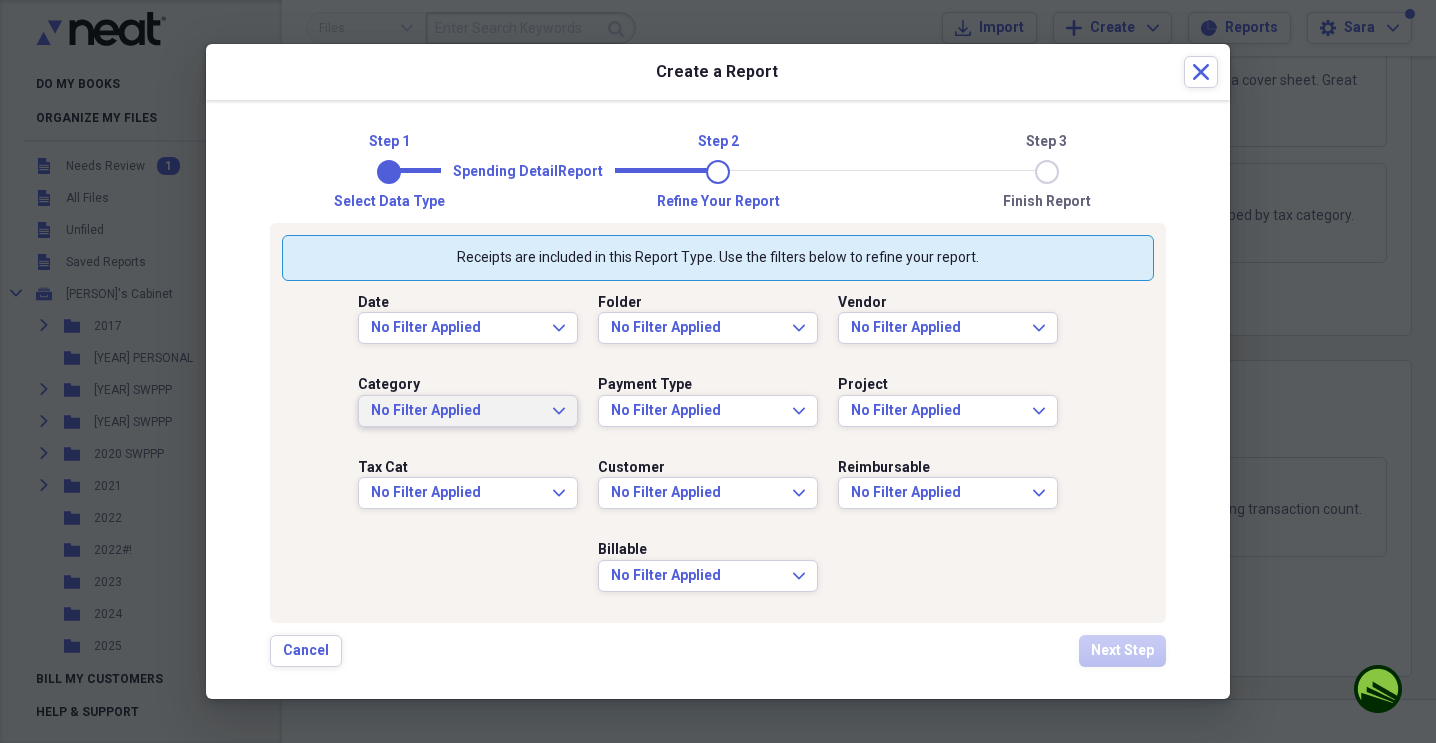 click on "Expand" 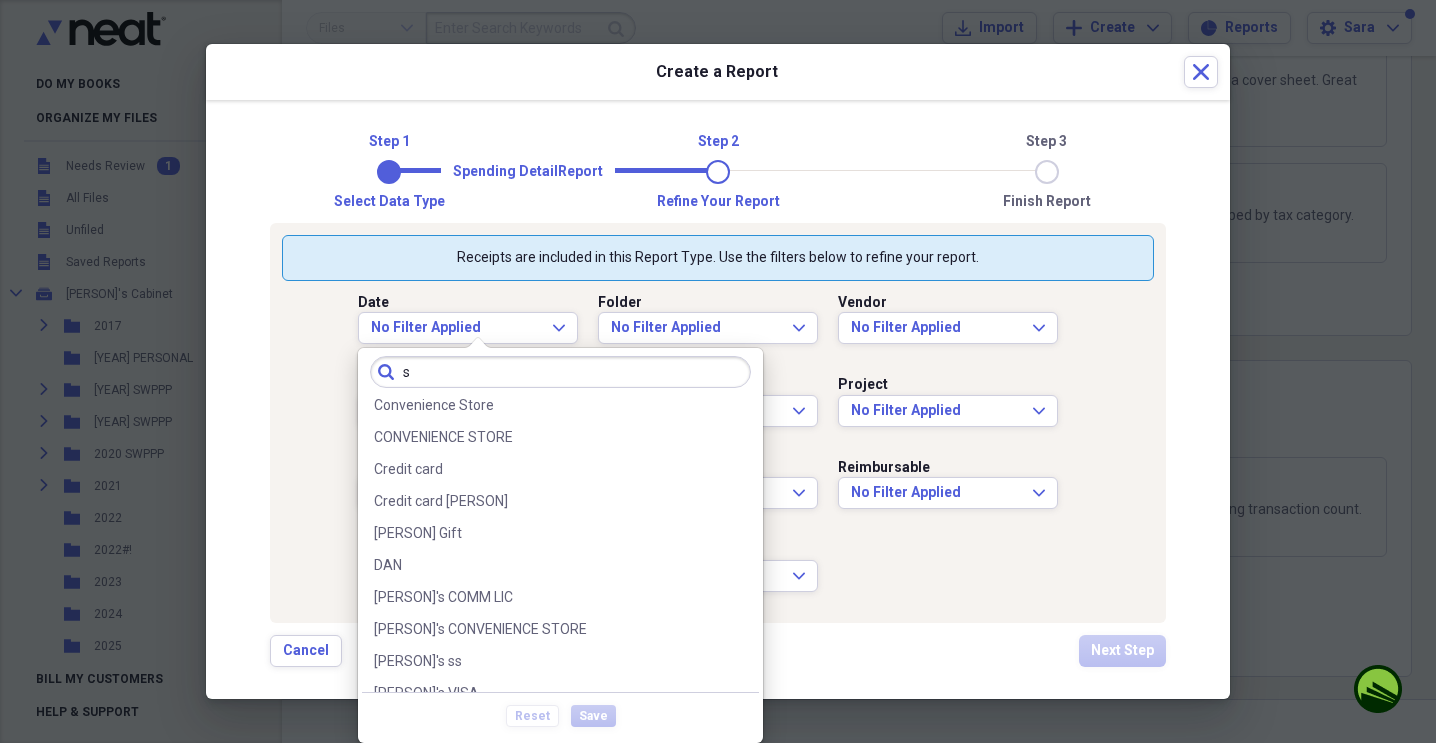 scroll, scrollTop: 0, scrollLeft: 0, axis: both 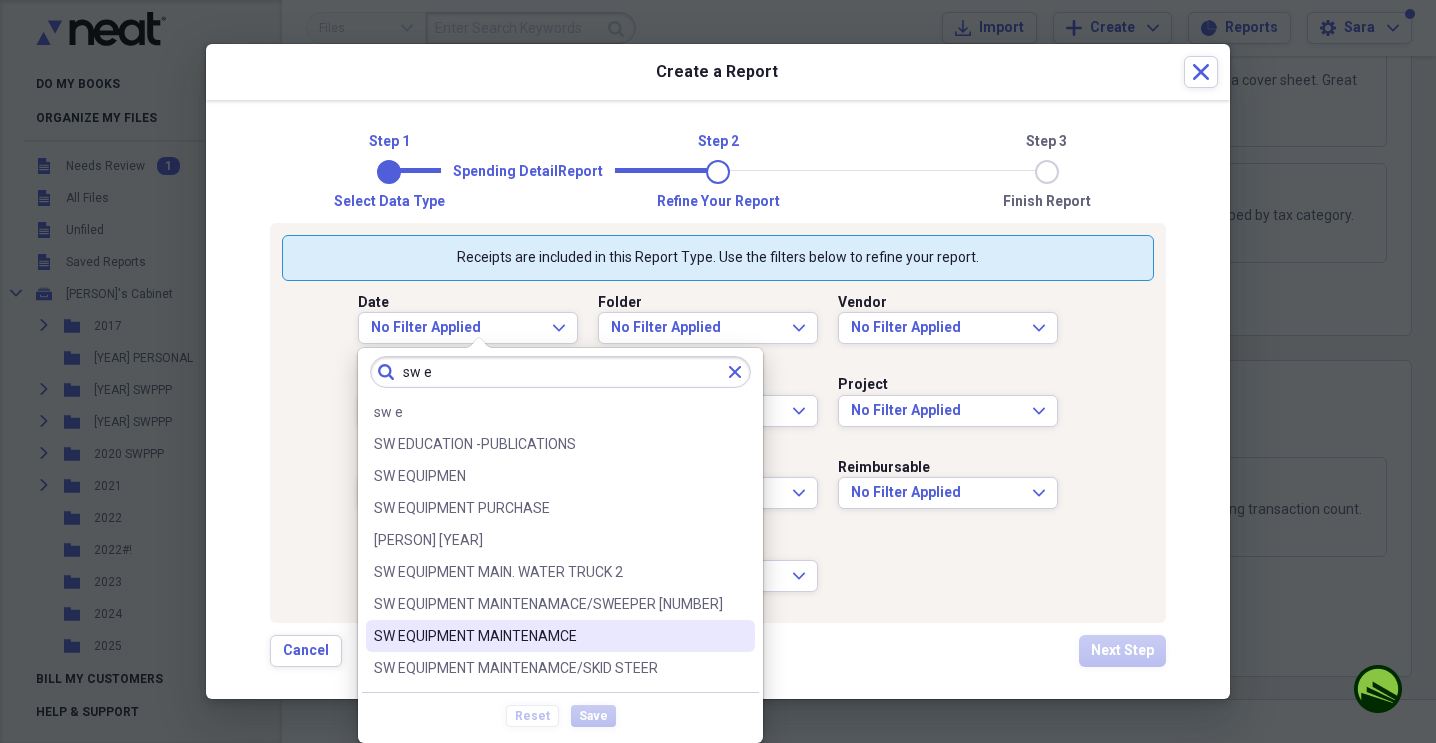 type on "sw e" 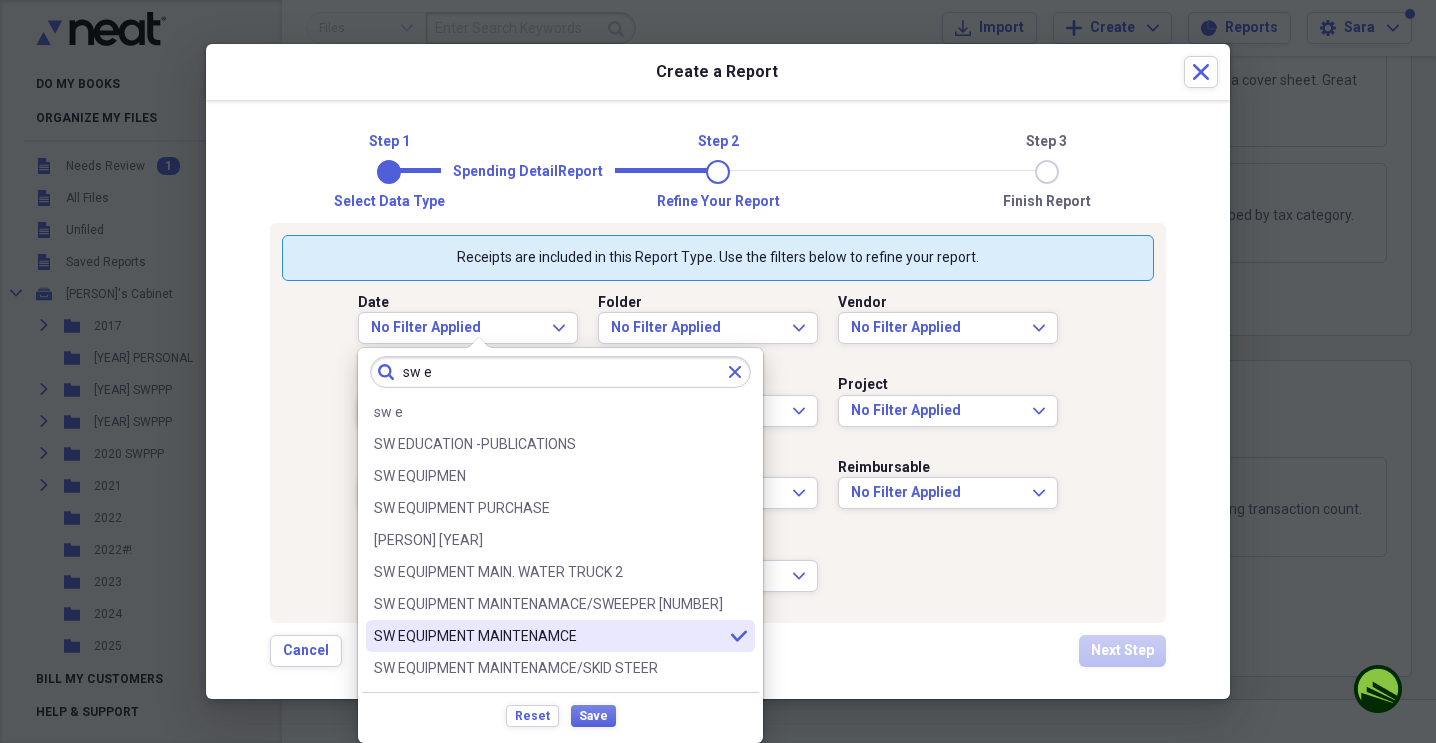 click on "Cancel Next Step" at bounding box center (718, 651) 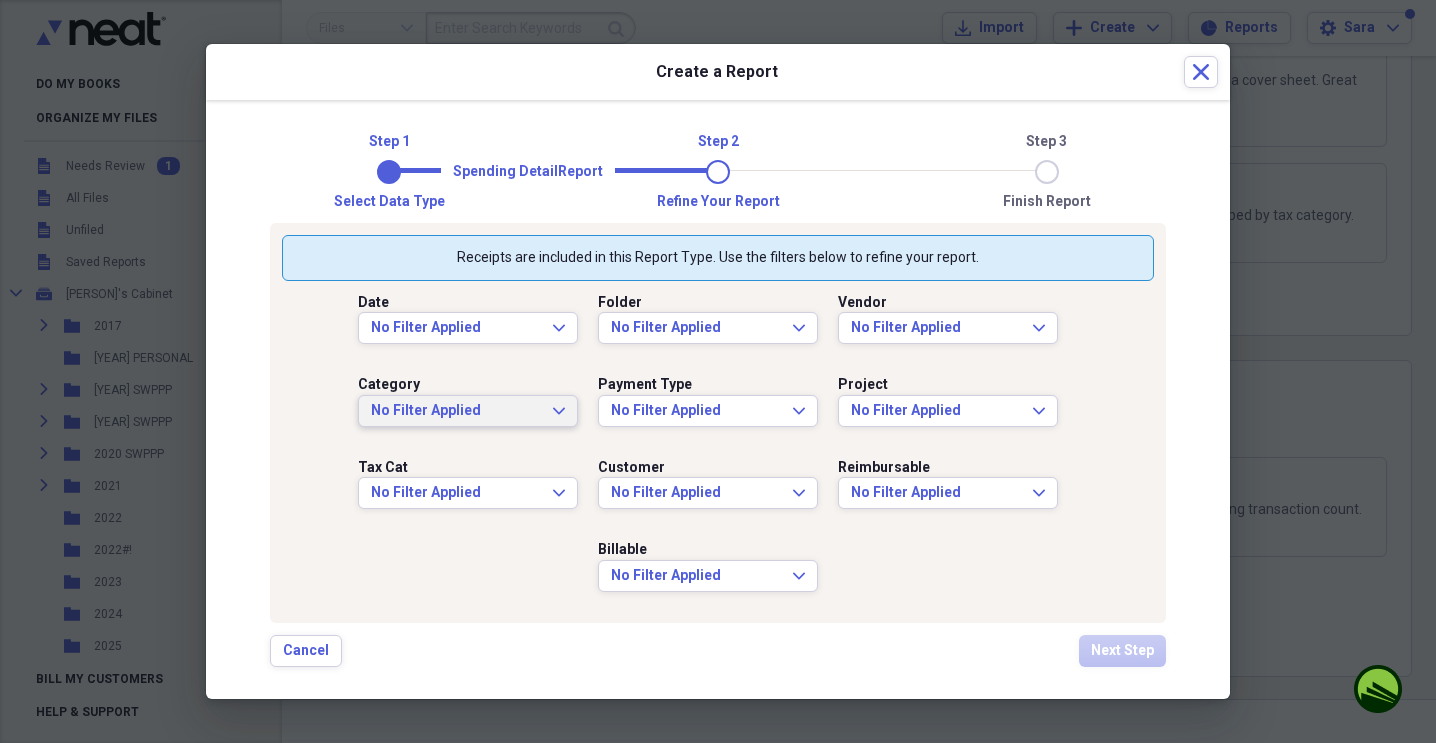 click on "No Filter Applied Expand" at bounding box center [468, 411] 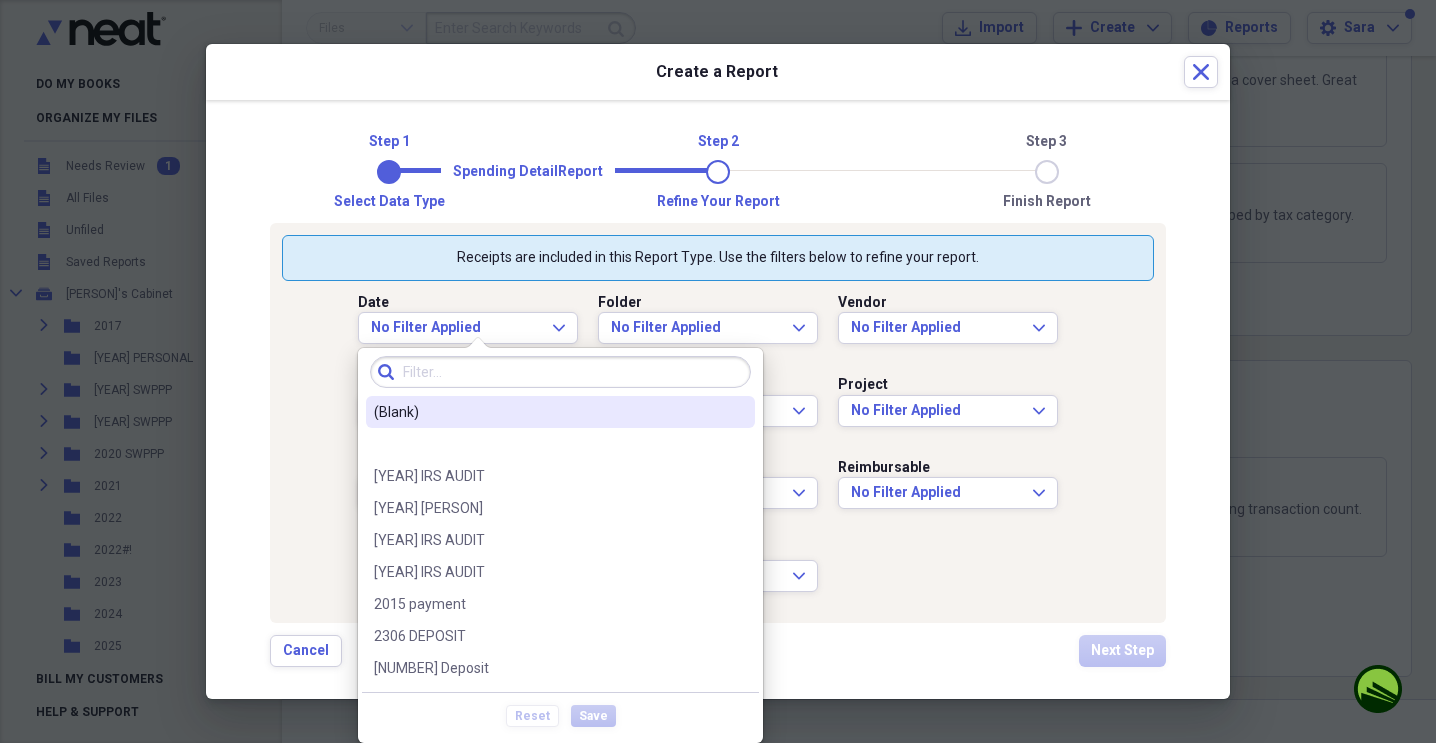 click at bounding box center [560, 372] 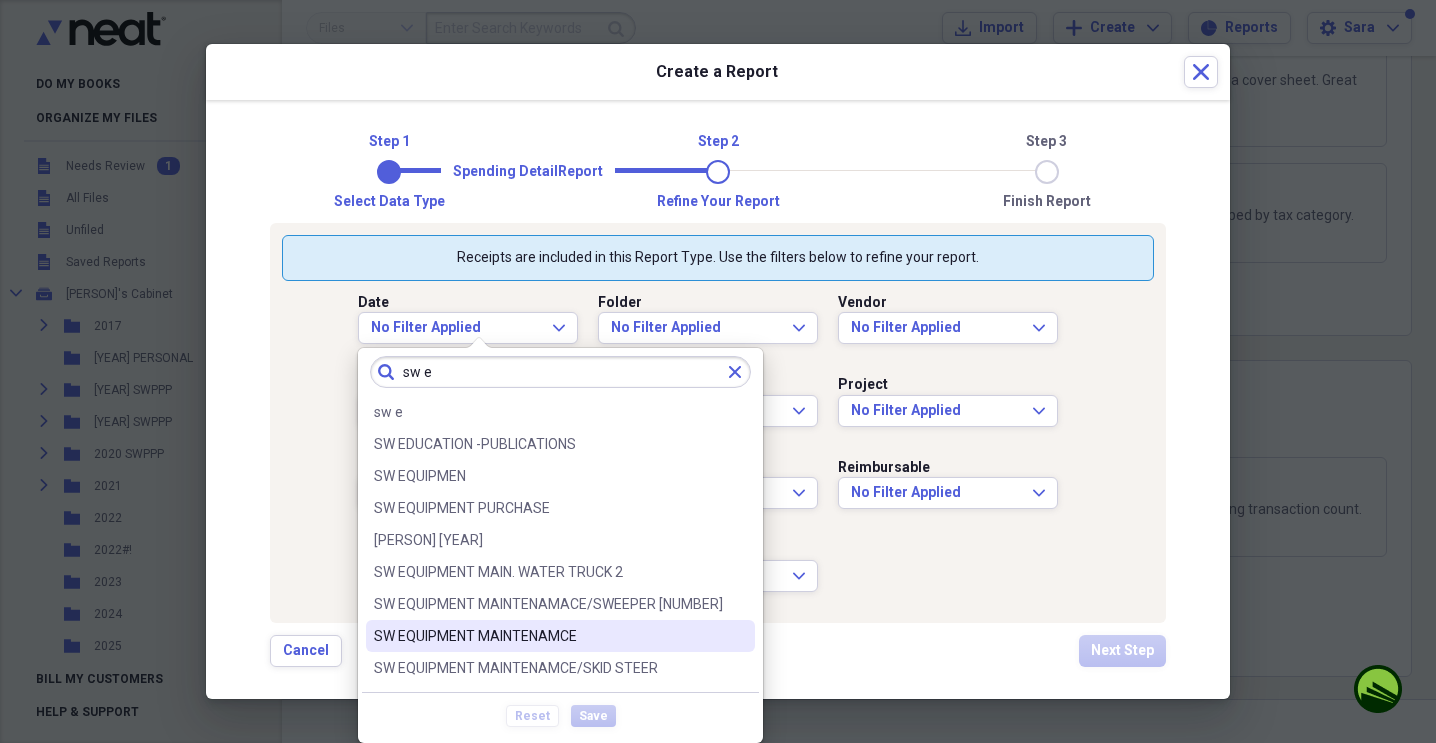 type on "sw e" 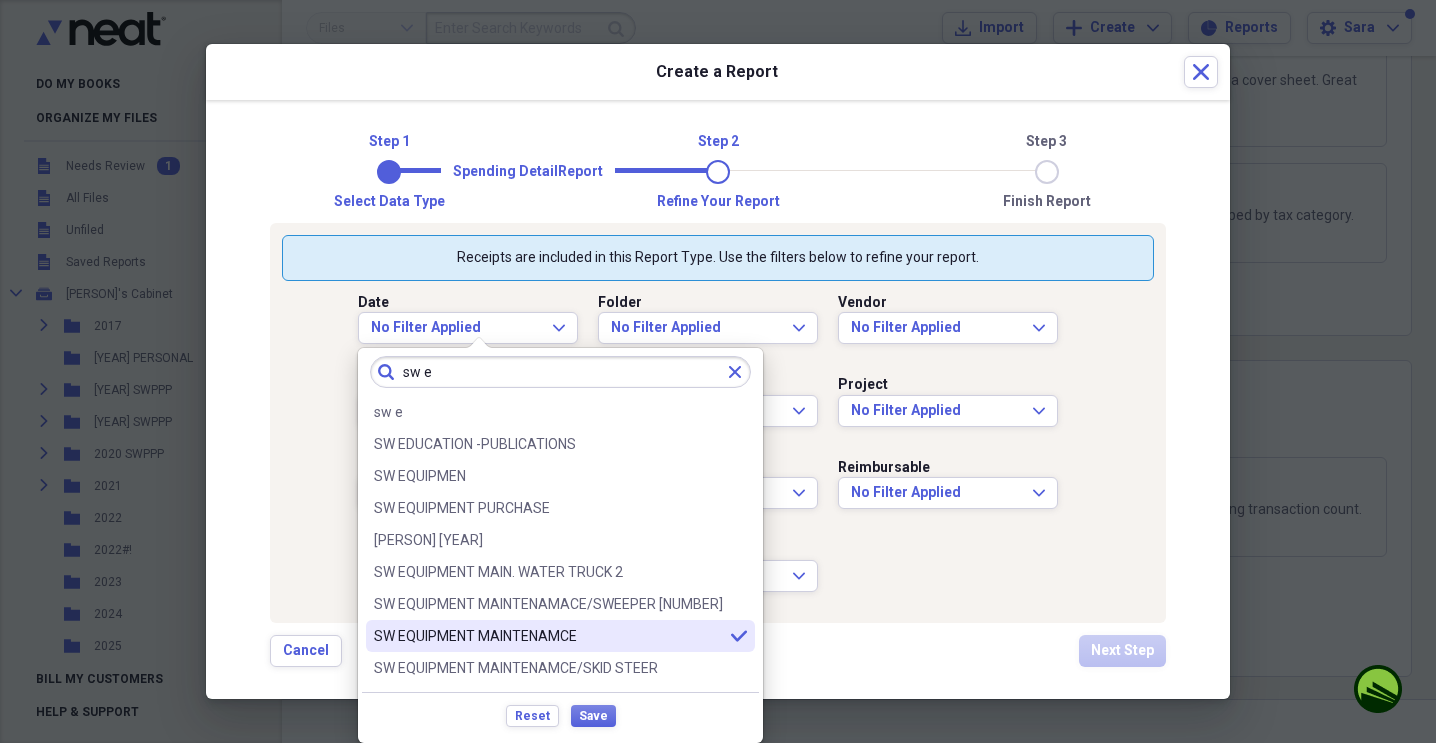 click on "SW EQUIPMENT MAINTENAMCE" at bounding box center [548, 636] 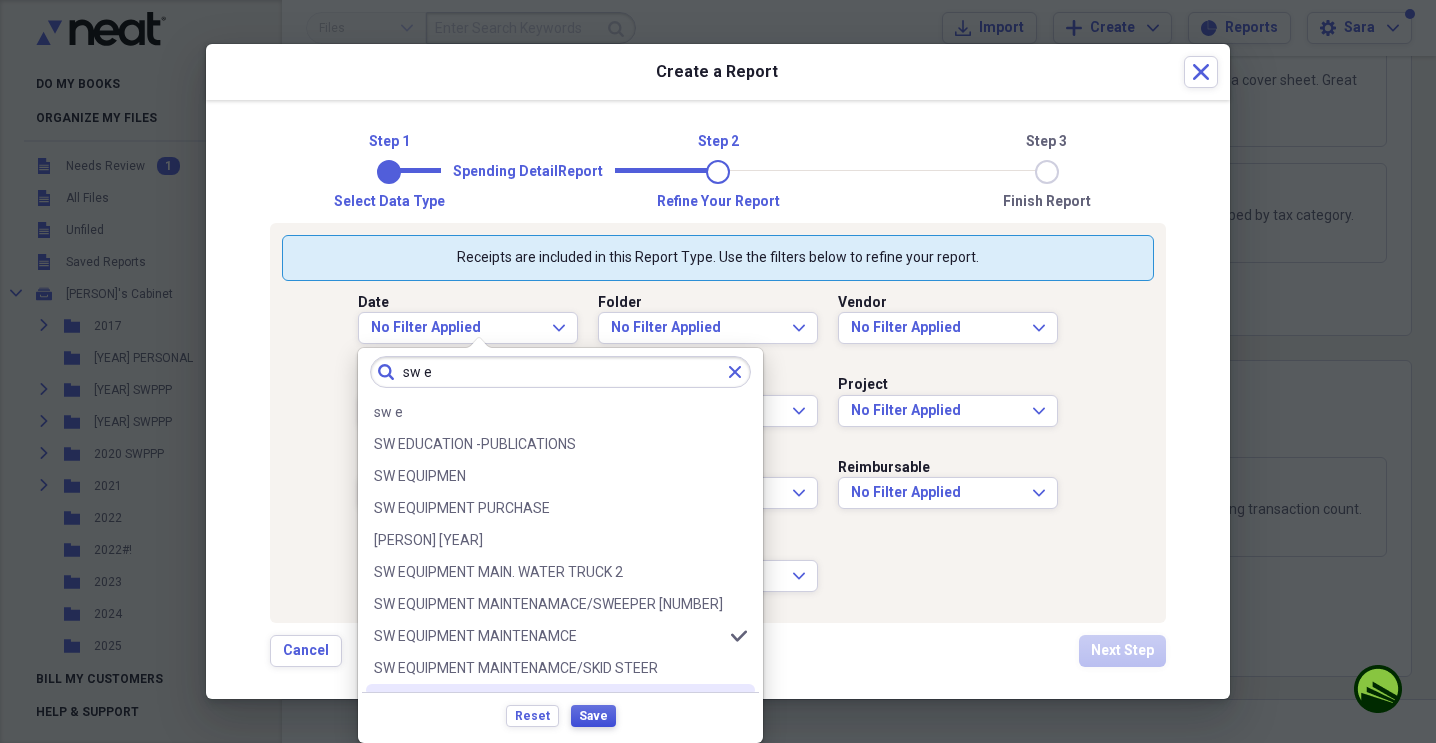 click on "Save" at bounding box center (593, 716) 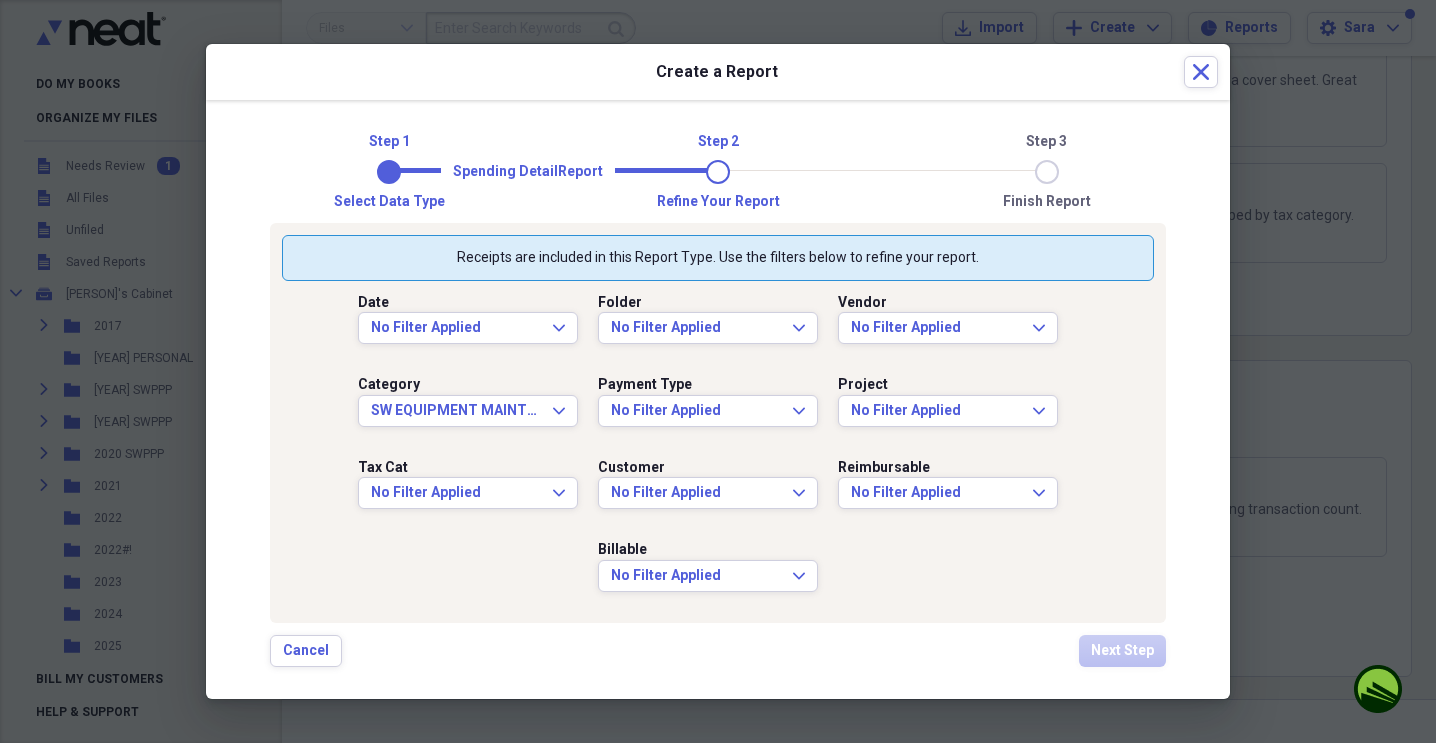 click on "Date No Filter Applied Expand Folder No Filter Applied Expand Vendor No Filter Applied Expand Category SW EQUIPMENT MAINTENAMCE Expand Payment Type No Filter Applied Expand Project No Filter Applied Expand Tax Cat No Filter Applied Expand Customer No Filter Applied Expand Reimbursable No Filter Applied Expand Billable No Filter Applied Expand" at bounding box center (718, 446) 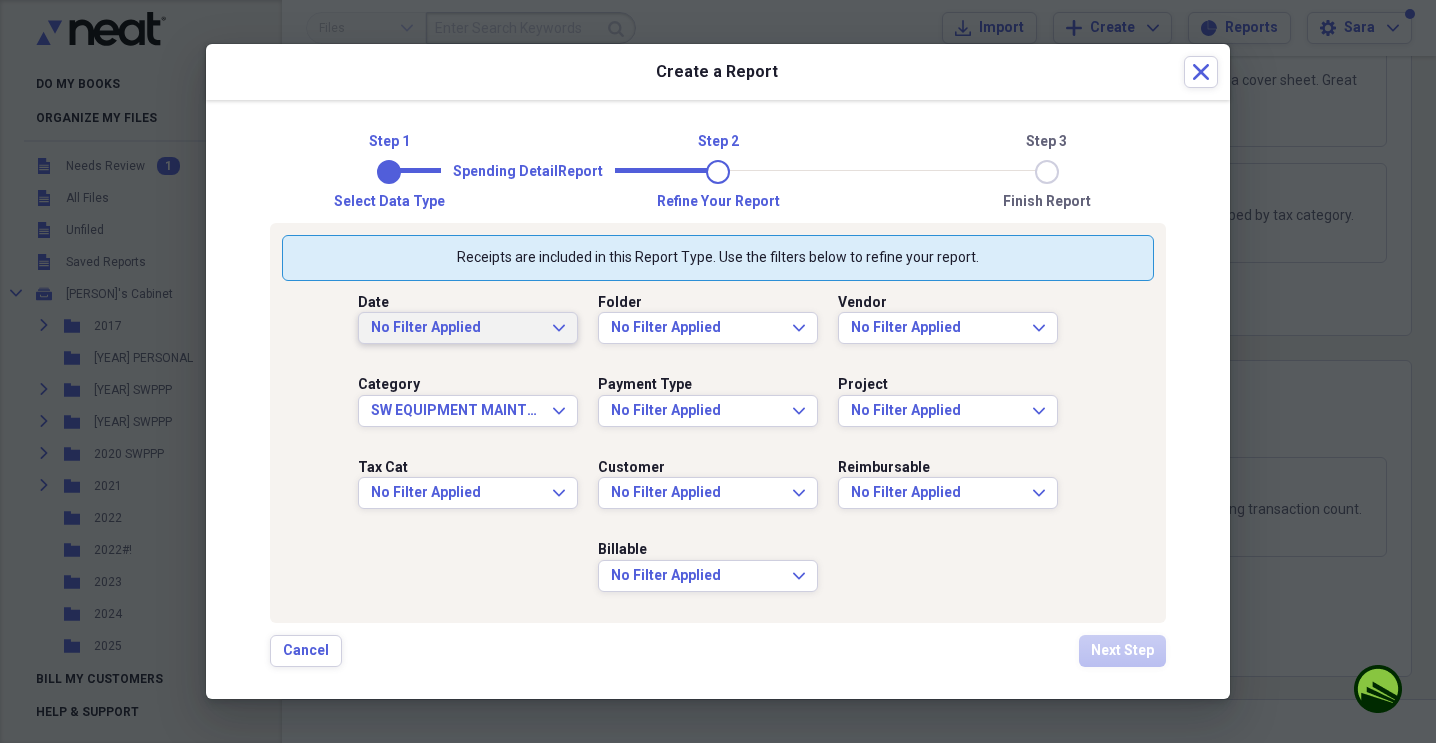 click on "No Filter Applied Expand" at bounding box center (468, 328) 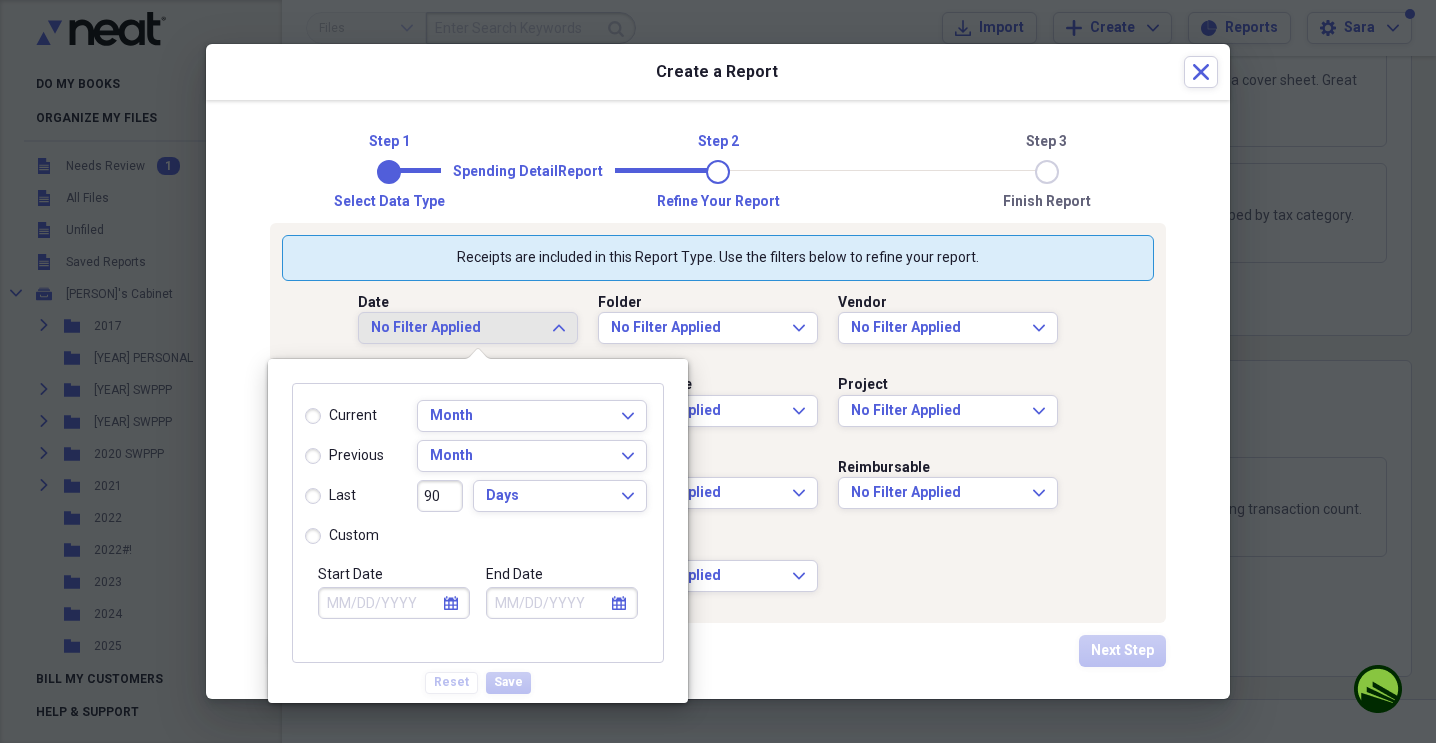 click on "calendar" 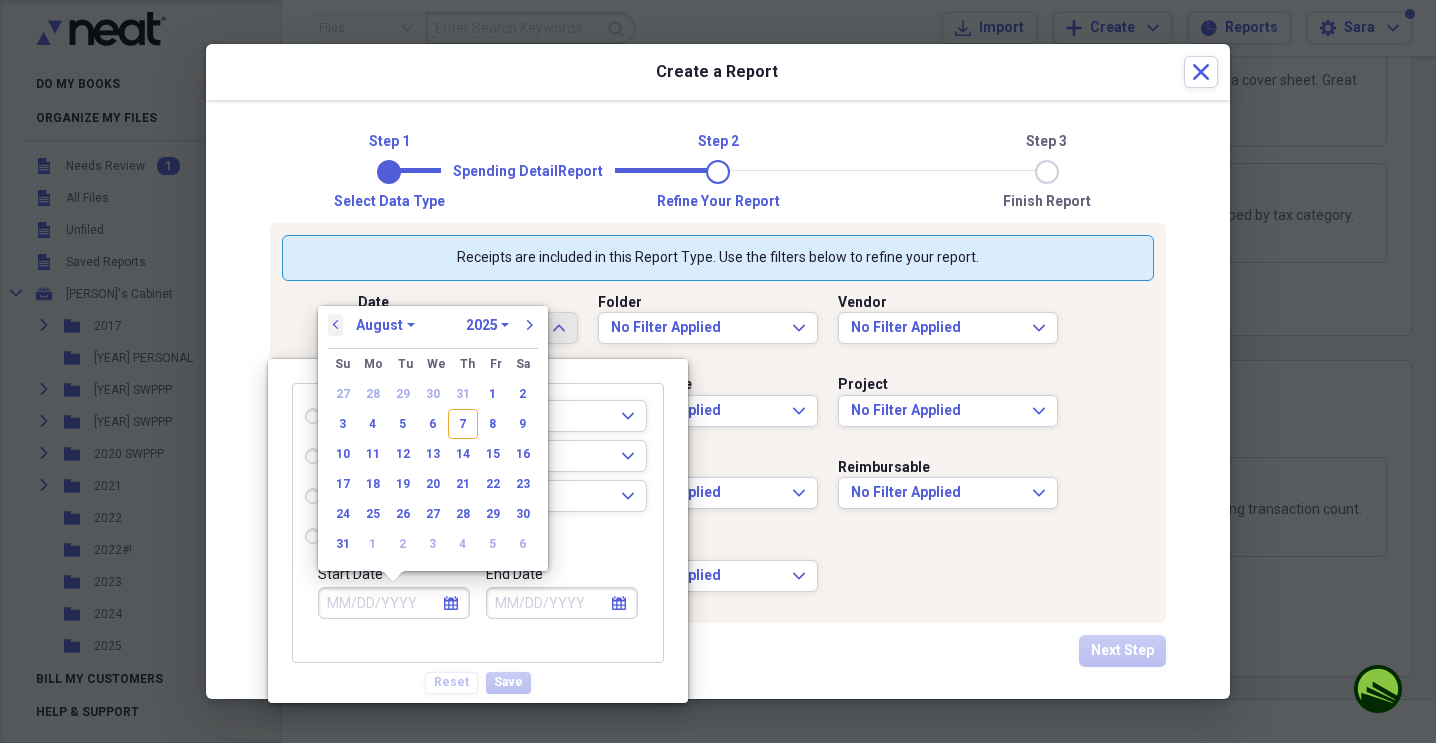 click on "previous" at bounding box center [336, 325] 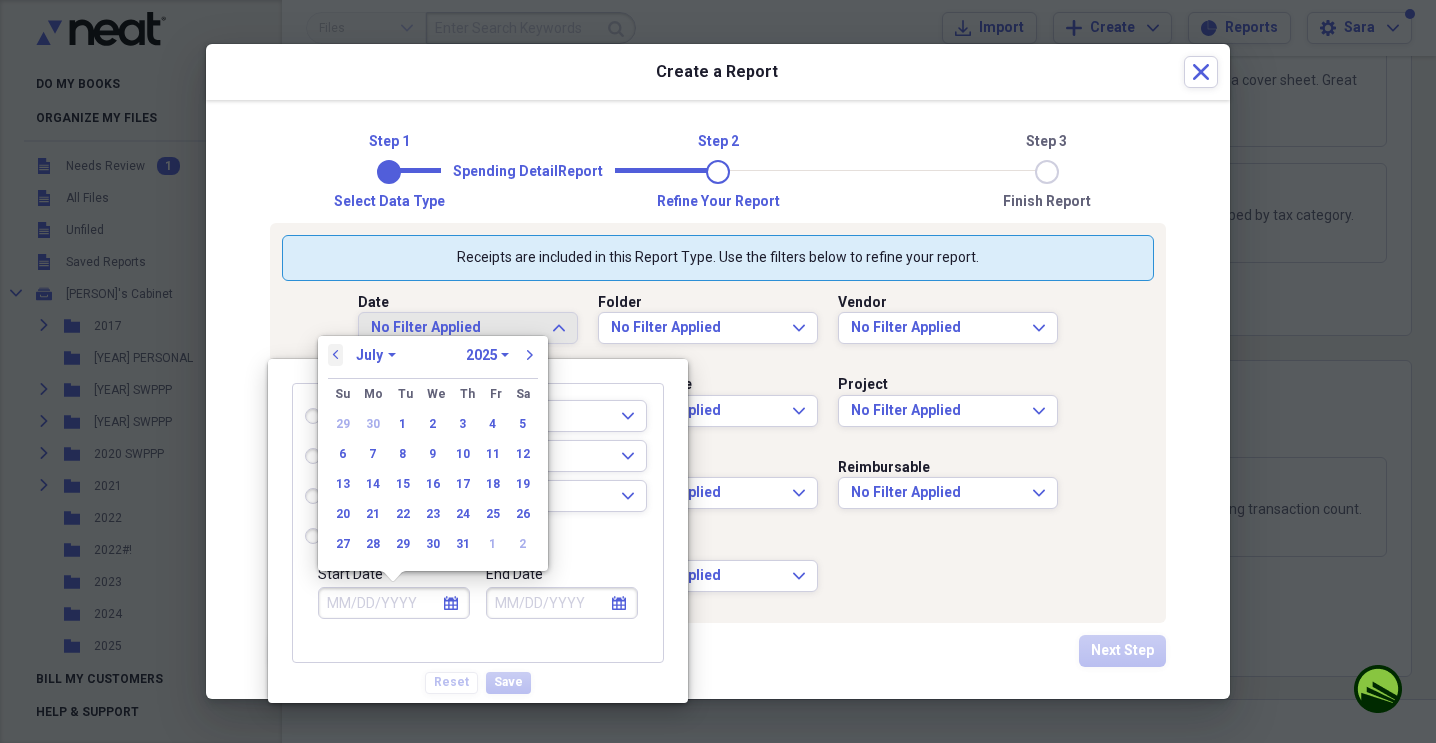 click on "previous" at bounding box center [336, 355] 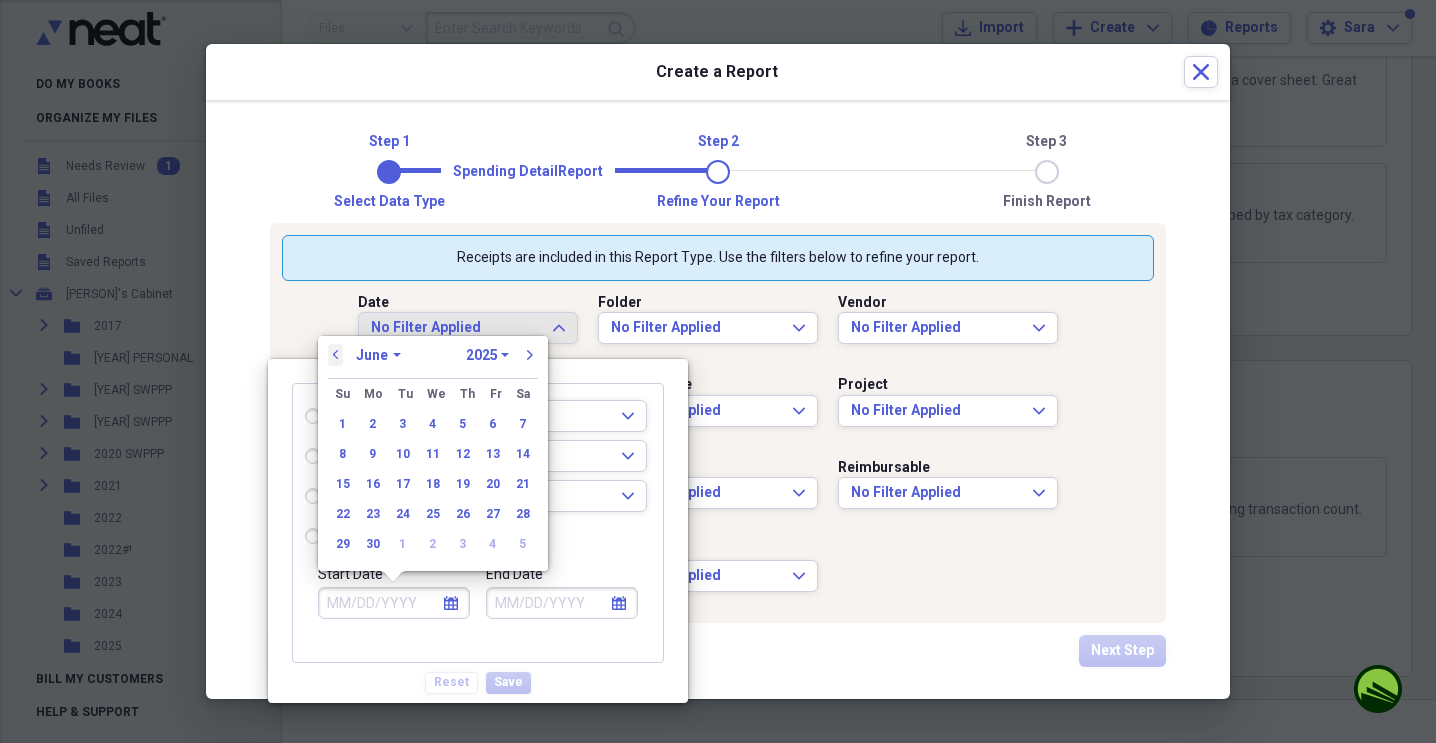 click on "previous" at bounding box center [336, 355] 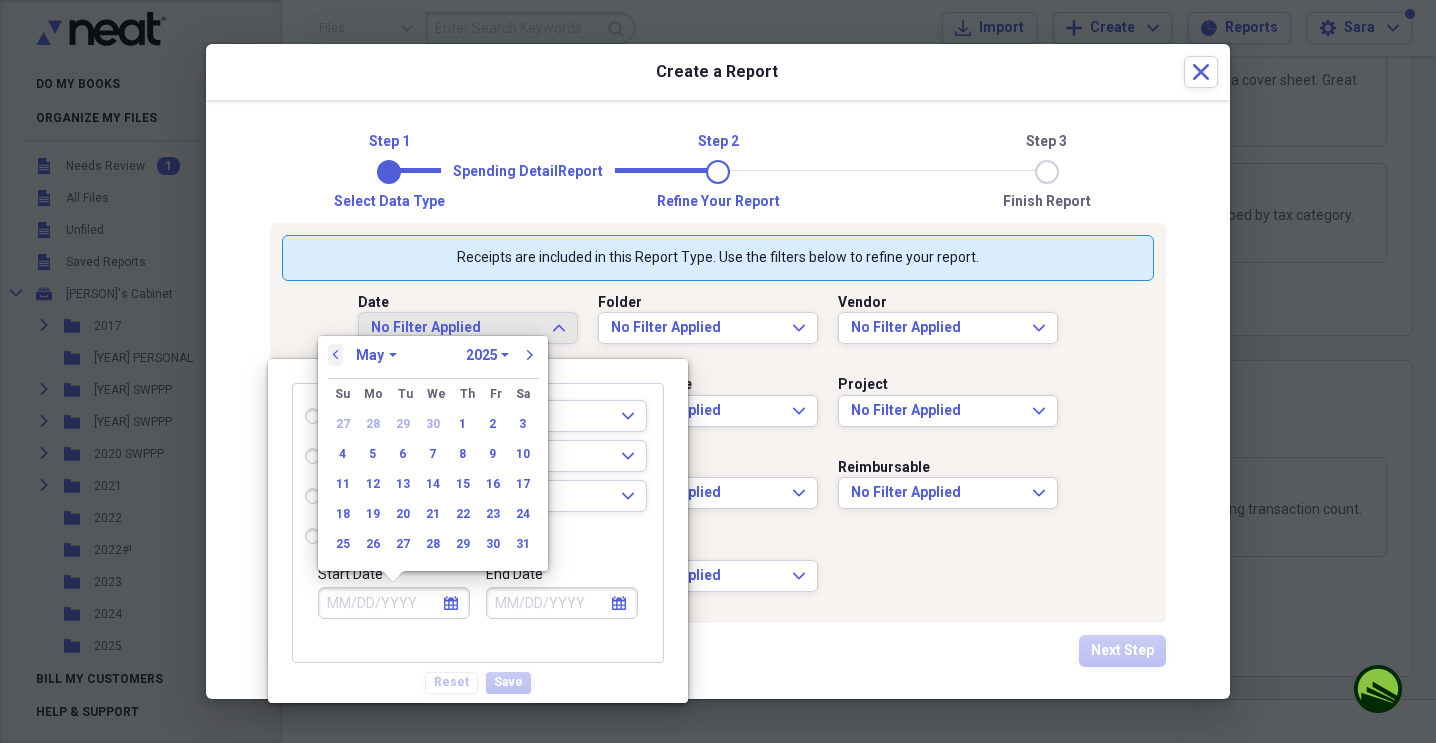 click on "previous" at bounding box center (336, 355) 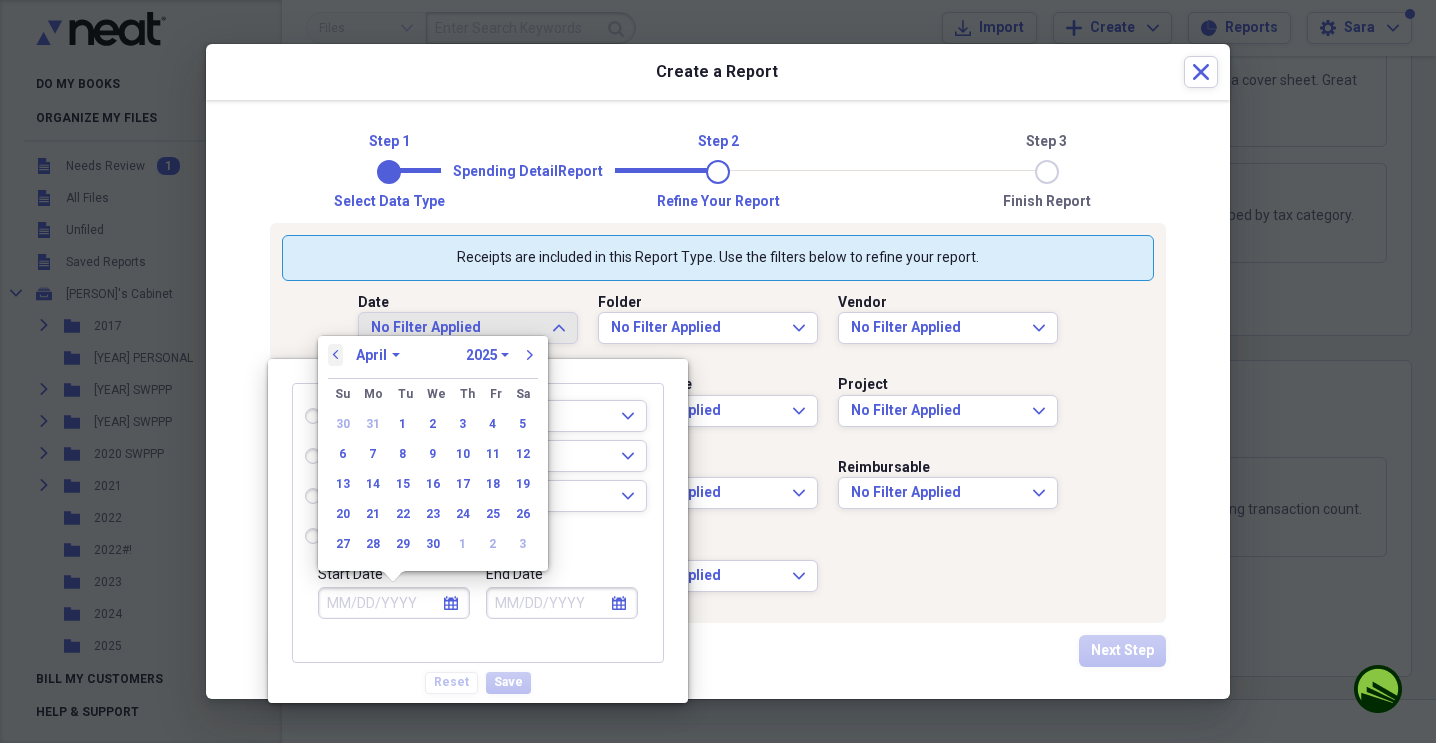 click on "previous" at bounding box center [336, 355] 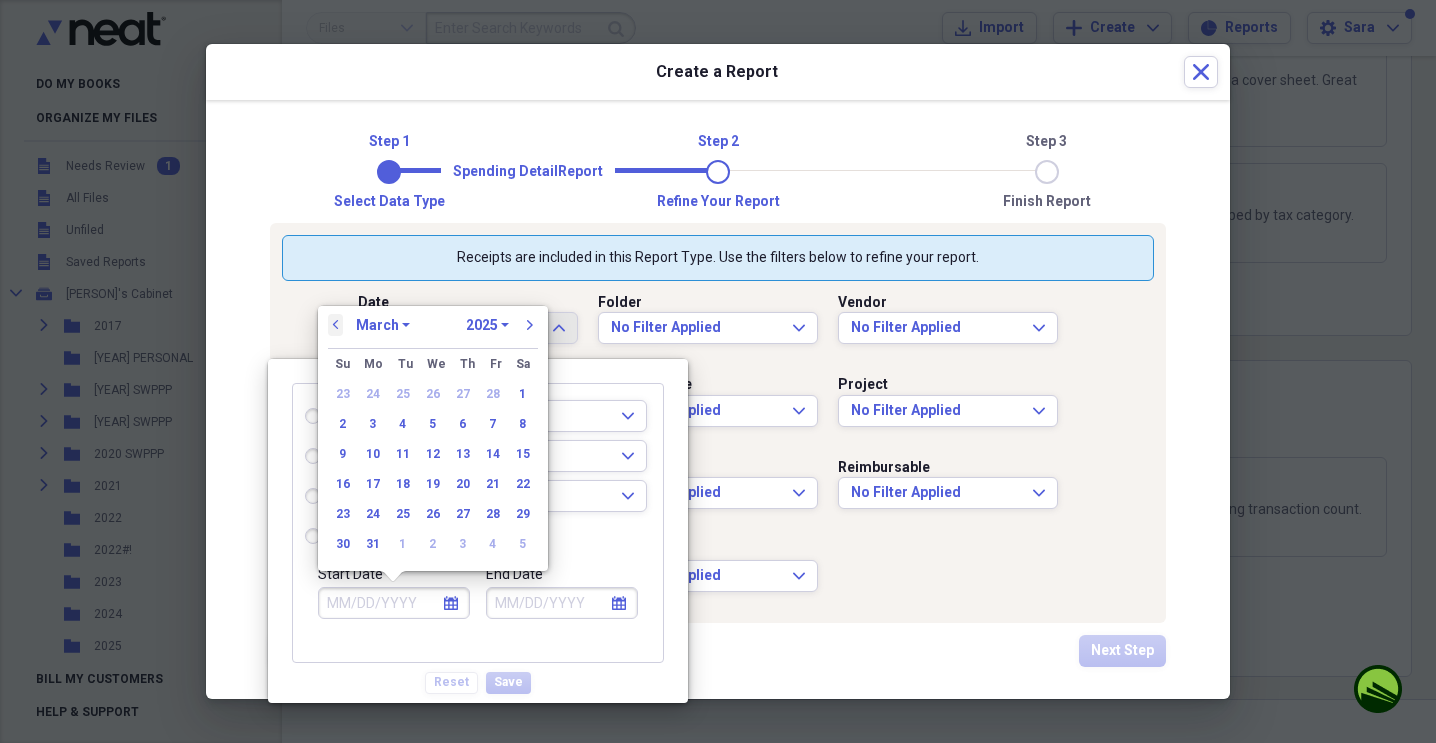 click on "previous" at bounding box center (336, 325) 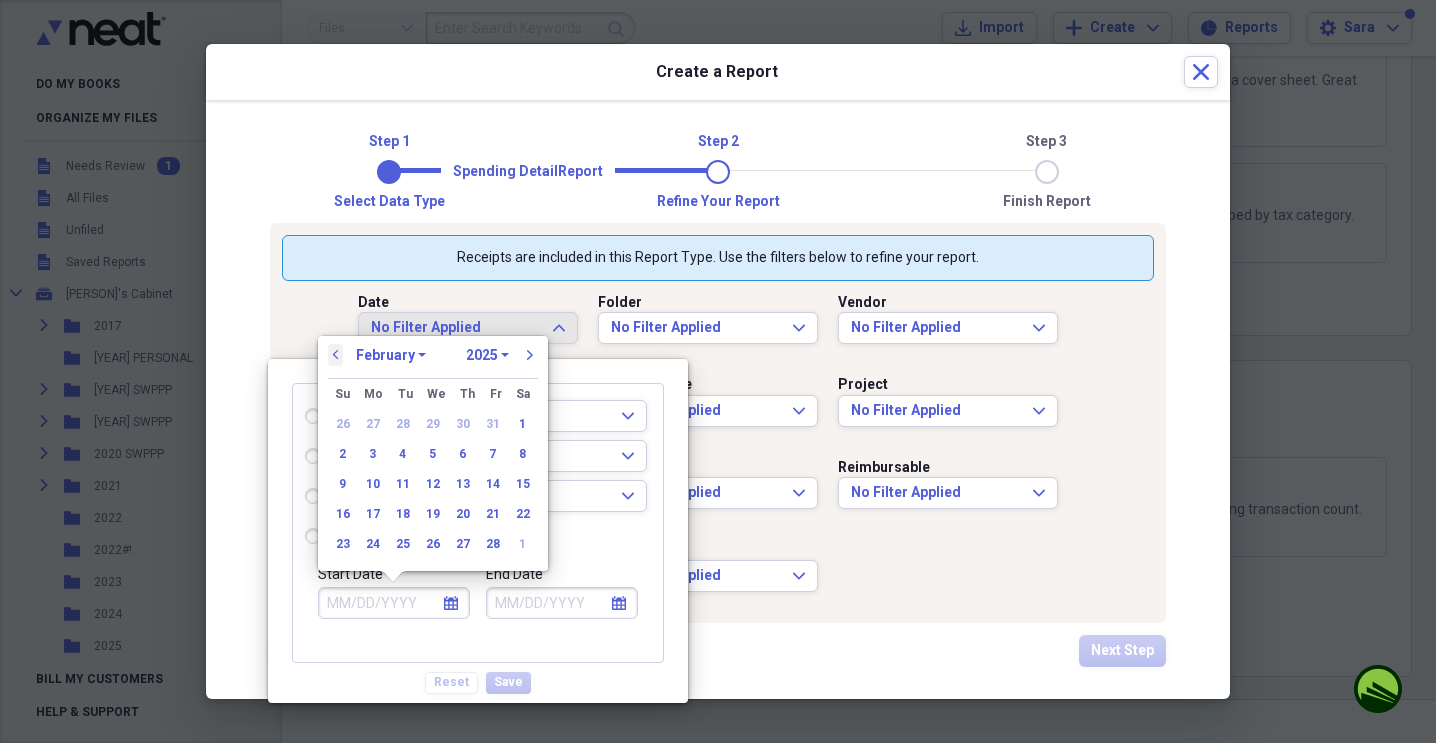 click on "previous" at bounding box center (336, 355) 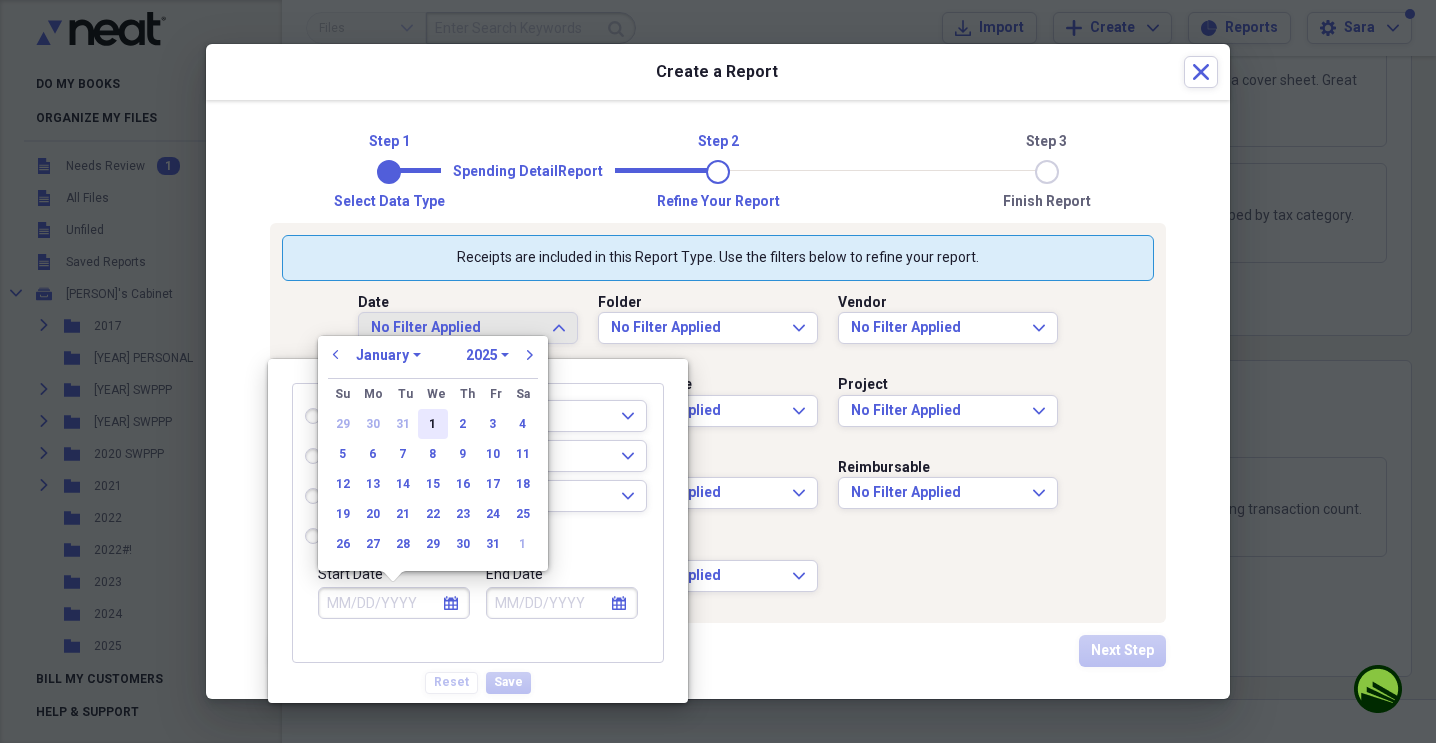 click on "1" at bounding box center [433, 424] 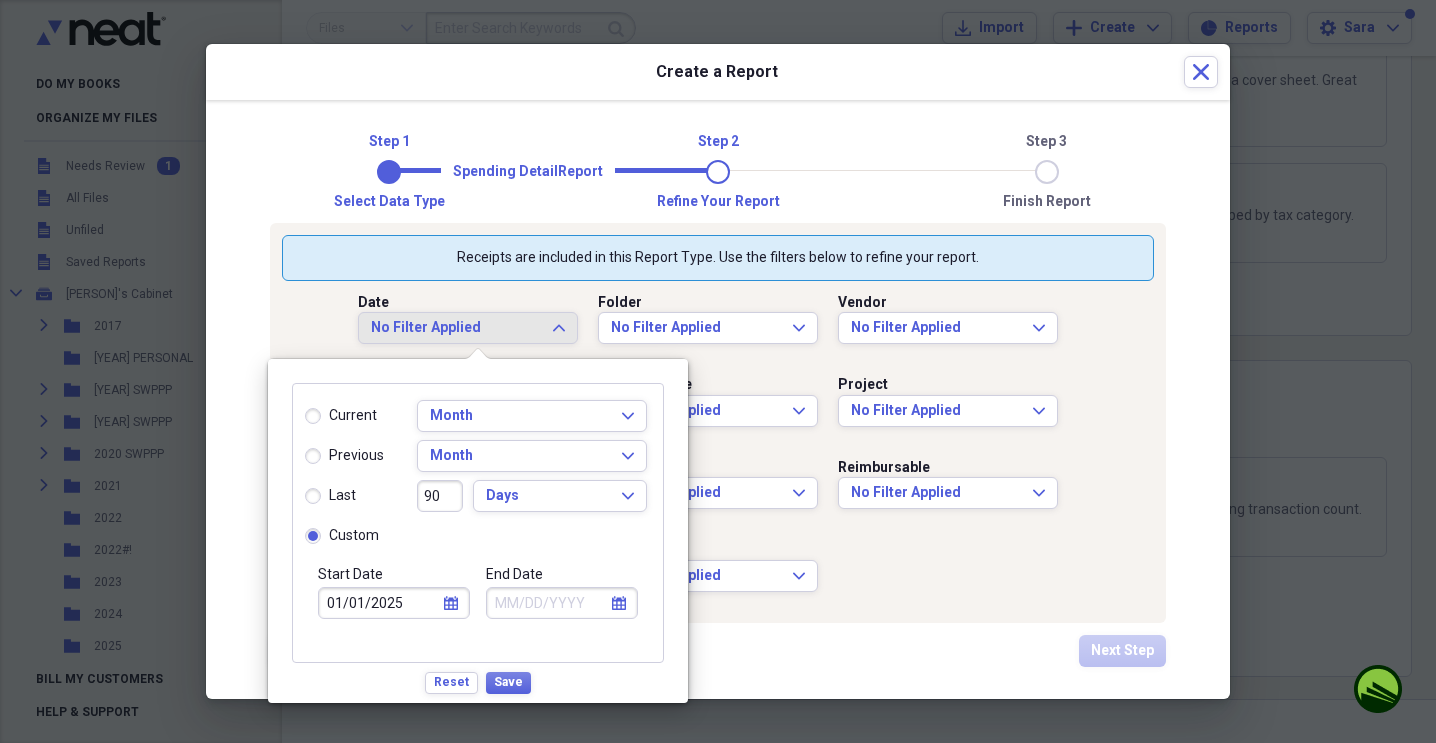 click on "calendar" 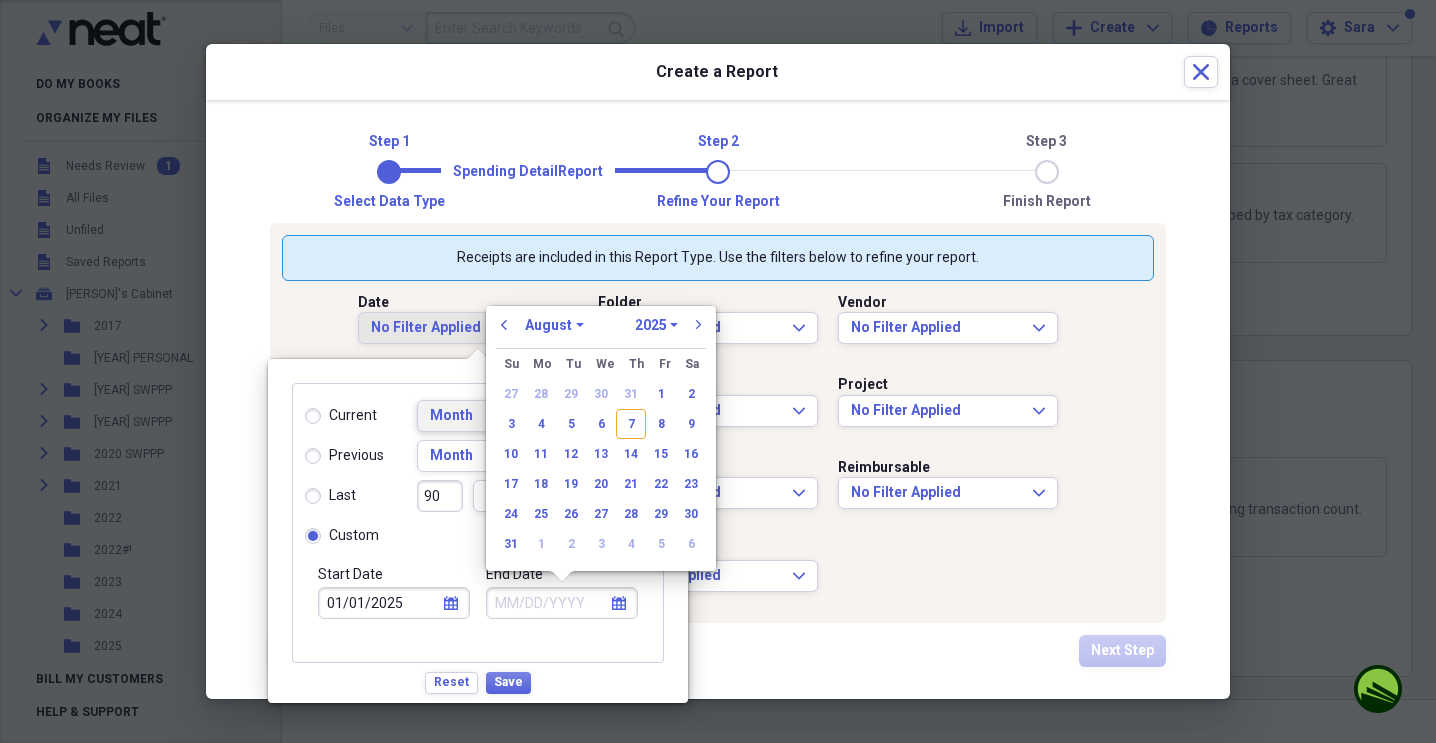 click on "7" at bounding box center [631, 424] 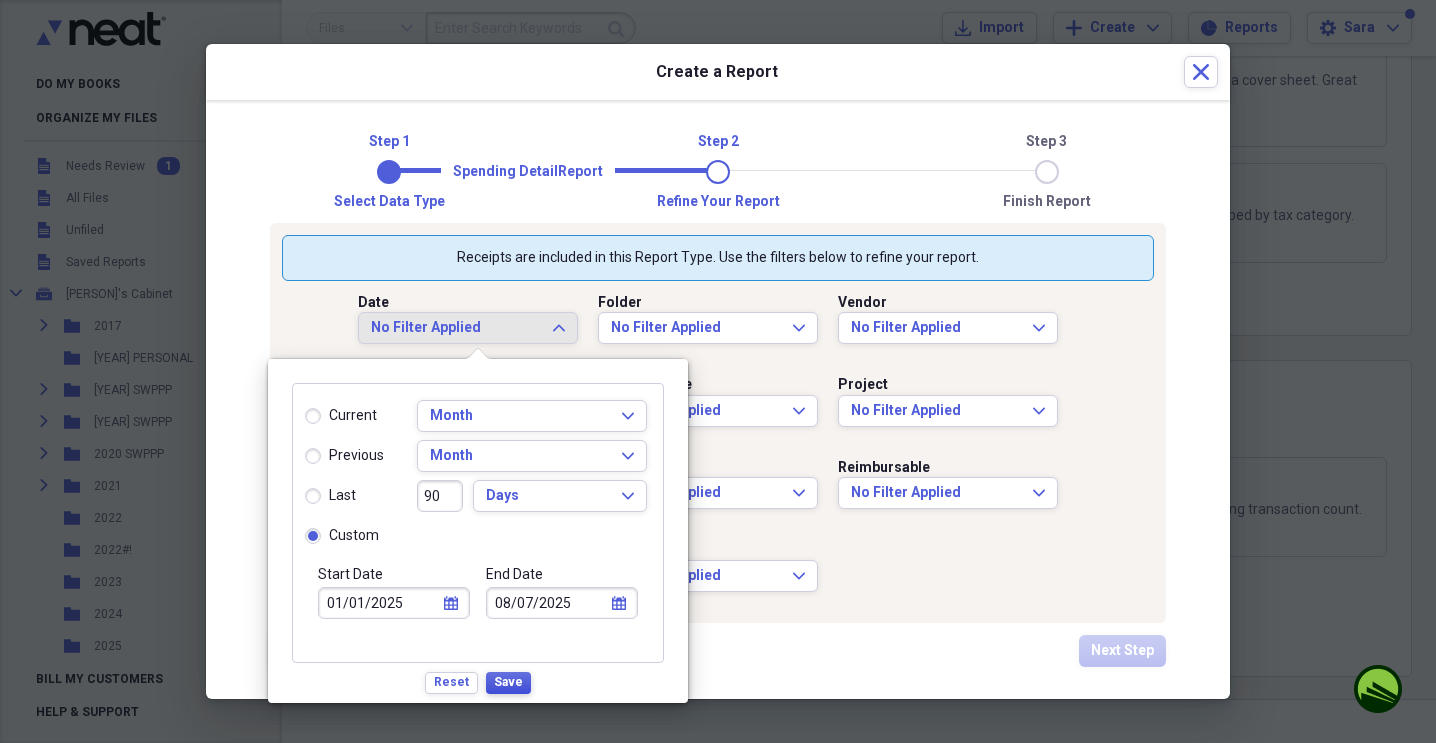 click on "Save" at bounding box center [508, 682] 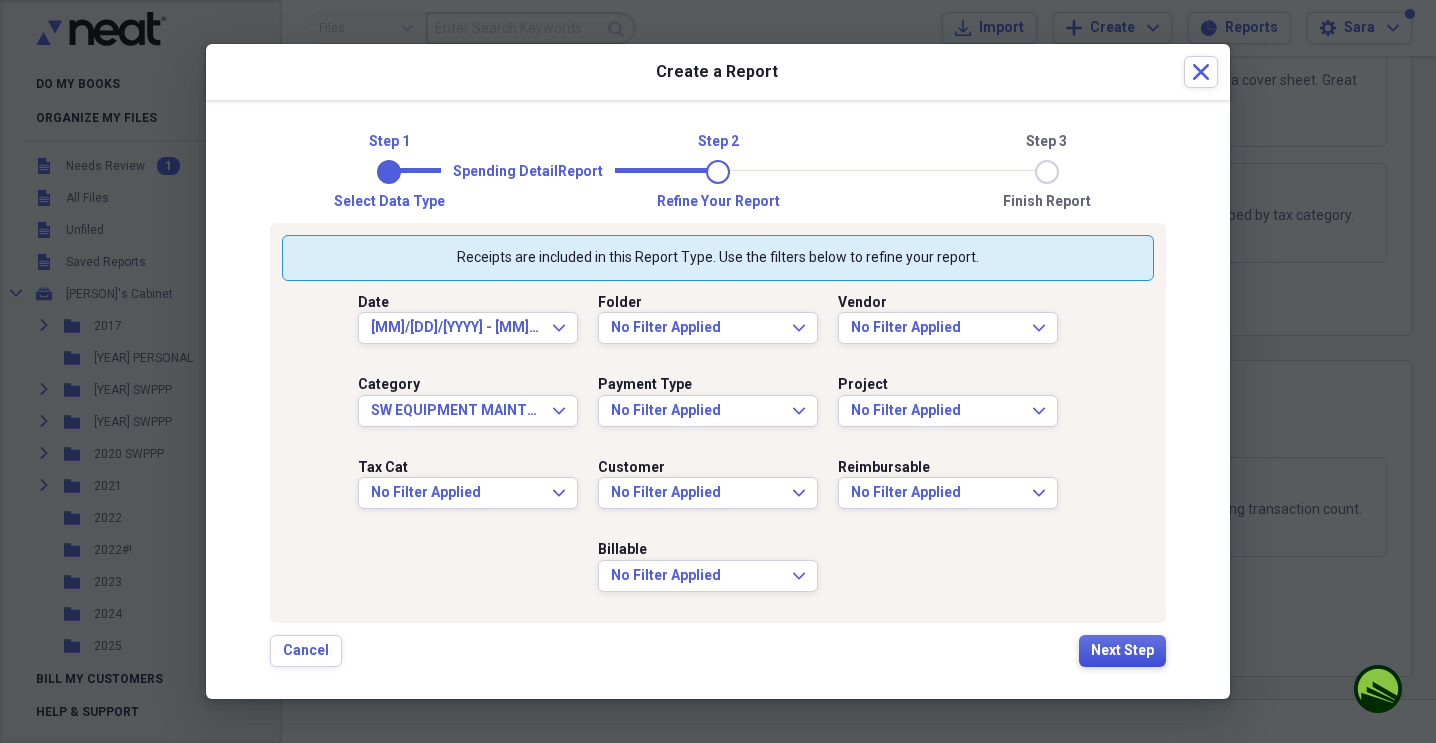 click on "Next Step" at bounding box center (1122, 651) 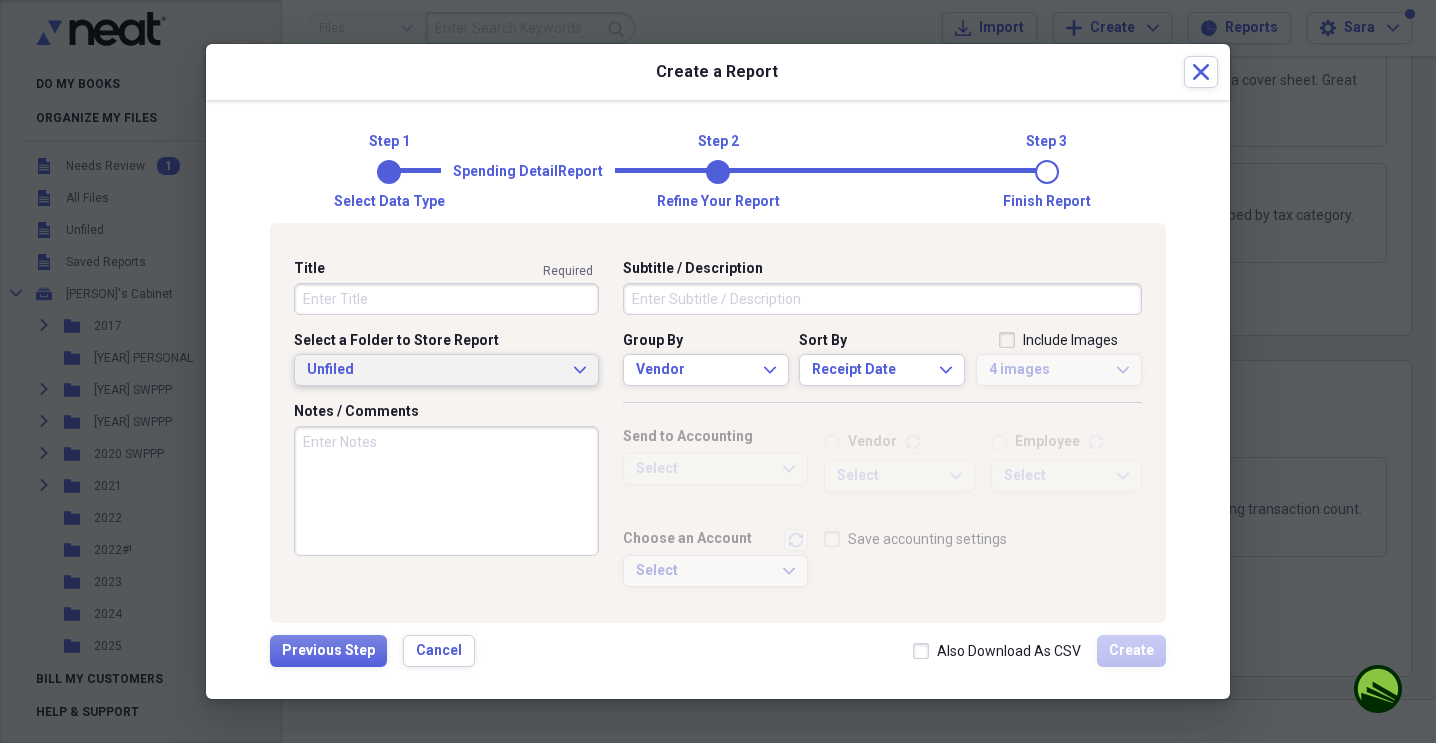 click on "Unfiled Expand" at bounding box center [446, 370] 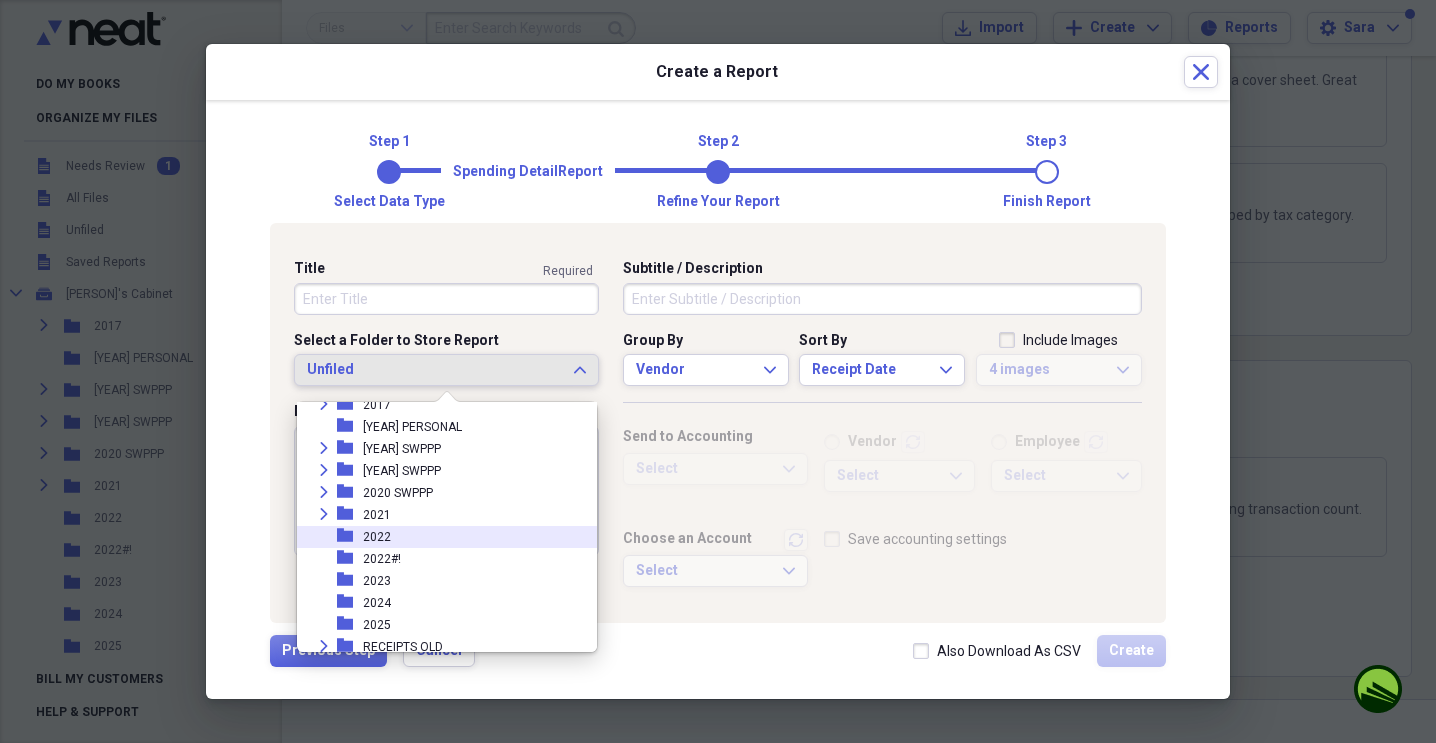 scroll, scrollTop: 72, scrollLeft: 0, axis: vertical 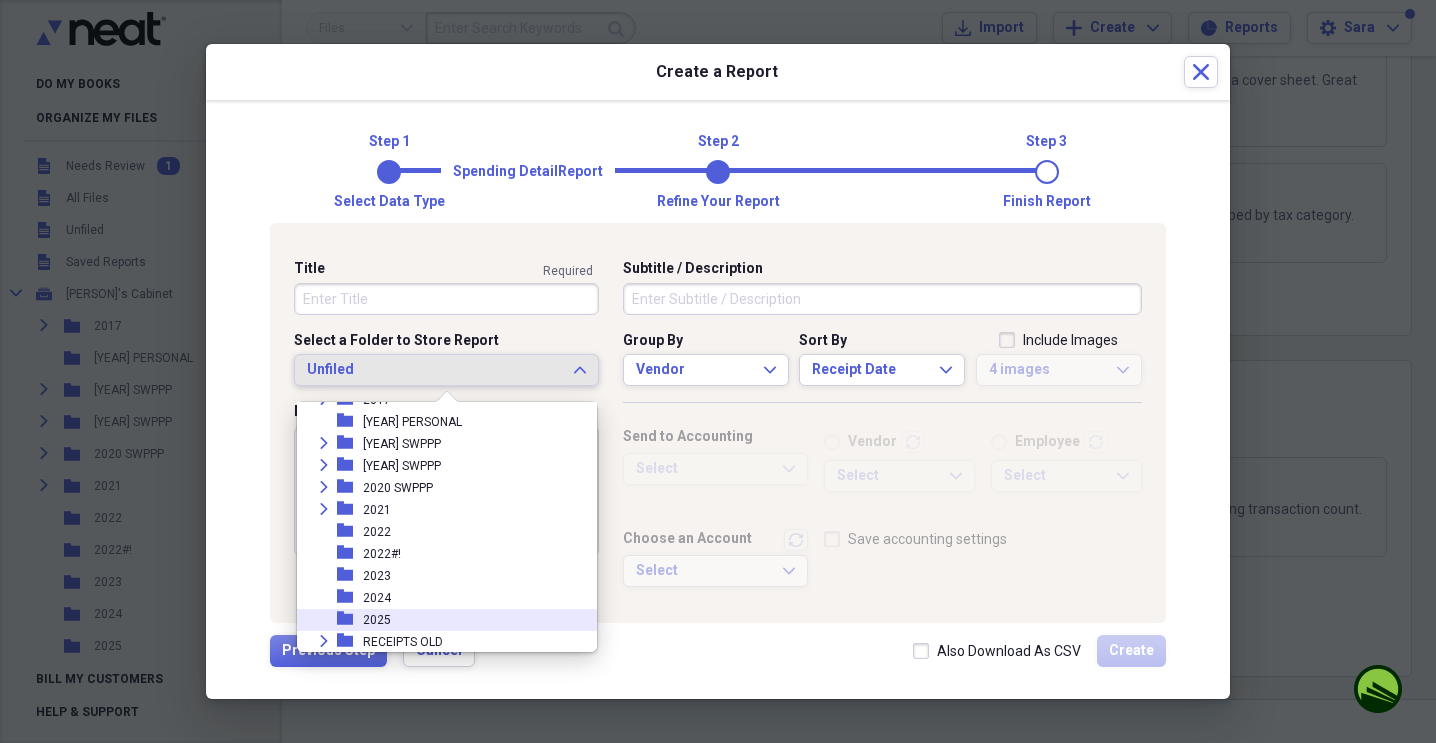 click on "folder 2025" at bounding box center (439, 620) 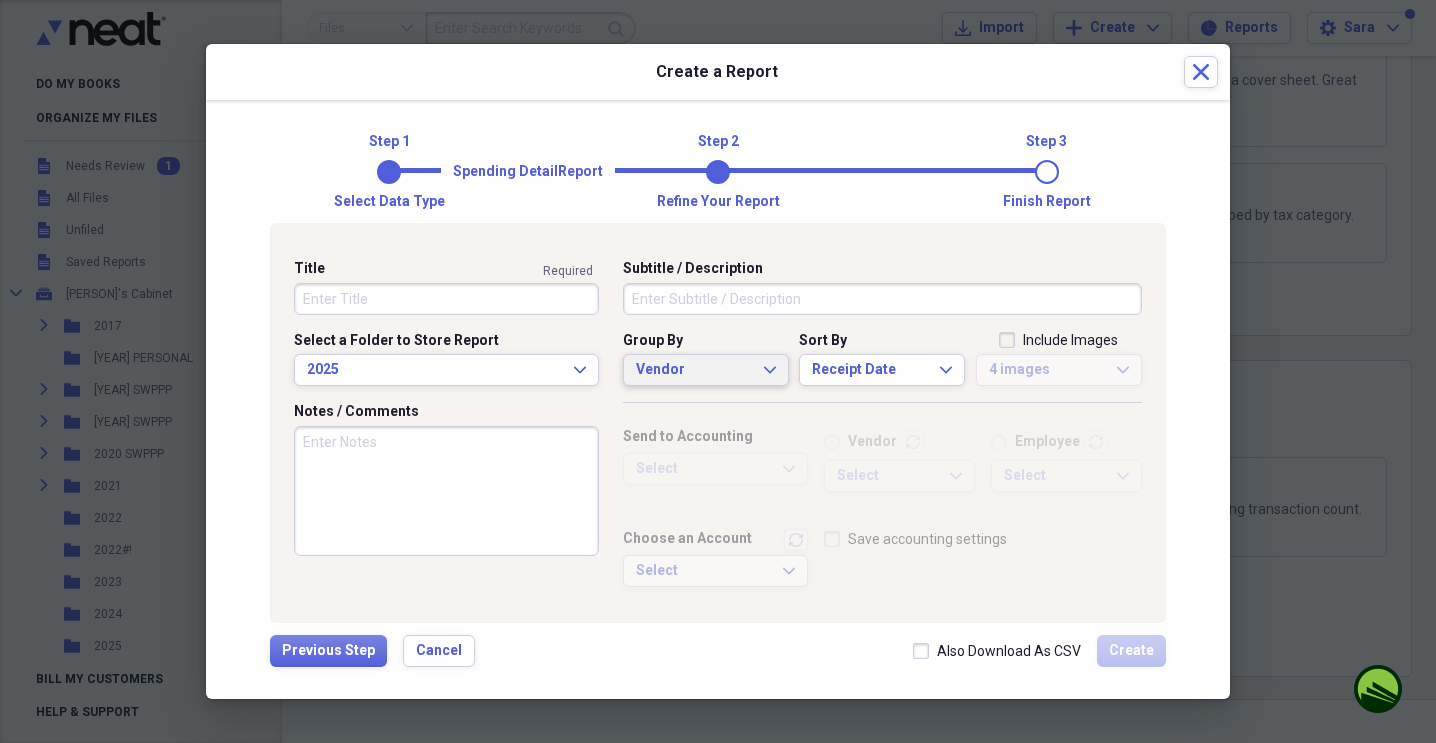 click on "Vendor Expand" at bounding box center (706, 370) 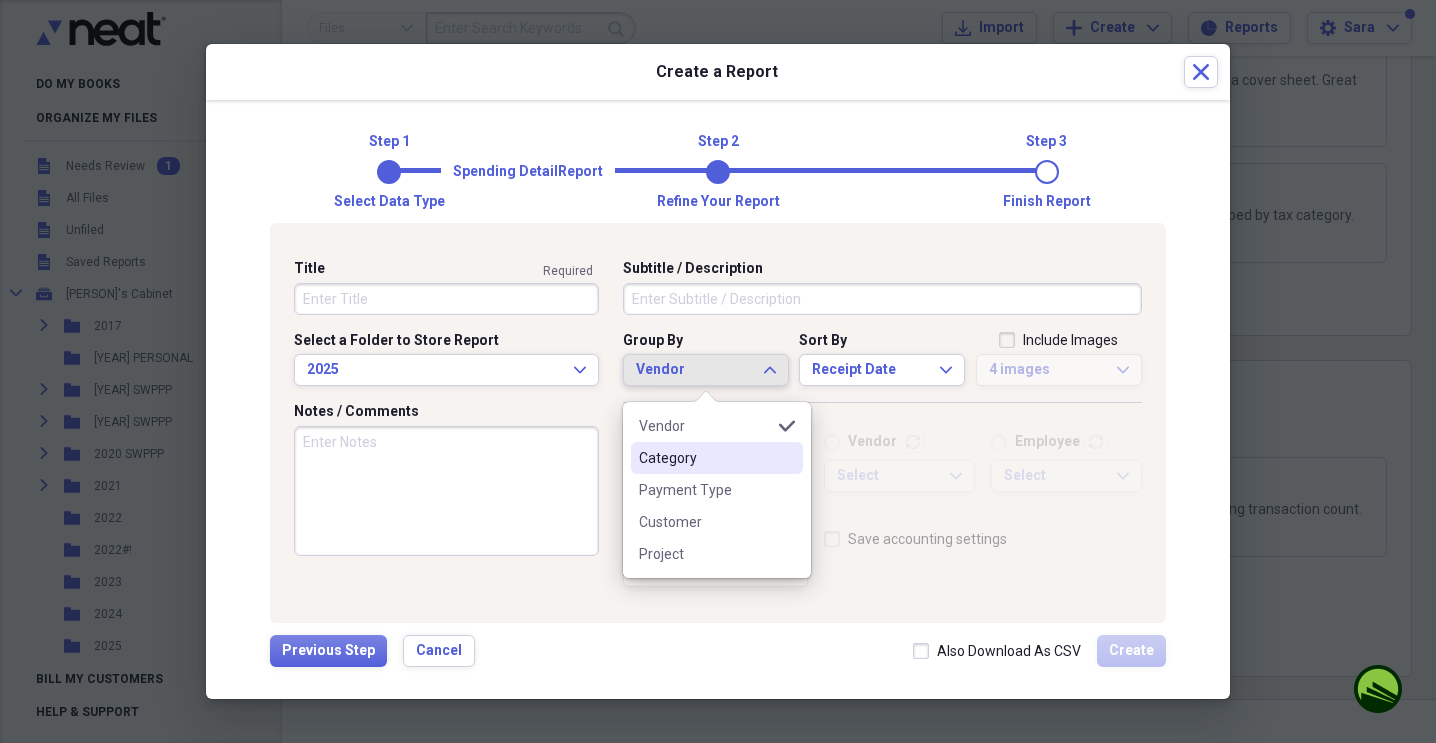 click on "Category" at bounding box center [717, 458] 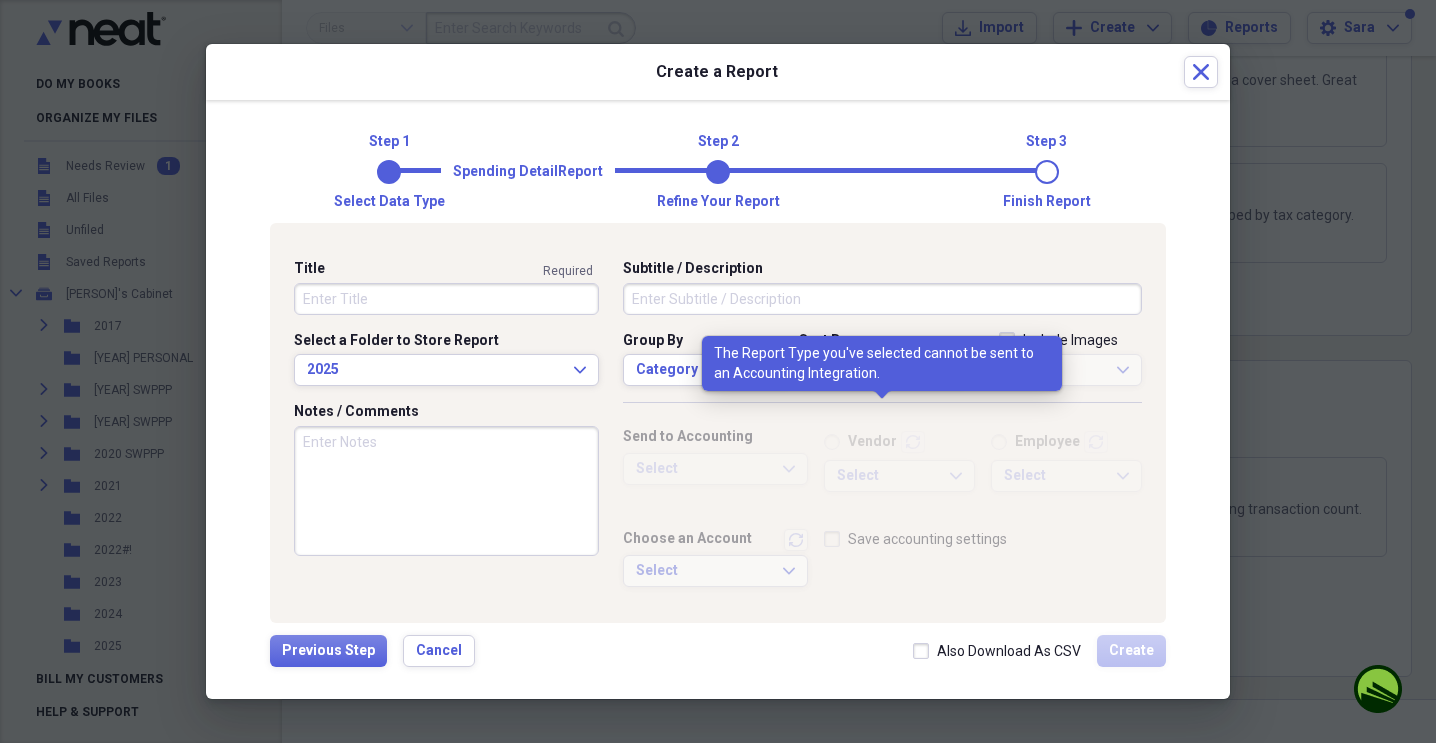 click on "Save accounting settings" at bounding box center [983, 563] 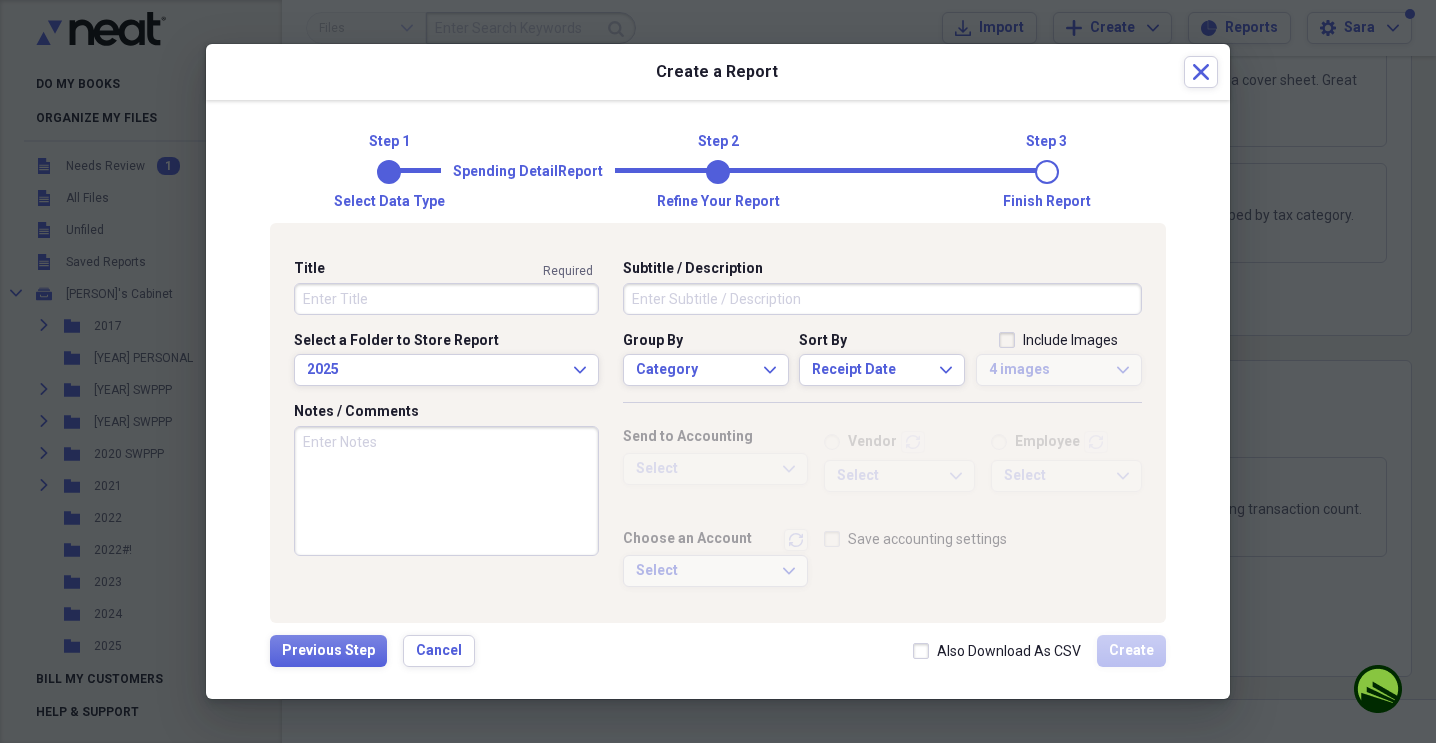 click on "Title" at bounding box center (446, 299) 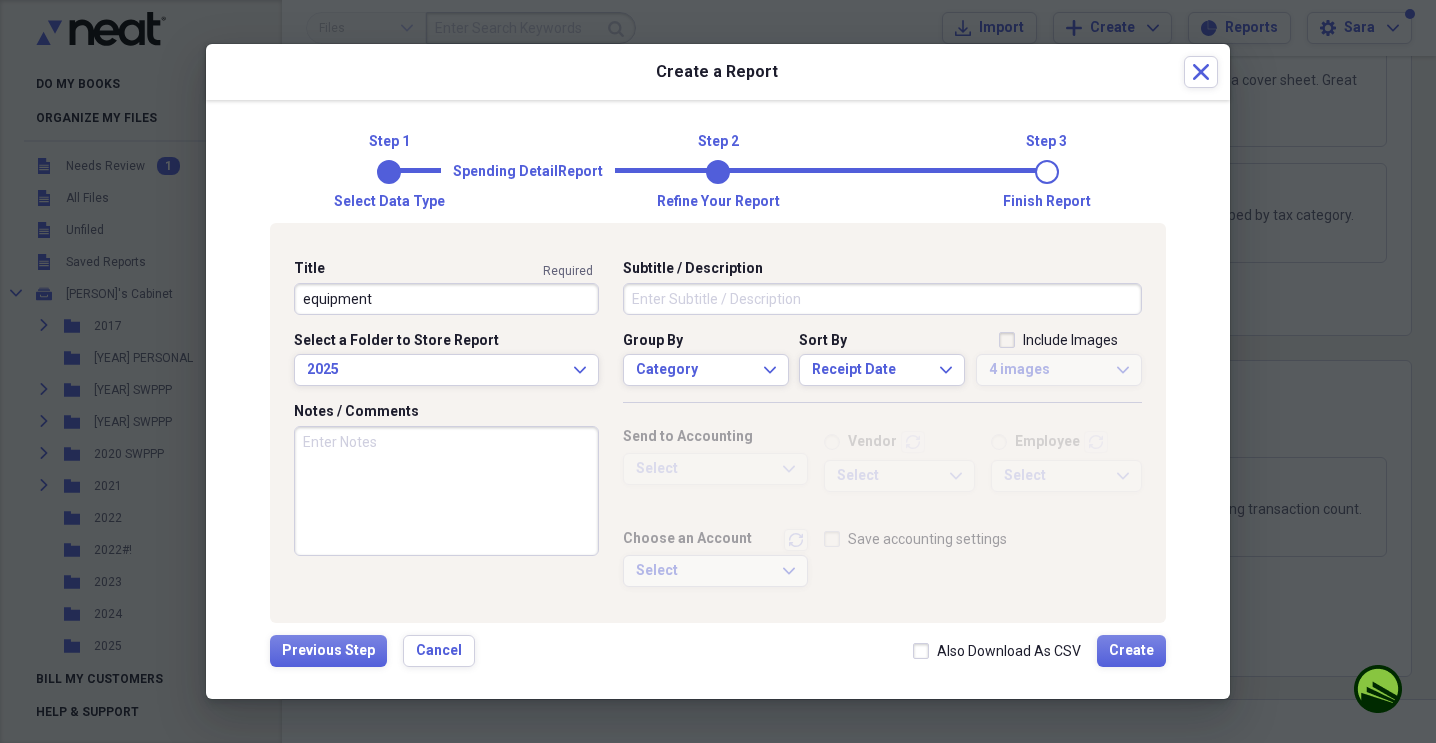 type on "equipment" 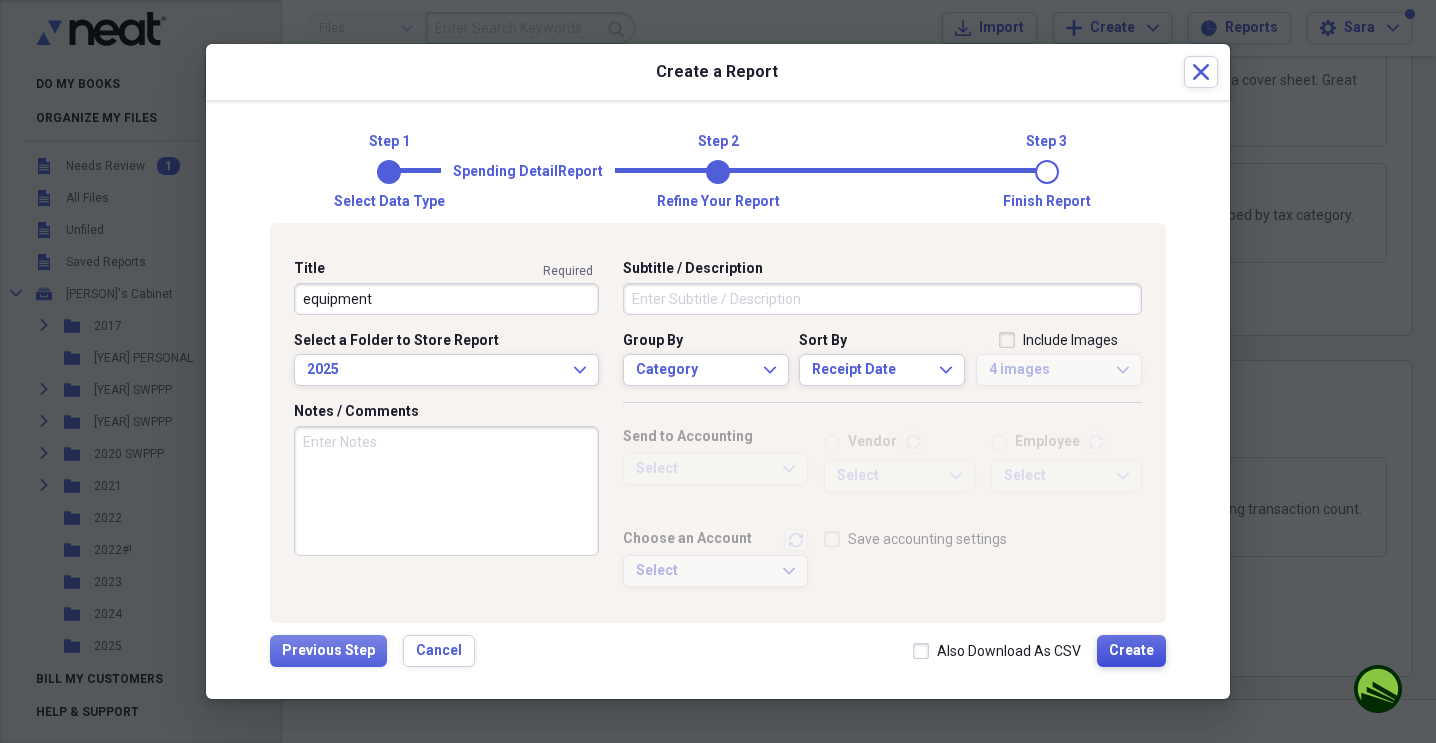 click on "Create" at bounding box center (1131, 651) 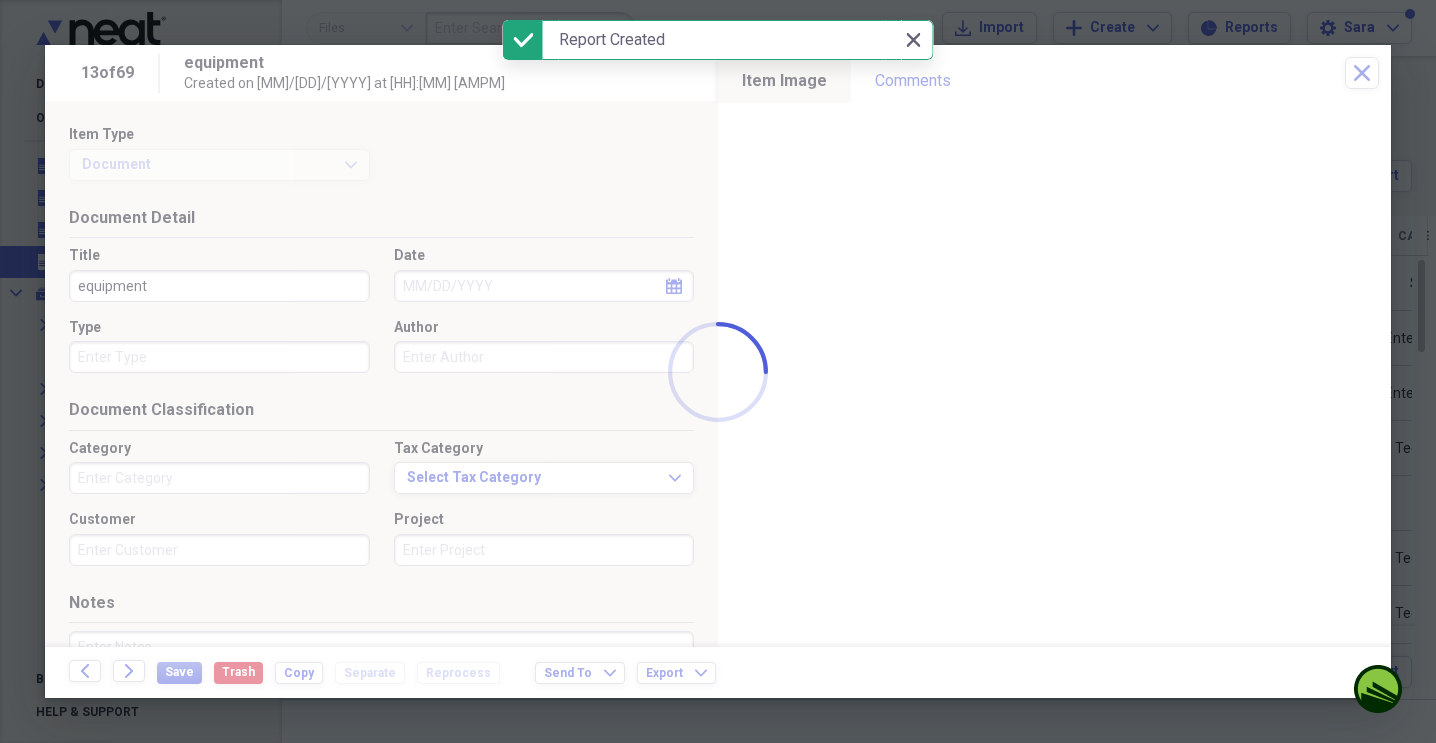 scroll, scrollTop: 0, scrollLeft: 0, axis: both 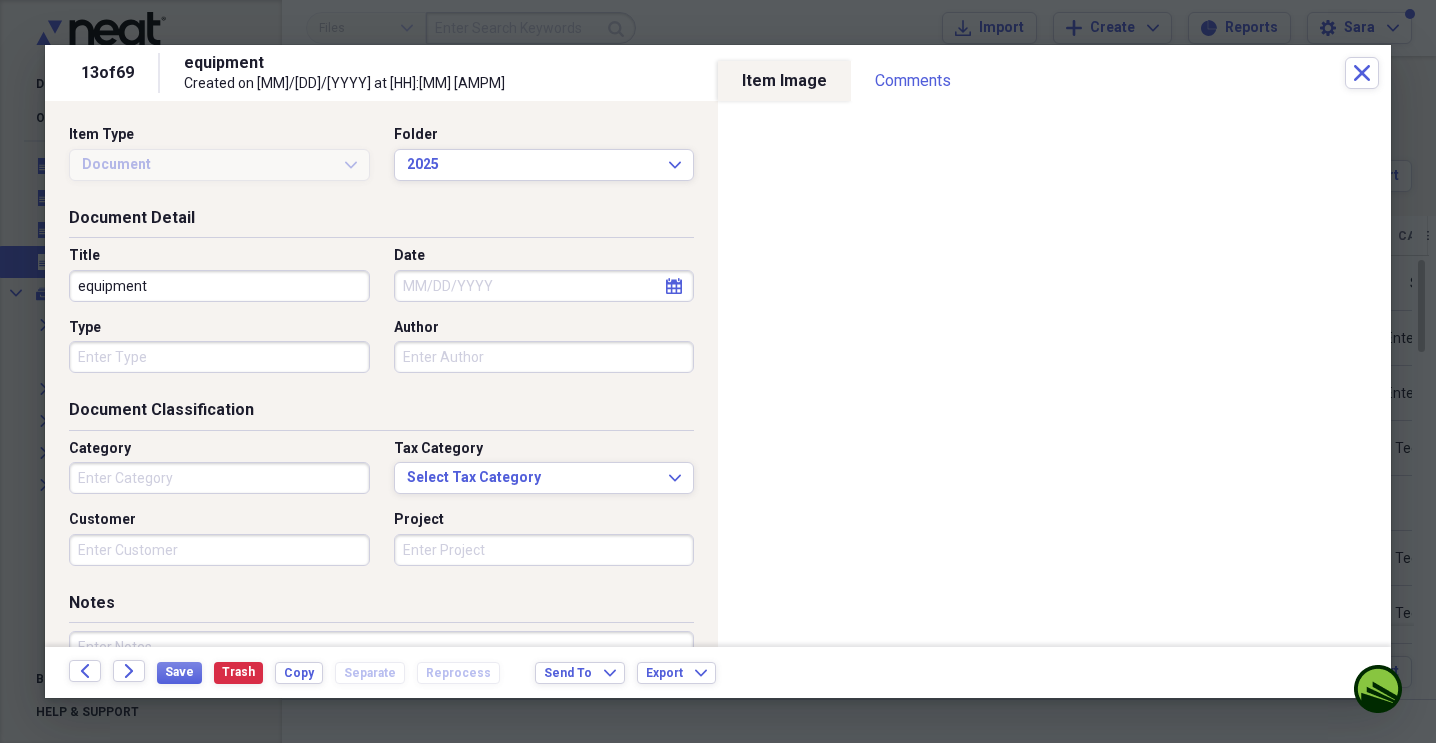 type on "Sports" 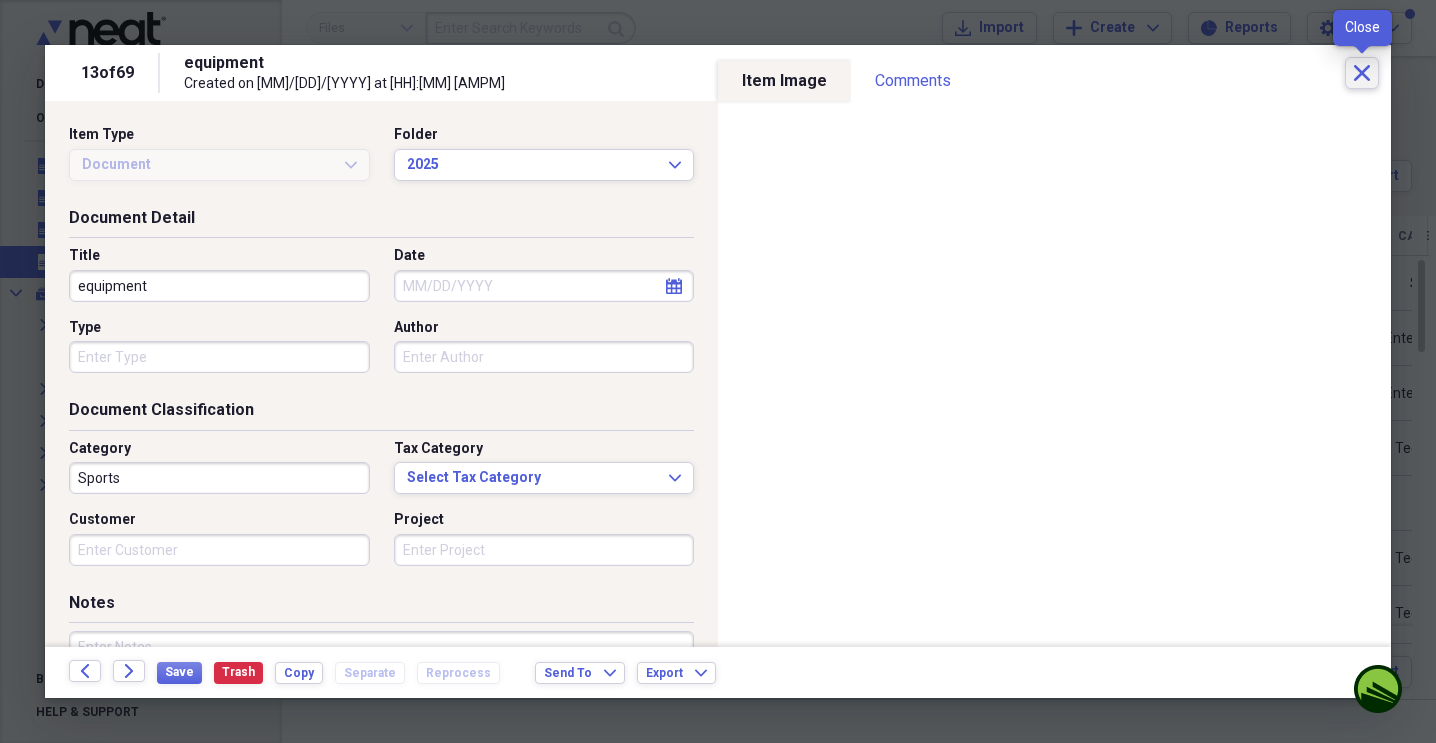 click on "Close" at bounding box center (1362, 73) 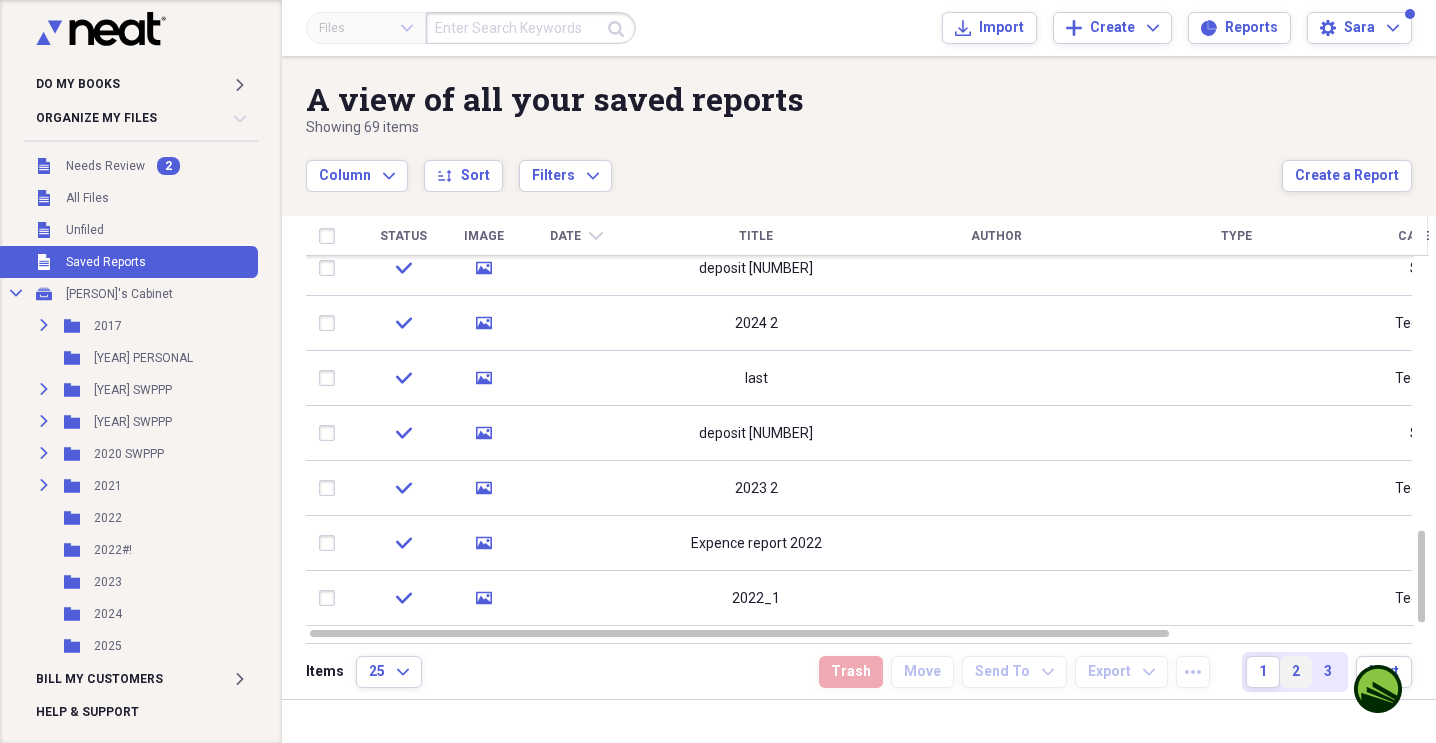 click on "2" at bounding box center [1296, 672] 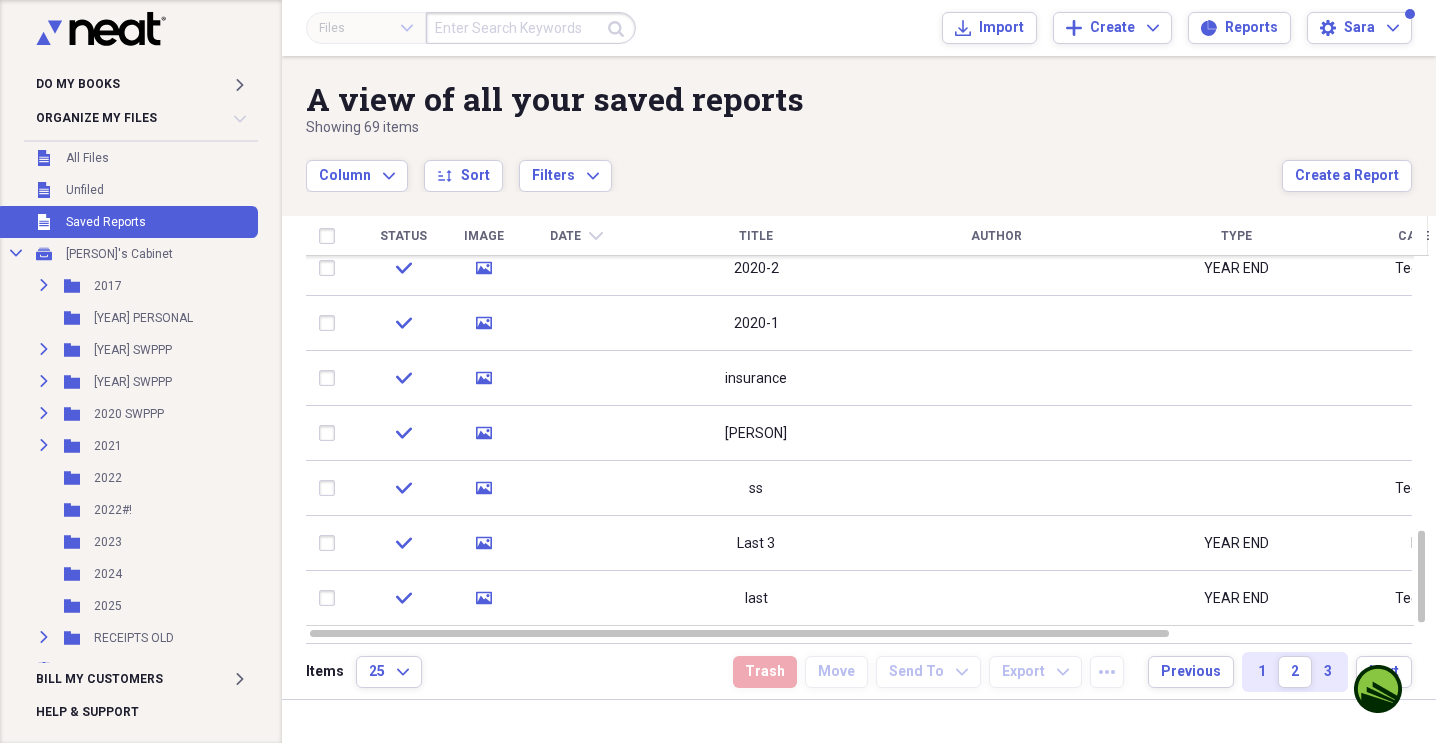 scroll, scrollTop: 160, scrollLeft: 0, axis: vertical 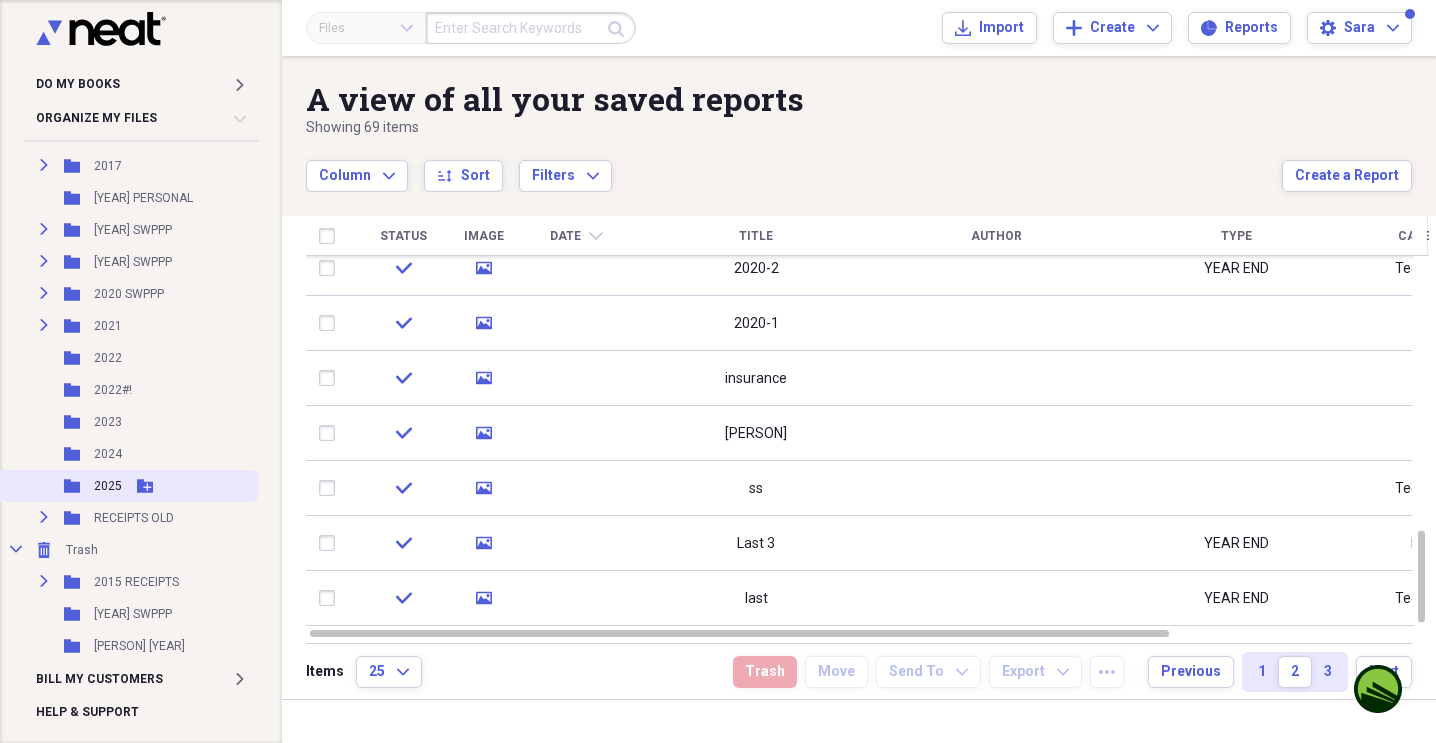 click on "2025" at bounding box center (108, 486) 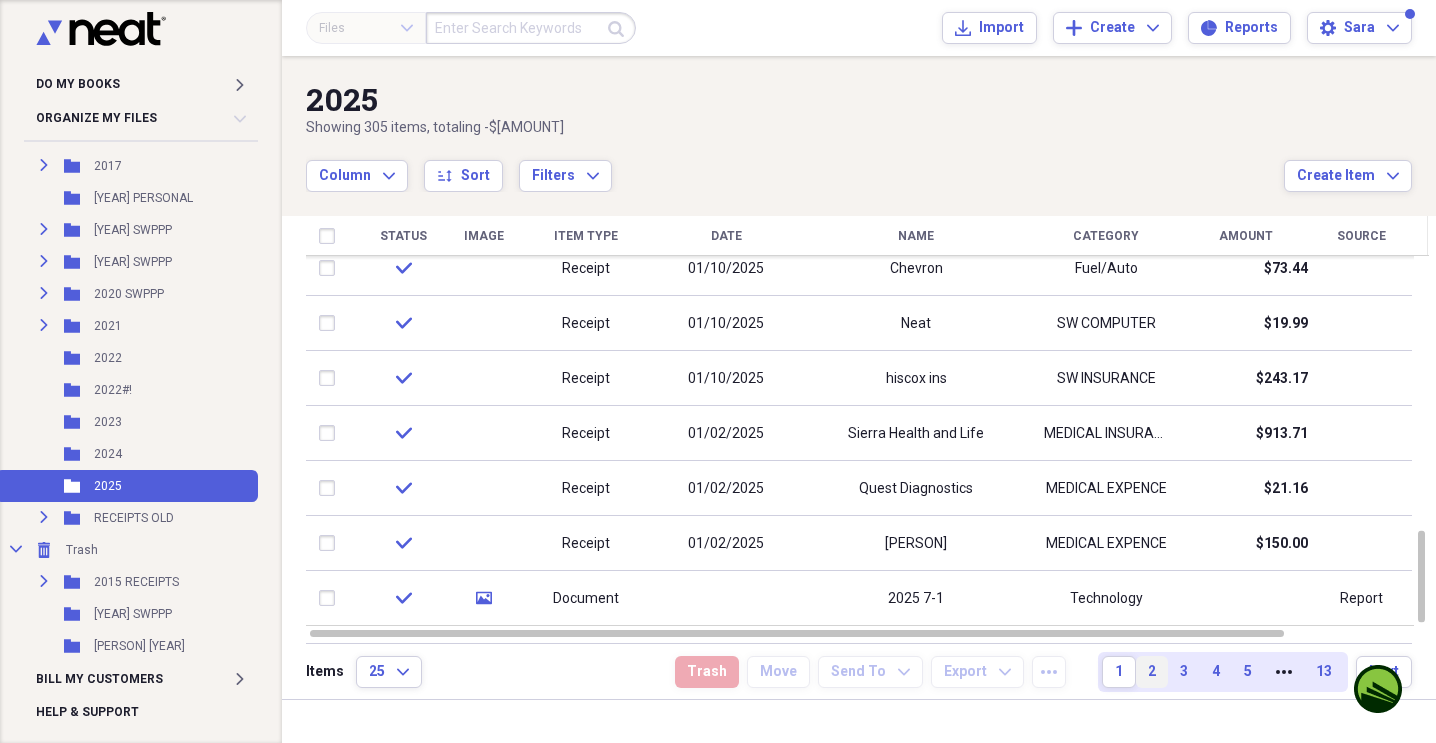 click on "2" at bounding box center (1152, 672) 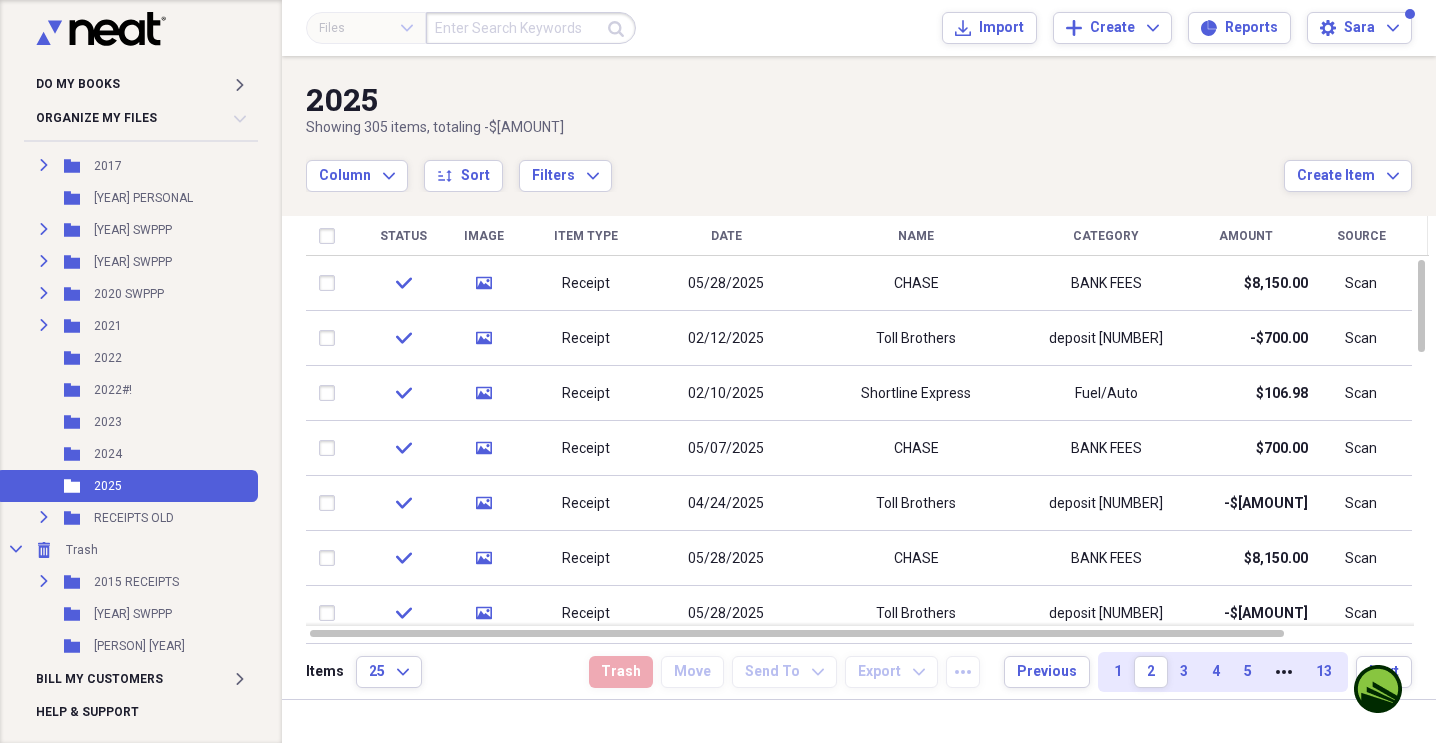 click on "Date" at bounding box center (726, 236) 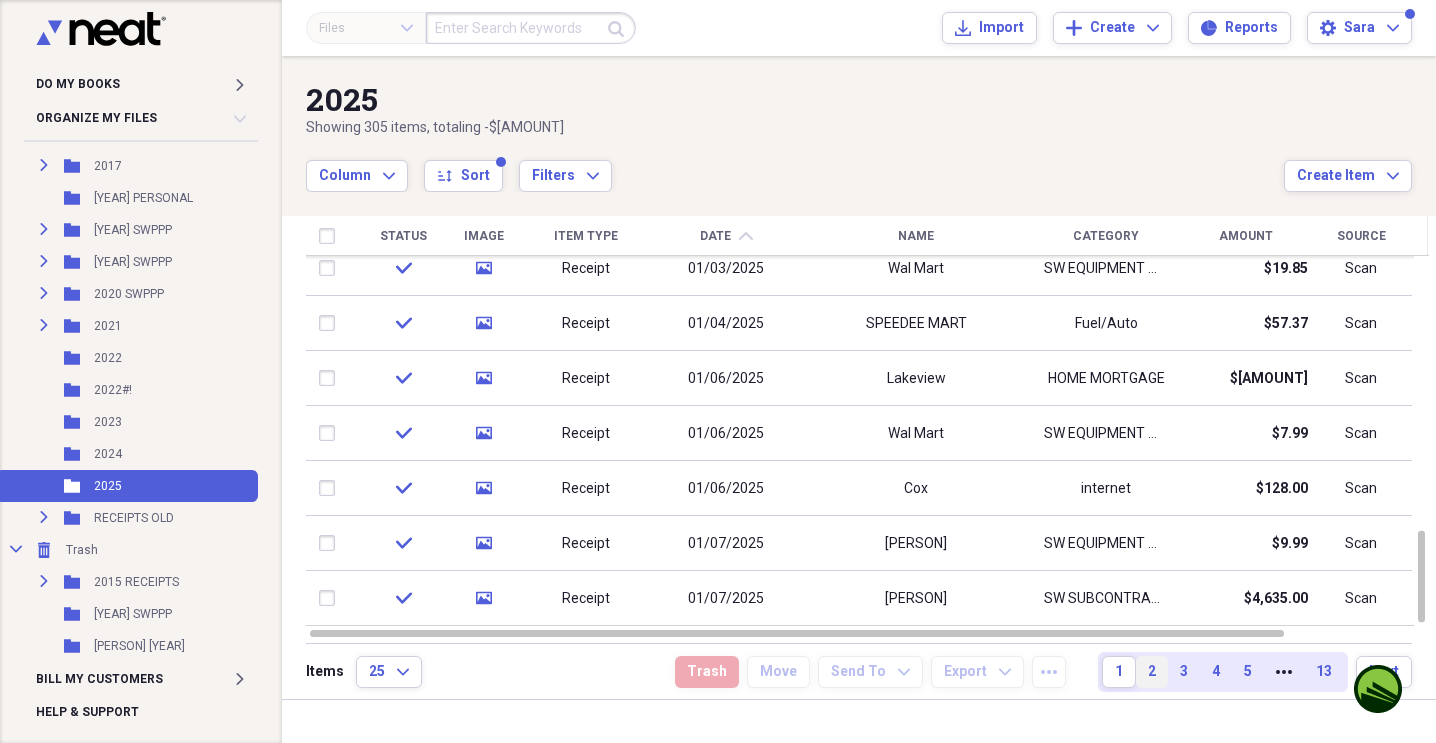 click on "2" at bounding box center [1152, 672] 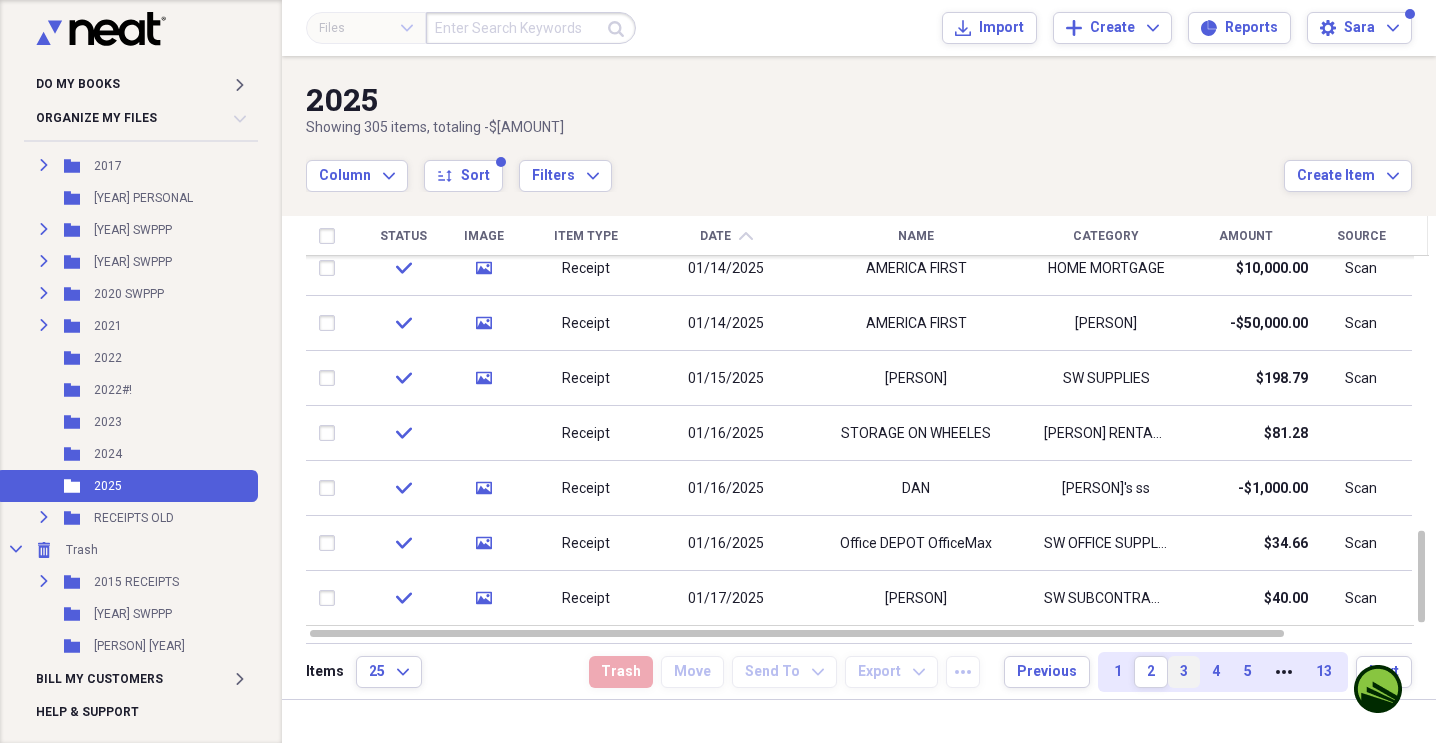 click on "3" at bounding box center [1184, 672] 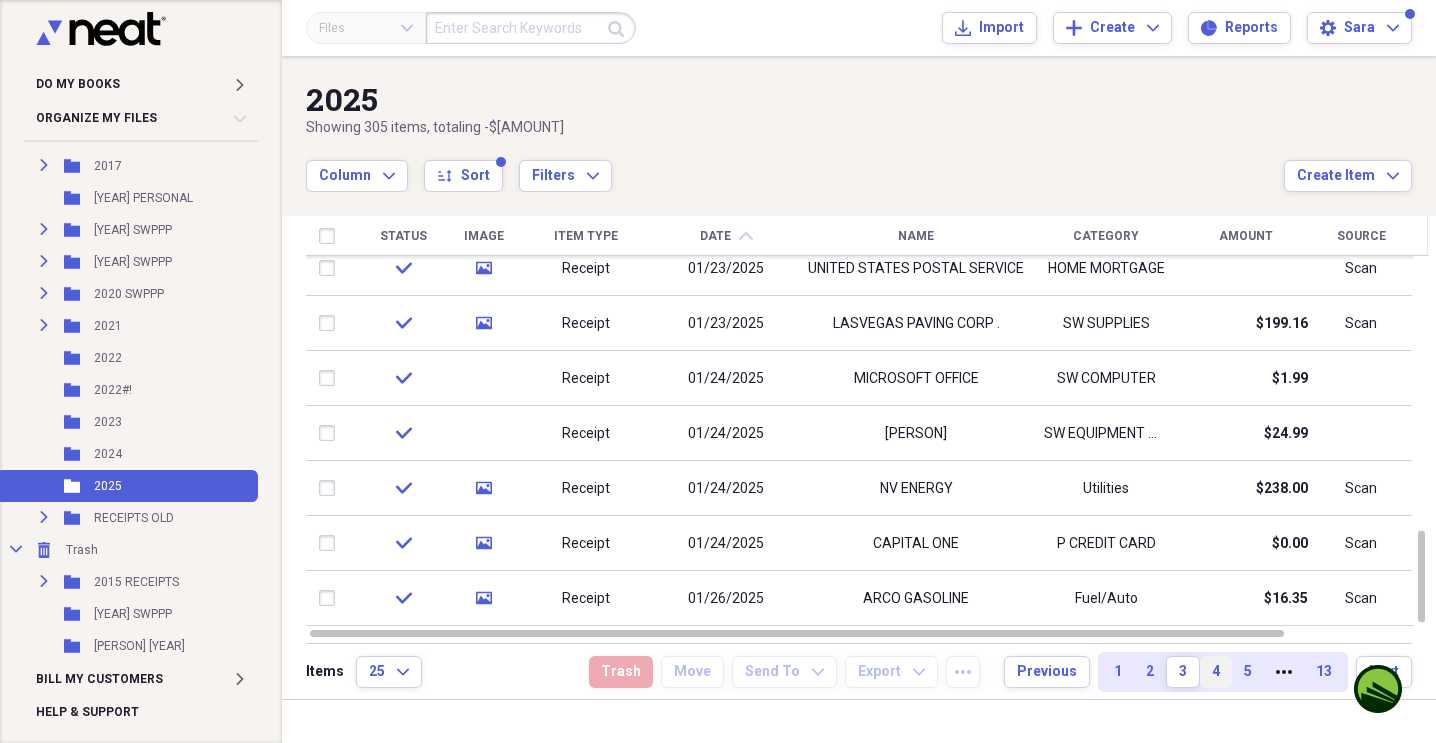 click on "4" at bounding box center (1216, 672) 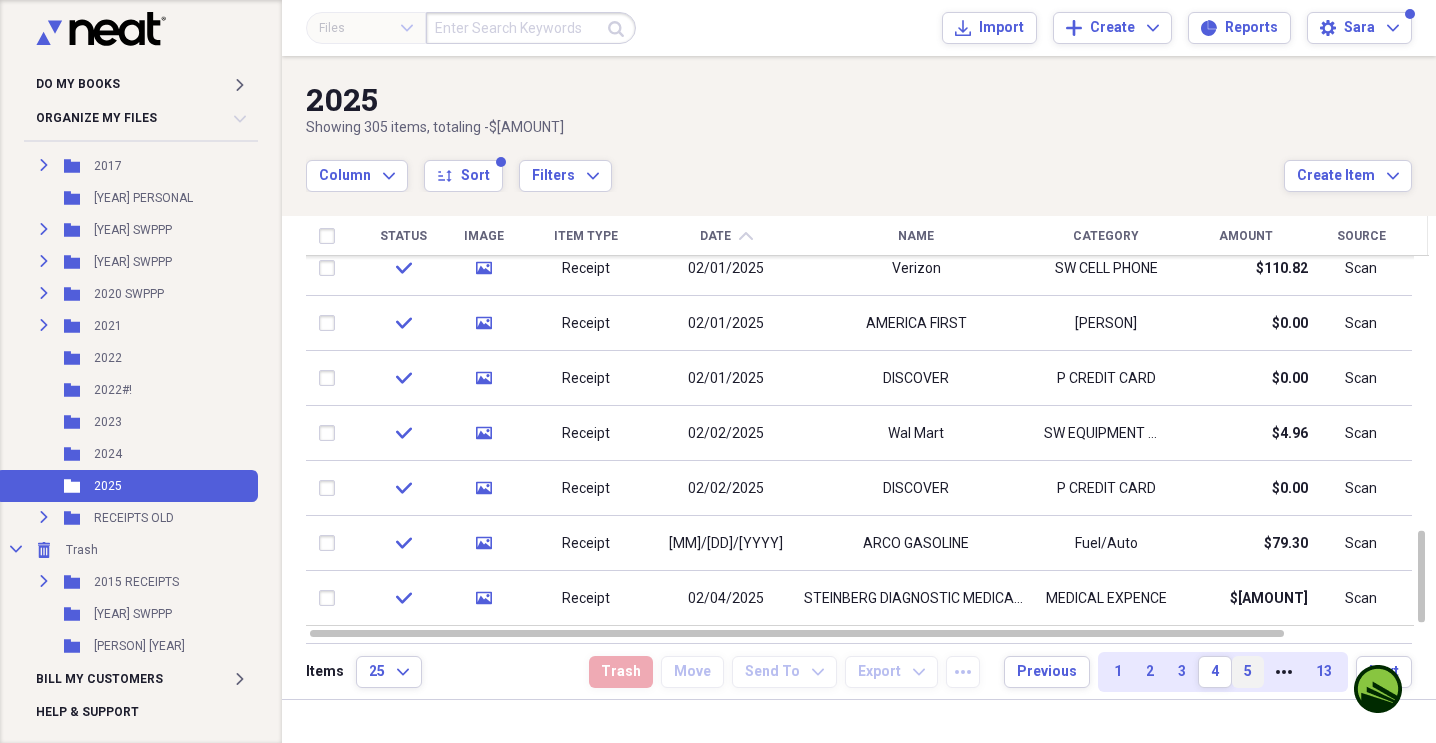 click on "5" at bounding box center (1248, 672) 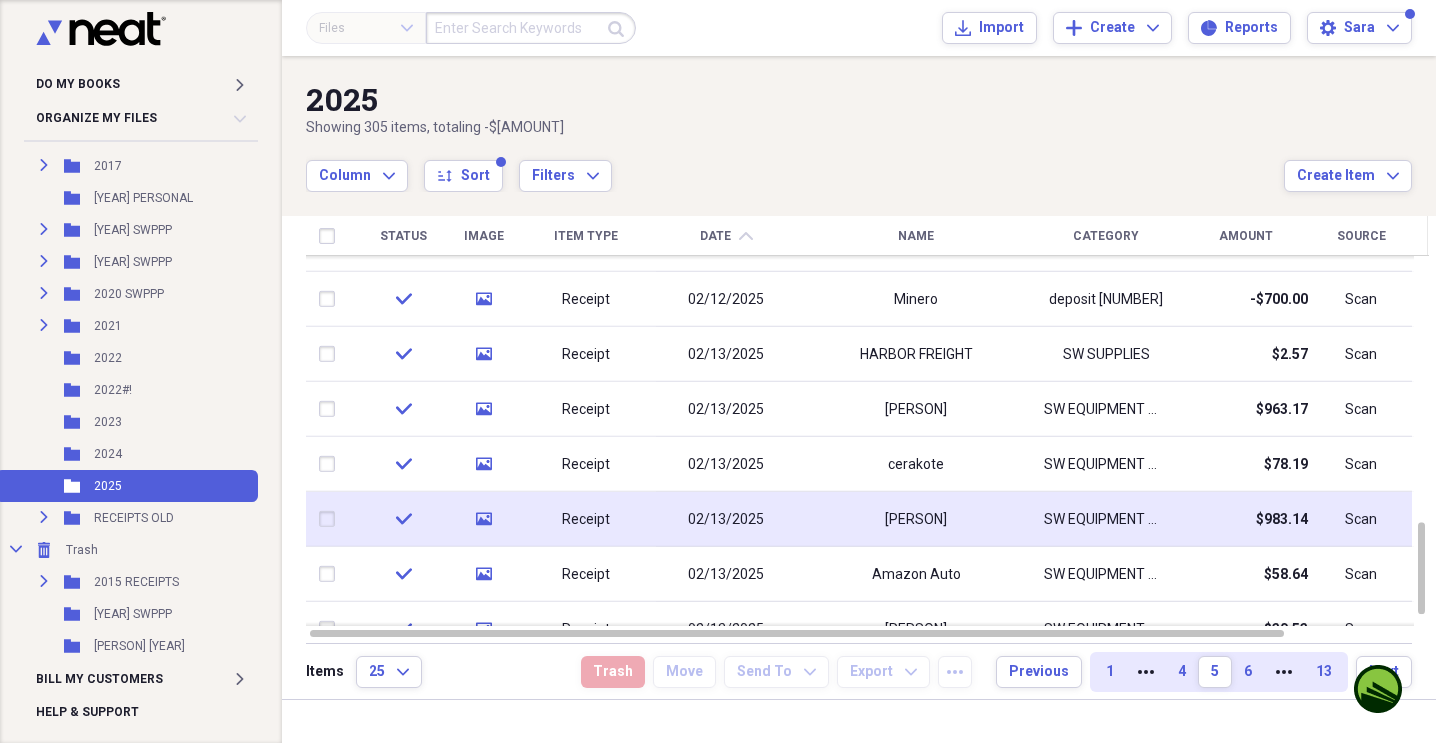 click on "[PERSON]" at bounding box center [916, 519] 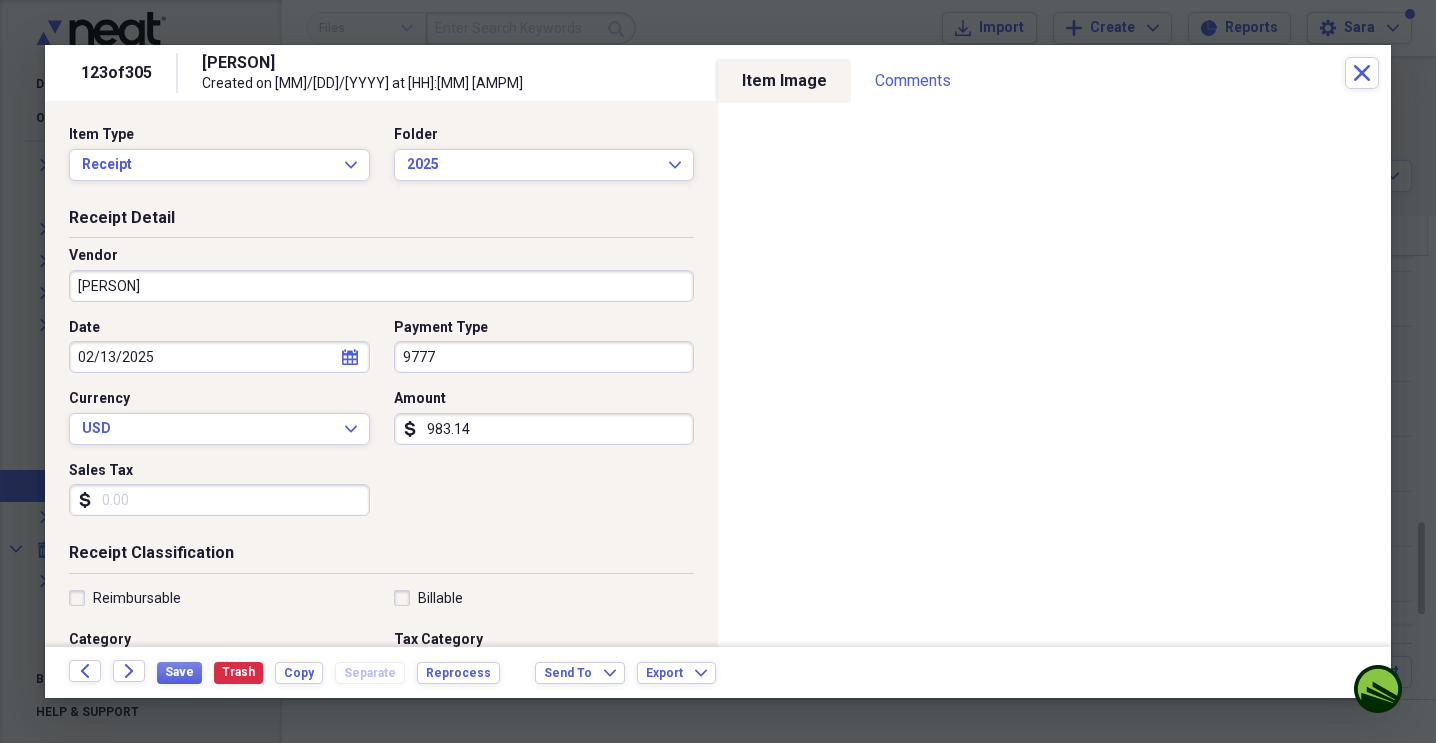 click on "983.14" at bounding box center [544, 429] 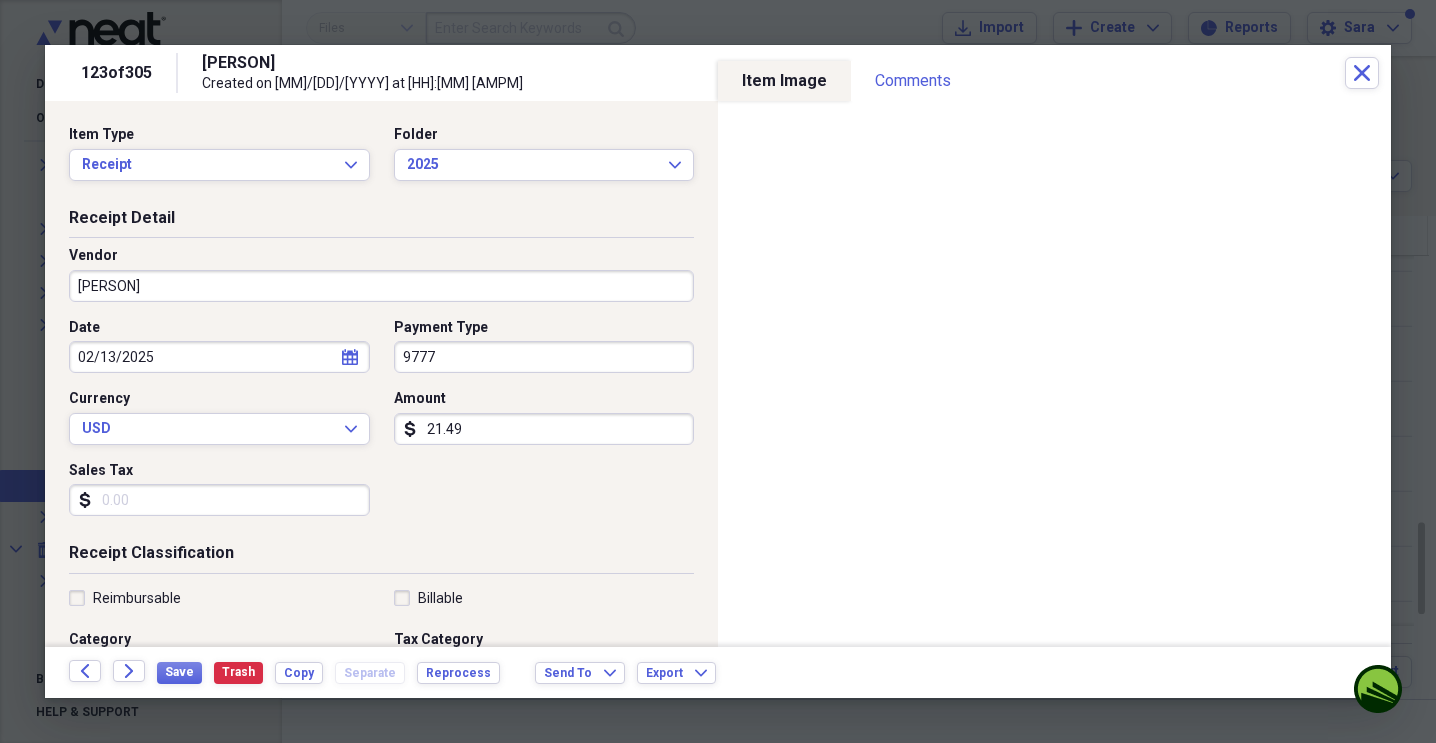 type on "21.49" 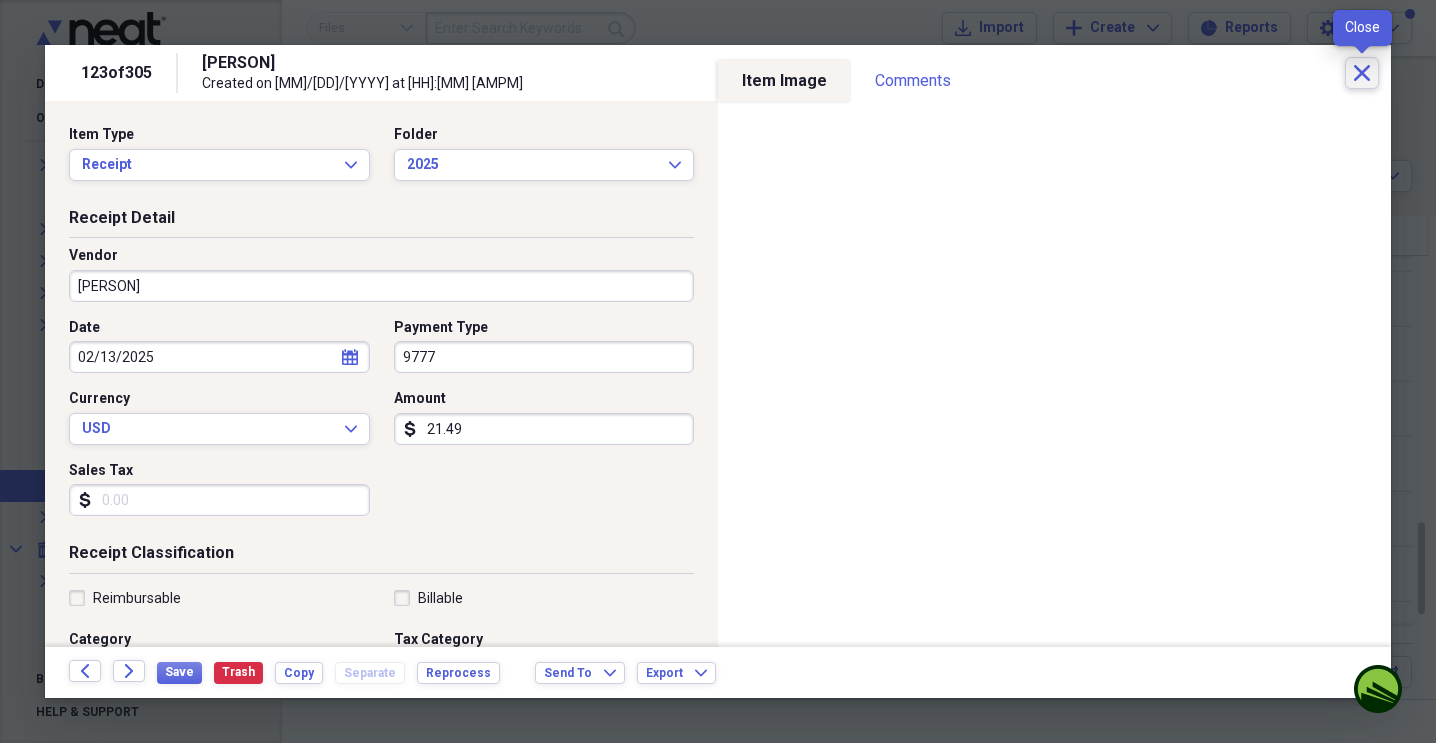 click on "Close" at bounding box center (1362, 73) 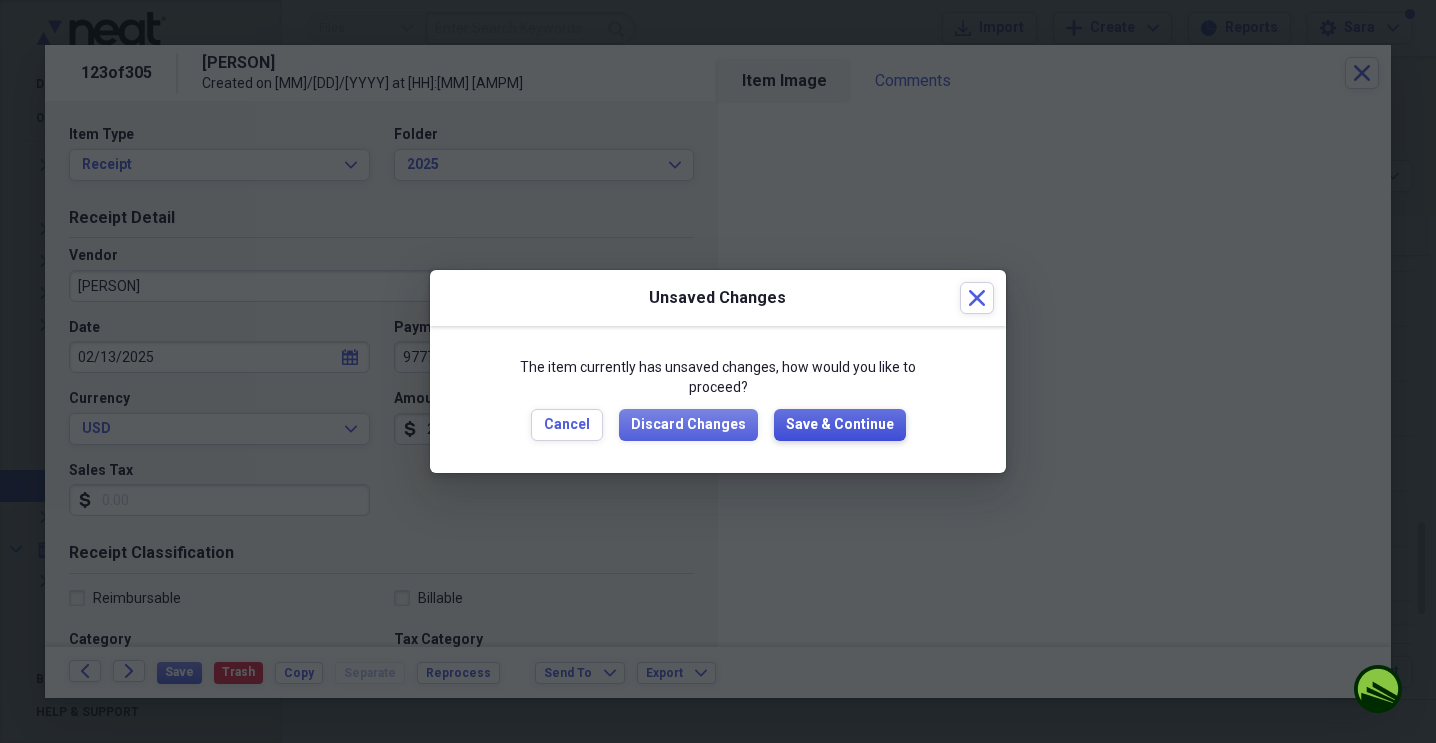 click on "Save & Continue" at bounding box center [840, 425] 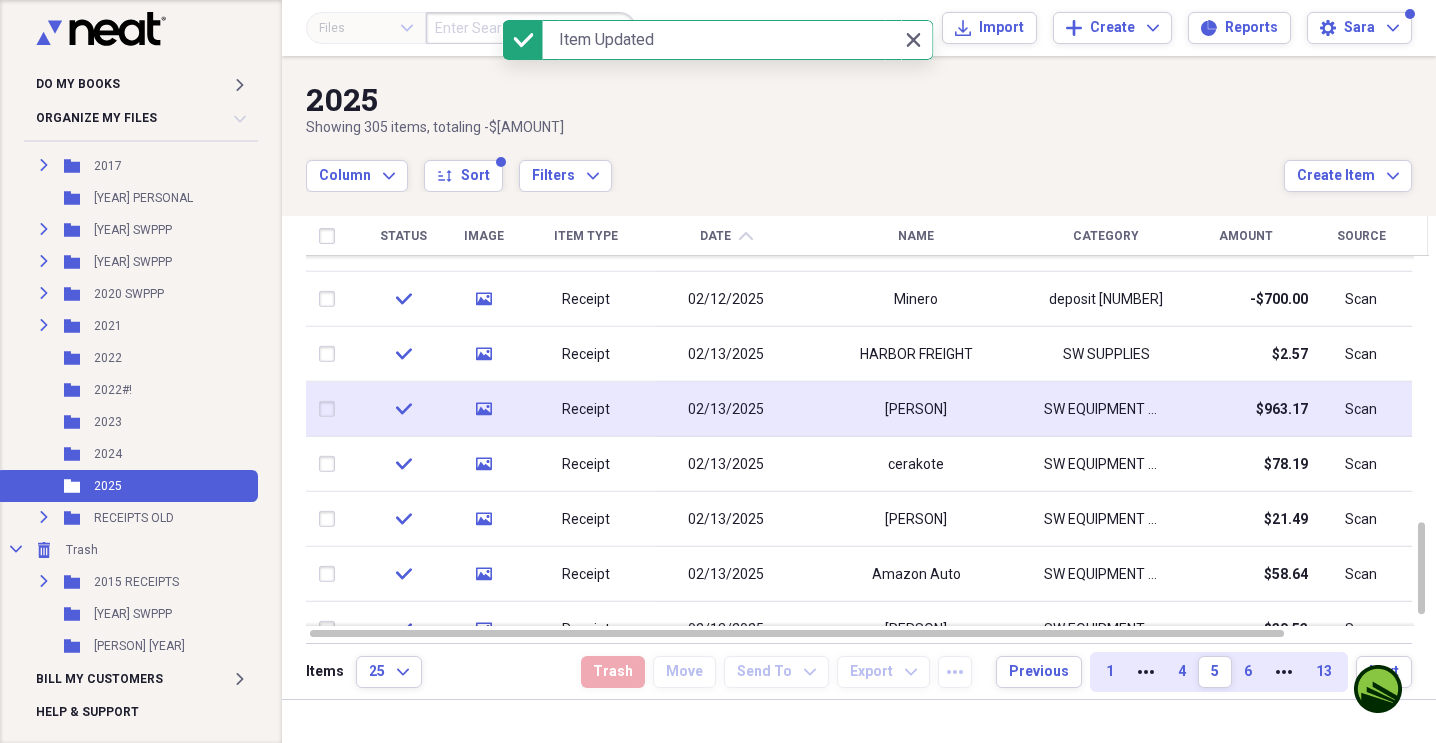 click on "[PERSON]" at bounding box center (916, 409) 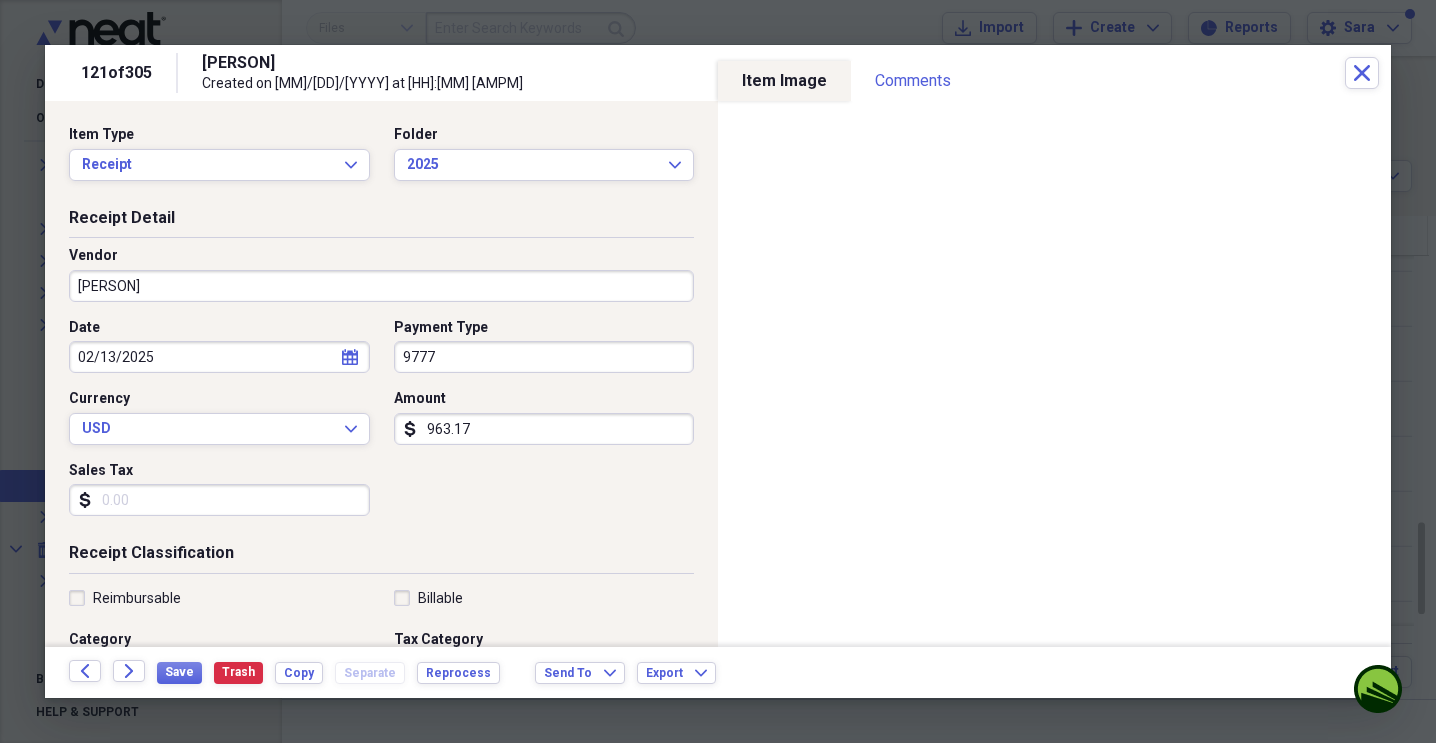 click on "963.17" at bounding box center [544, 429] 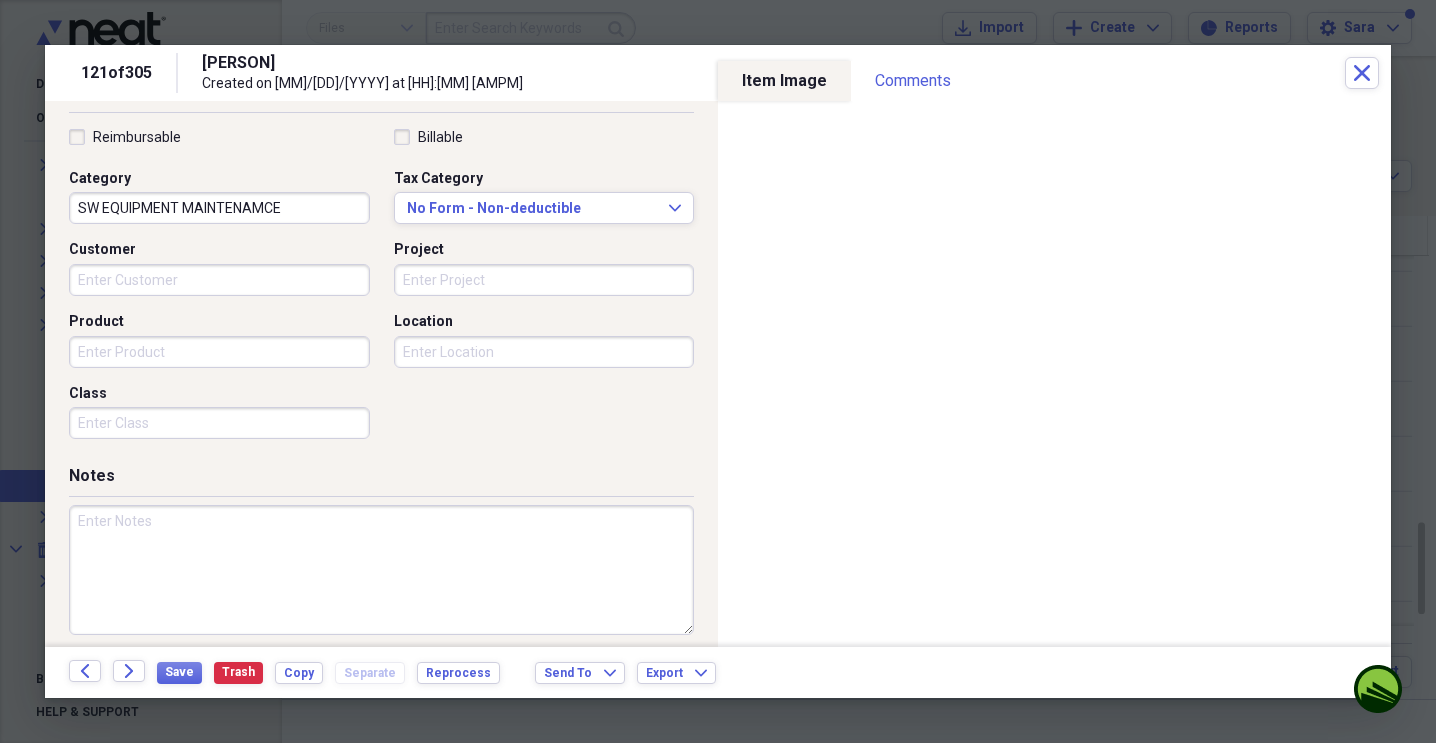 scroll, scrollTop: 462, scrollLeft: 0, axis: vertical 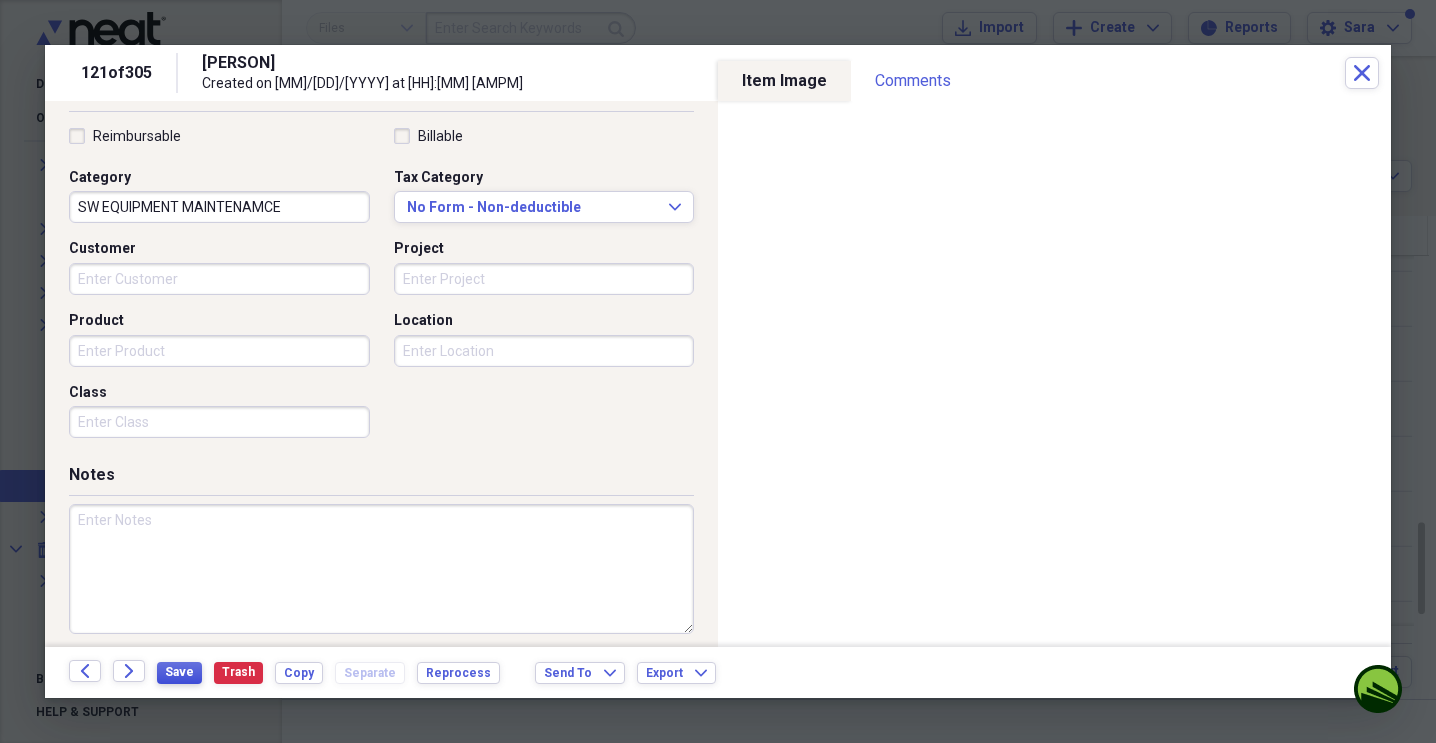 type on "163.19" 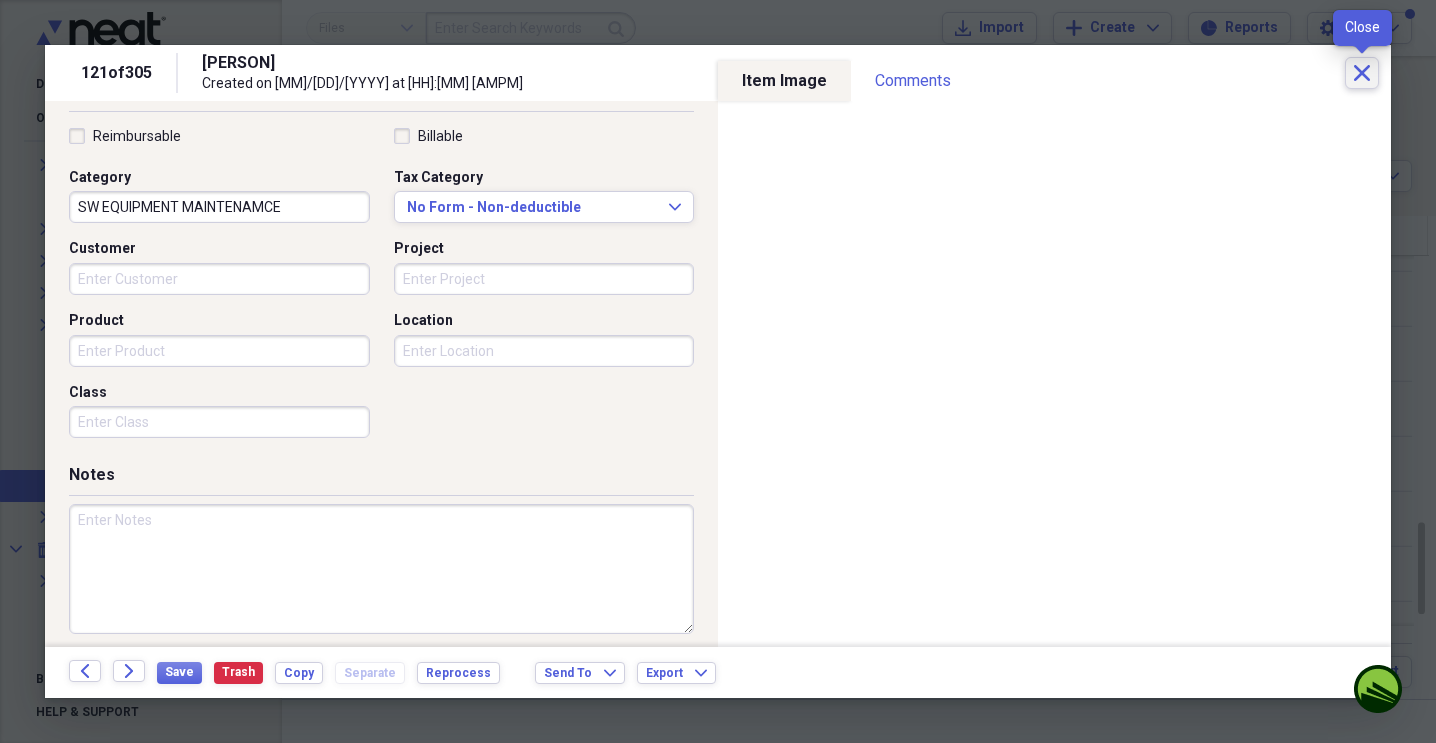 click on "Close" at bounding box center (1362, 73) 